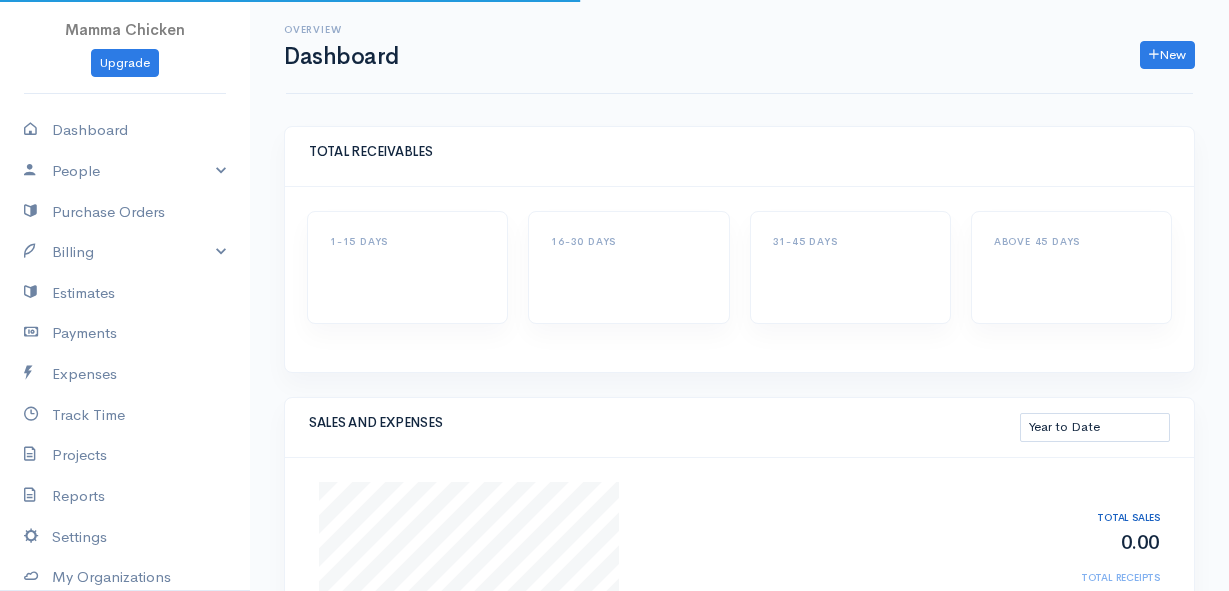 select on "thistoyear" 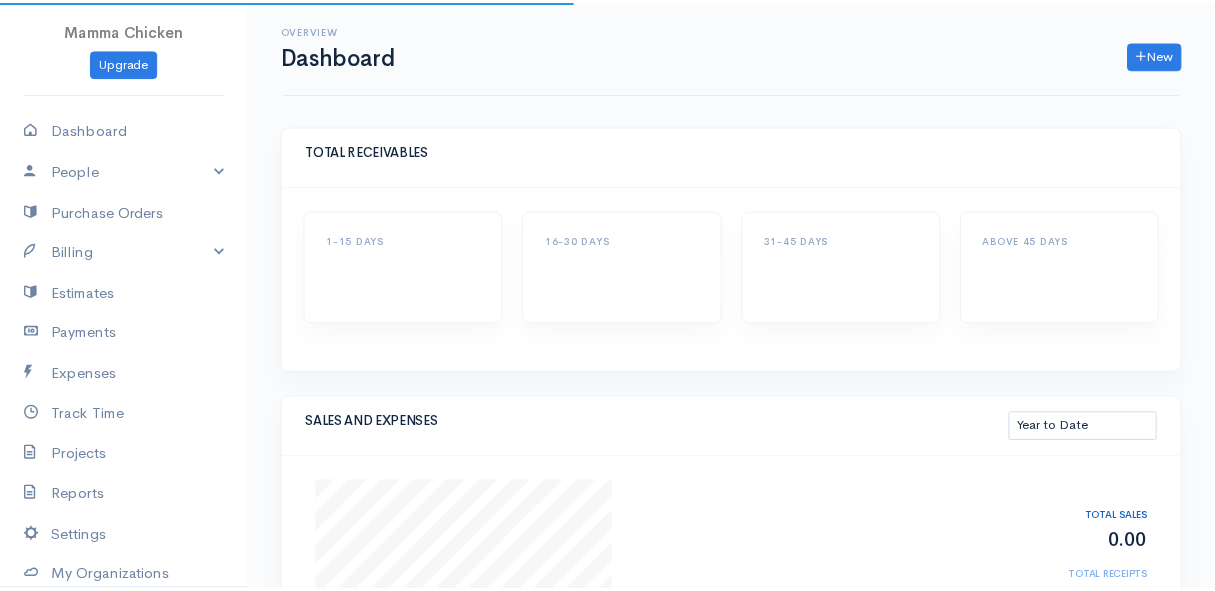 scroll, scrollTop: 0, scrollLeft: 0, axis: both 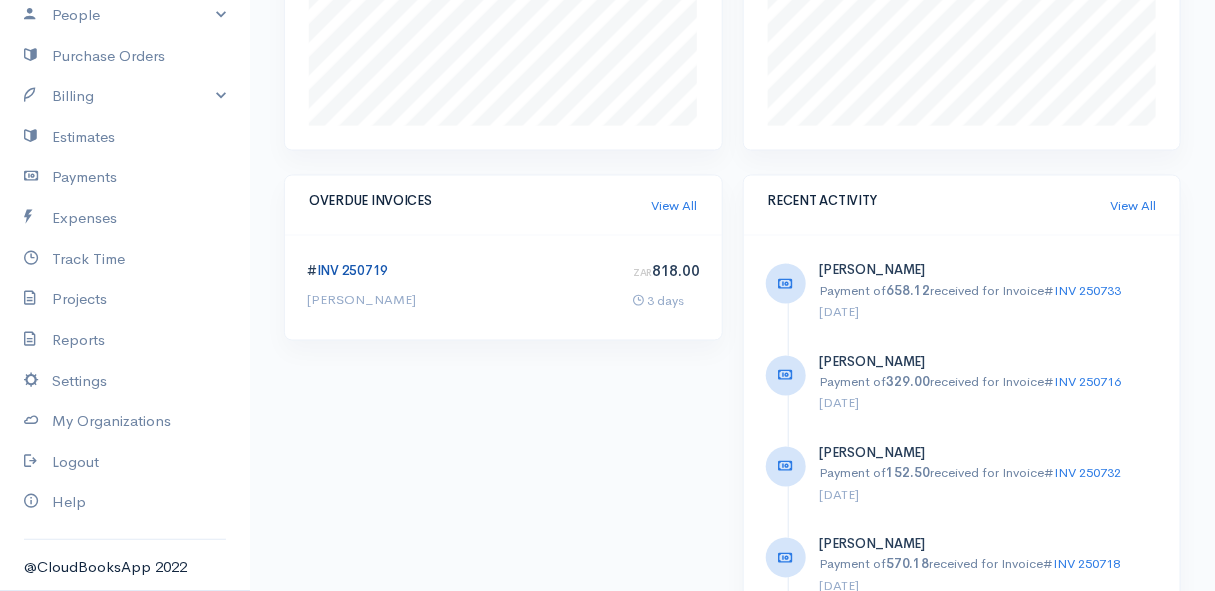 click on "INV 250719" at bounding box center [352, 271] 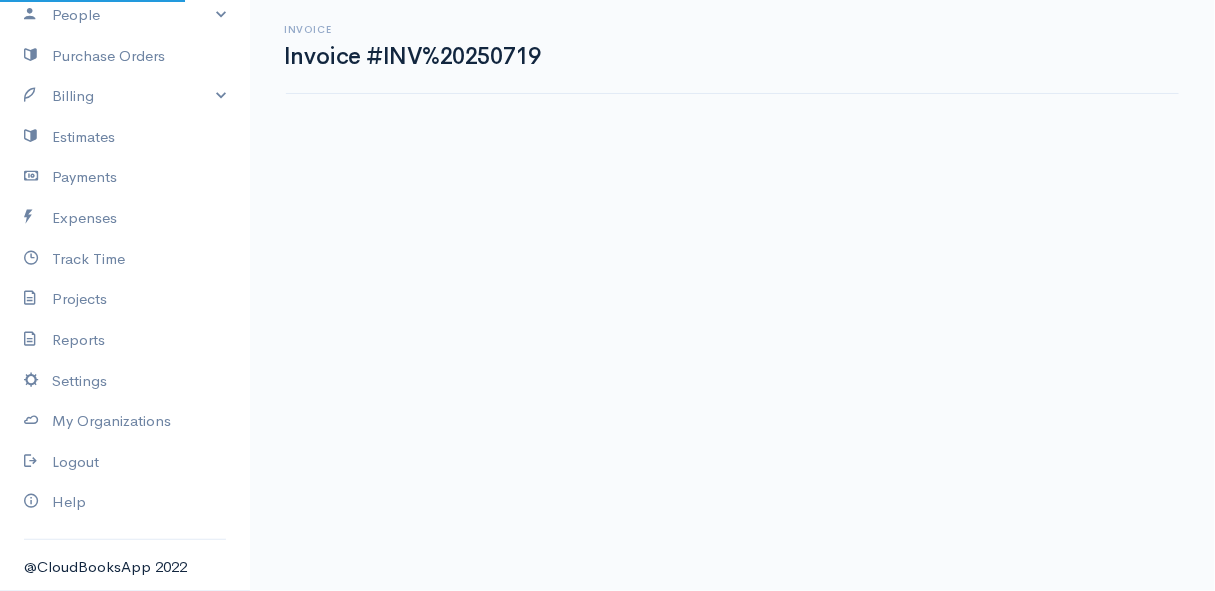 scroll, scrollTop: 0, scrollLeft: 0, axis: both 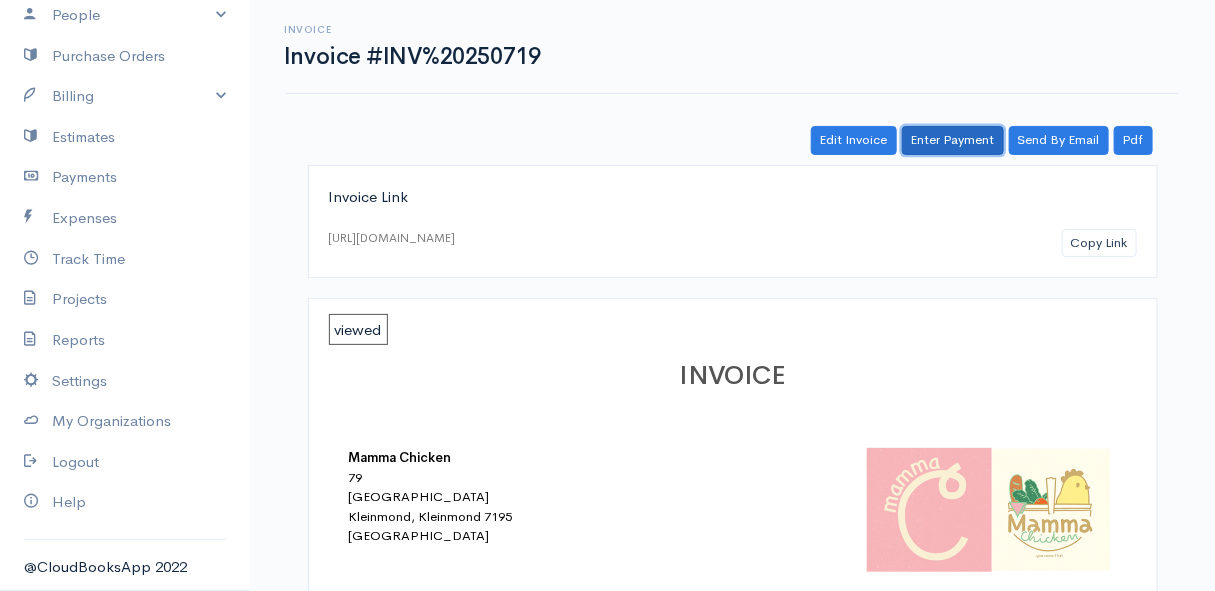 click on "Enter Payment" at bounding box center (953, 140) 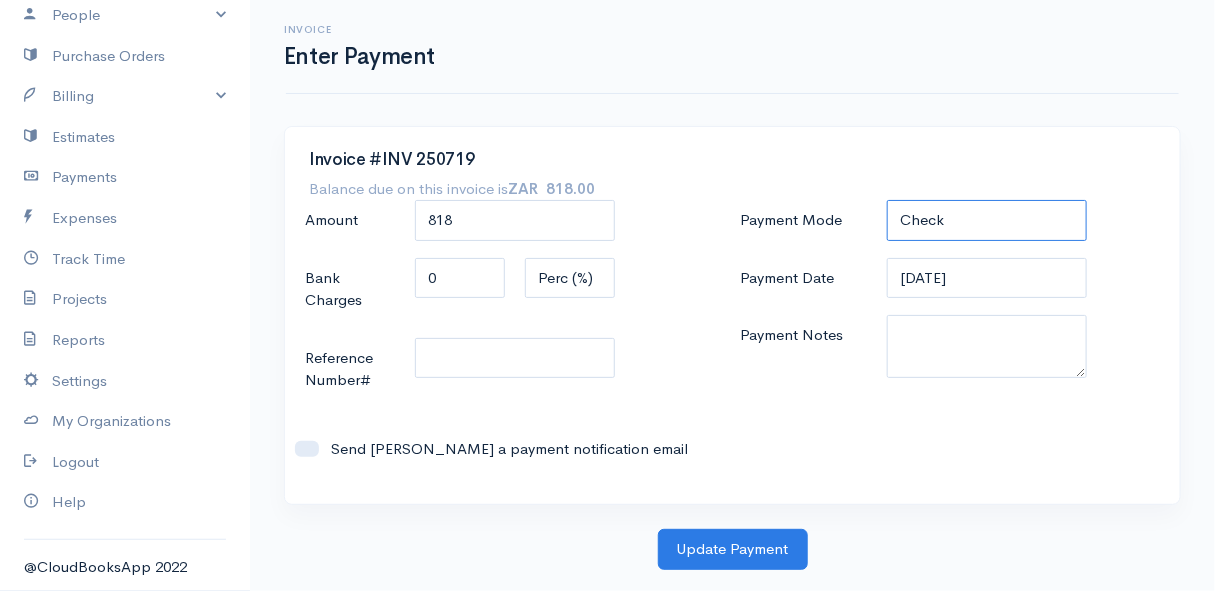 click on "Check Bank Transfer Credit Cash Debit ACH VISA MASTERCARD AMEX DISCOVER DINERS EUROCARD JCB NOVA Credit Card PayPal Google Checkout 2Checkout Amazon" at bounding box center [987, 220] 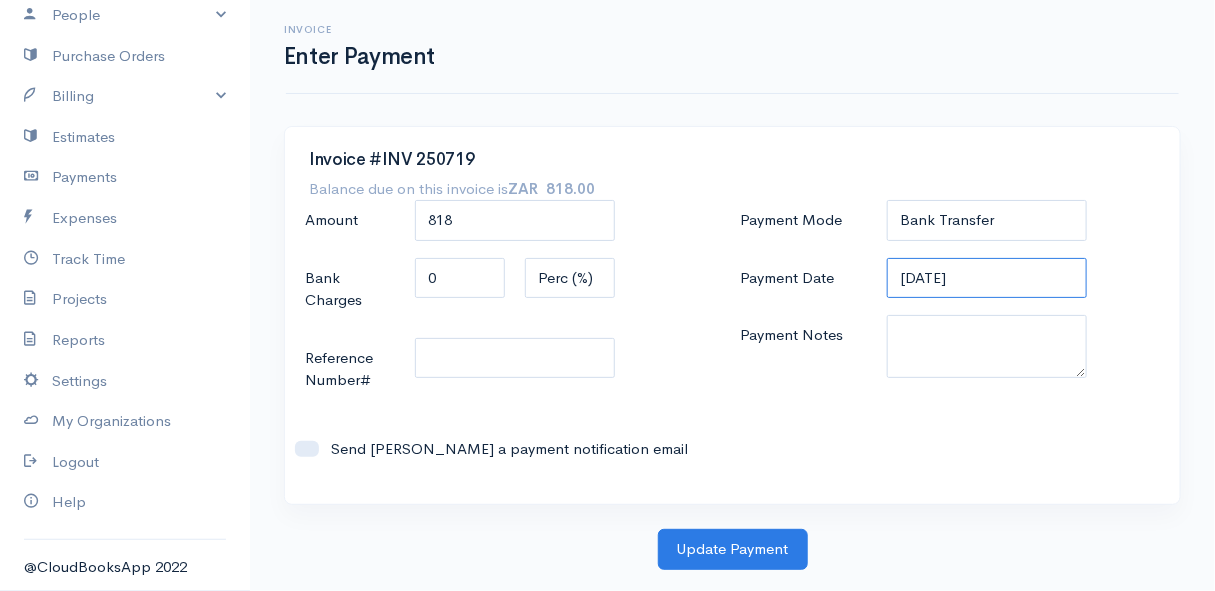 click on "[DATE]" at bounding box center (987, 278) 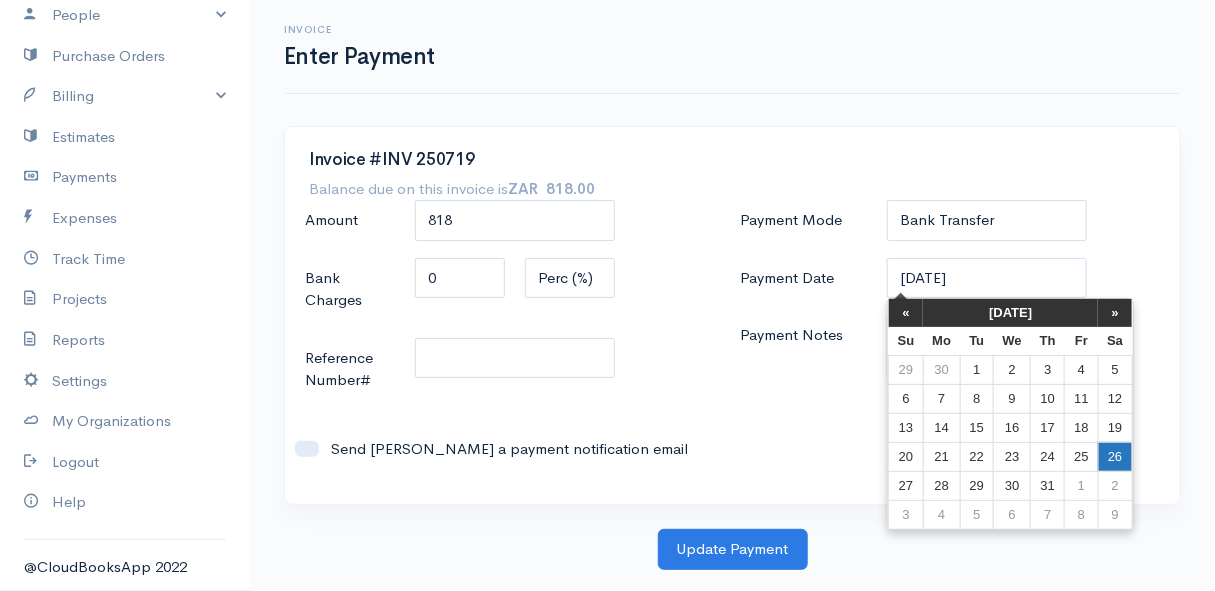 click on "26" at bounding box center (1115, 456) 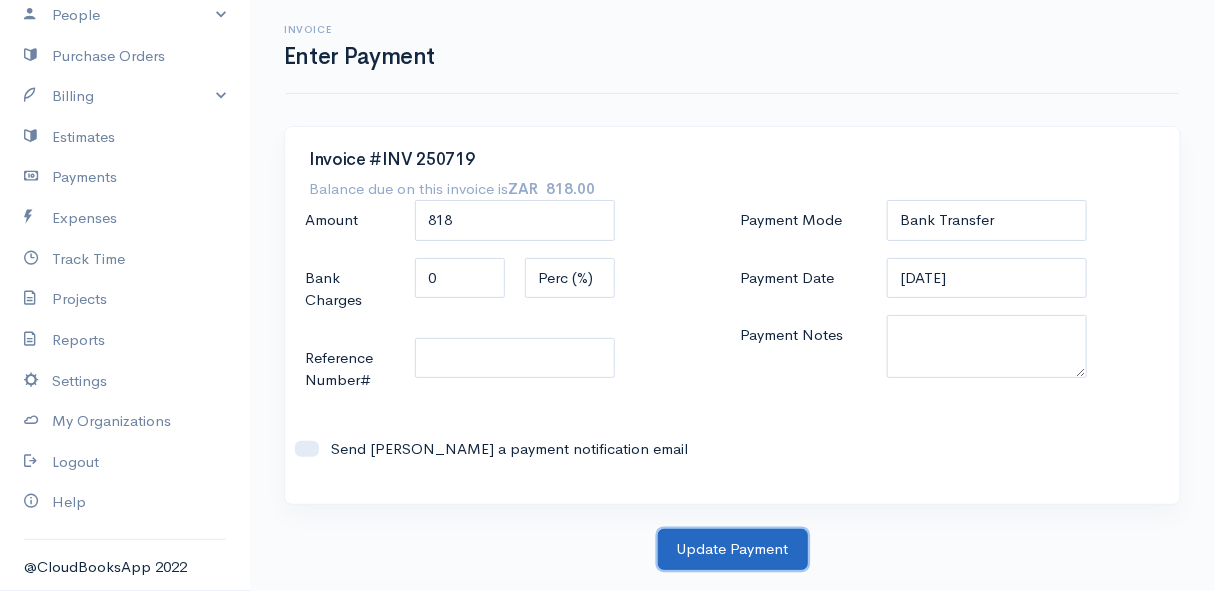 click on "Update Payment" at bounding box center [733, 549] 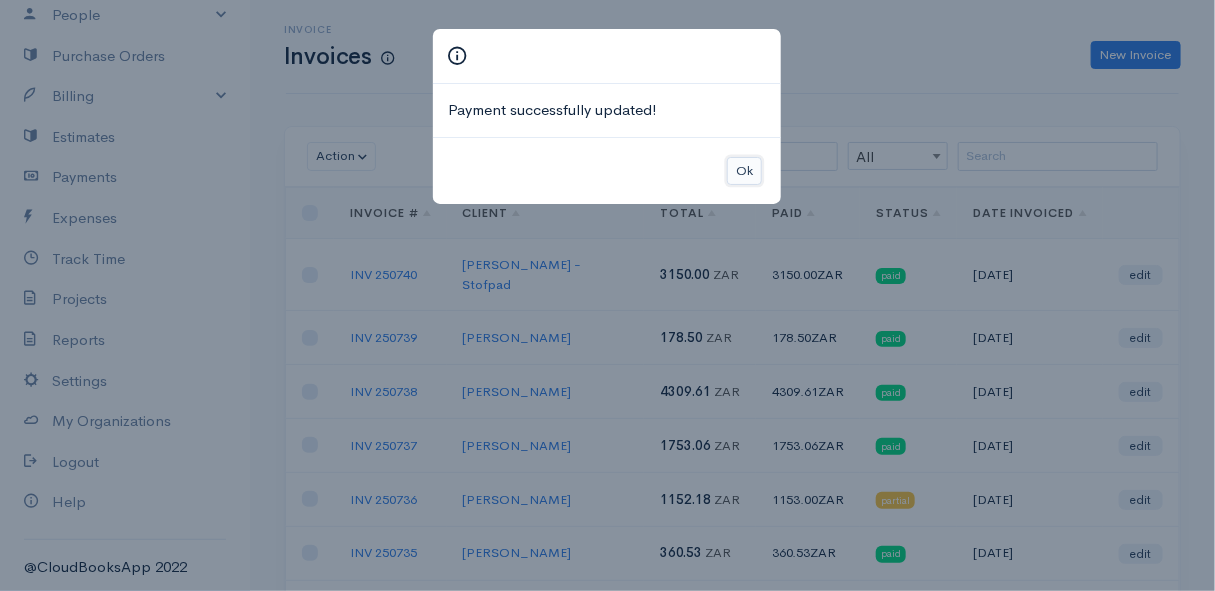 click on "Ok" at bounding box center (744, 171) 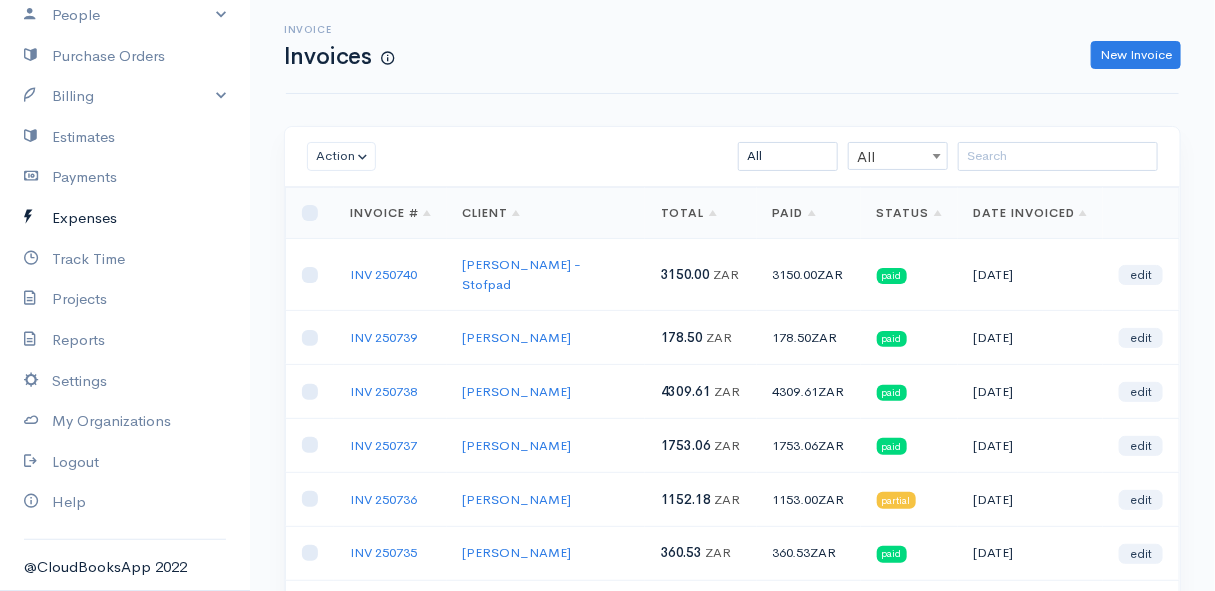 click on "Expenses" at bounding box center [125, 218] 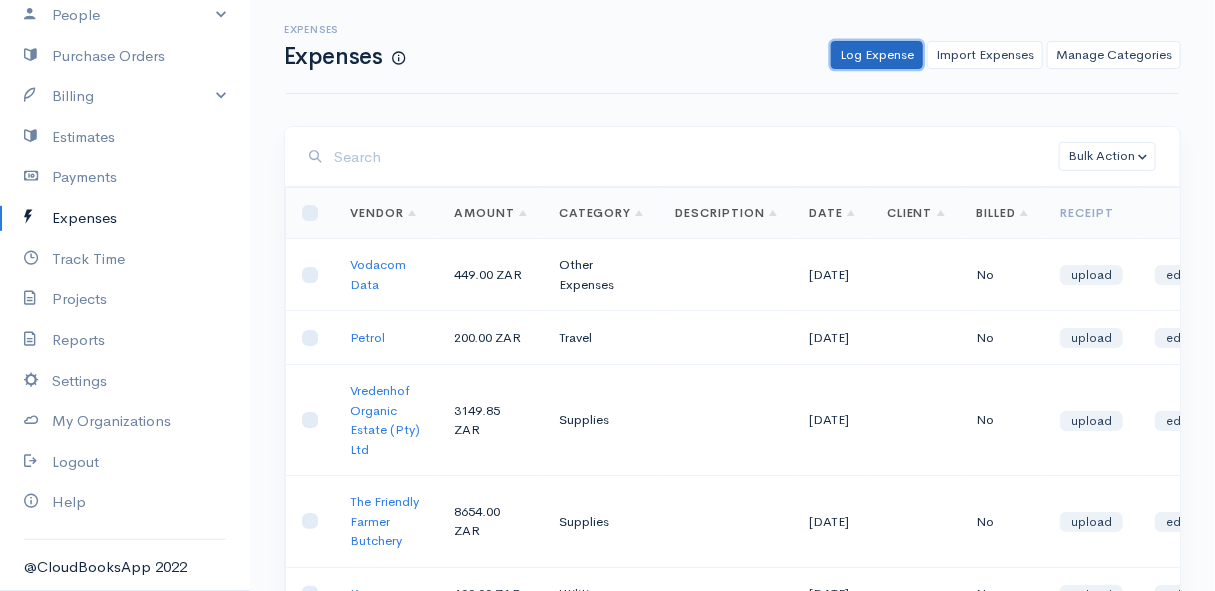 click on "Log Expense" at bounding box center [877, 55] 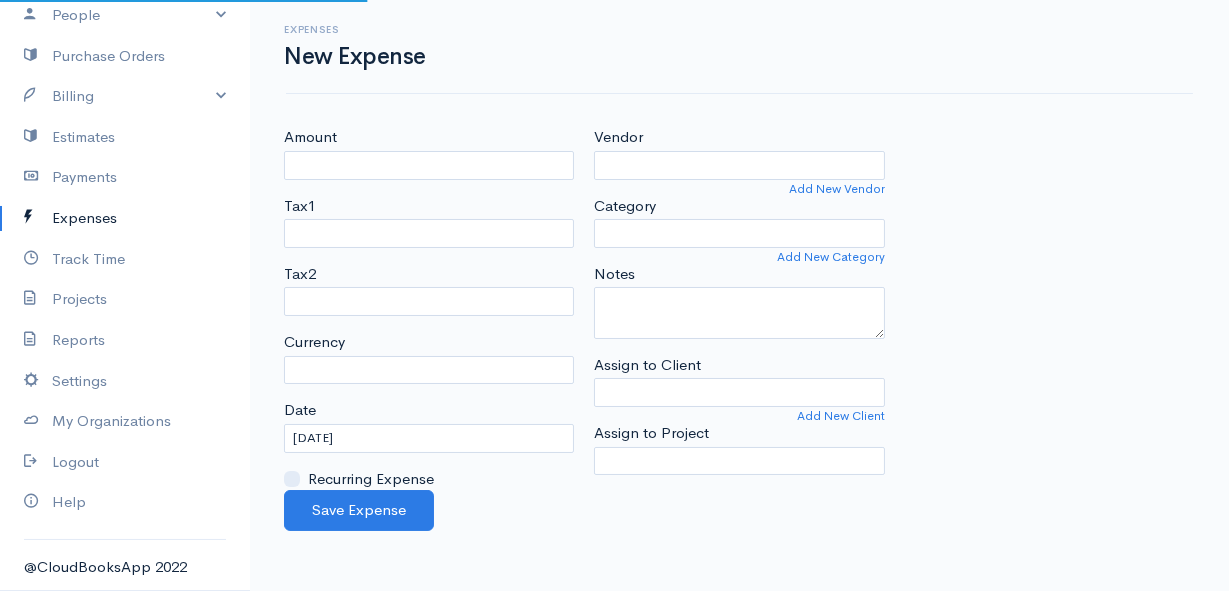 select on "ZAR" 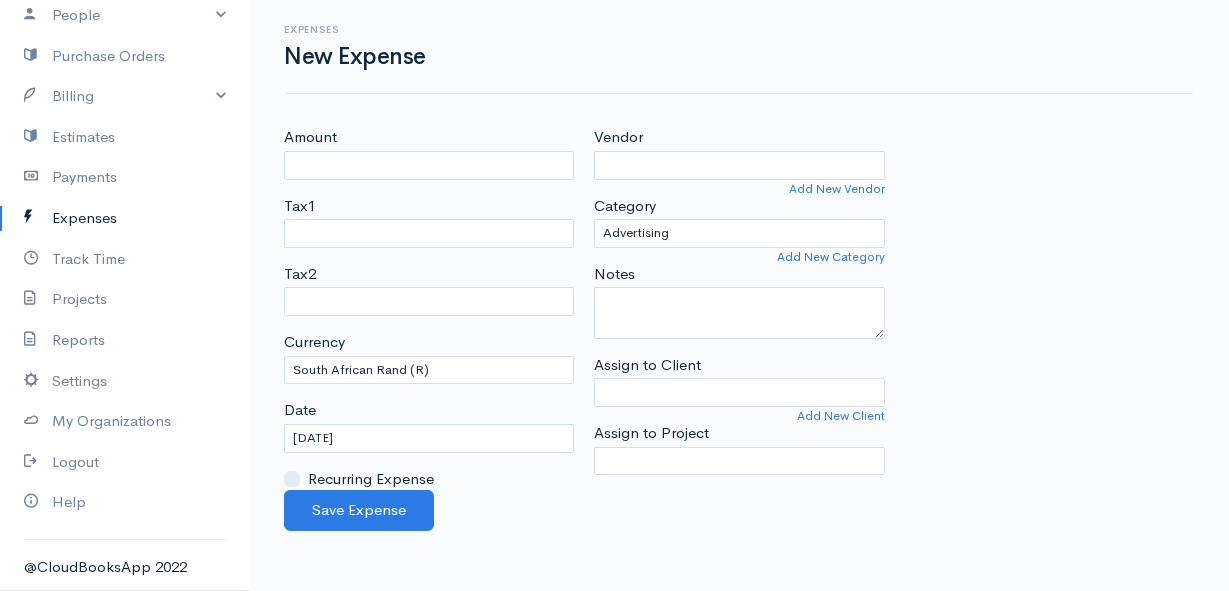 click on "Expenses" at bounding box center [125, 218] 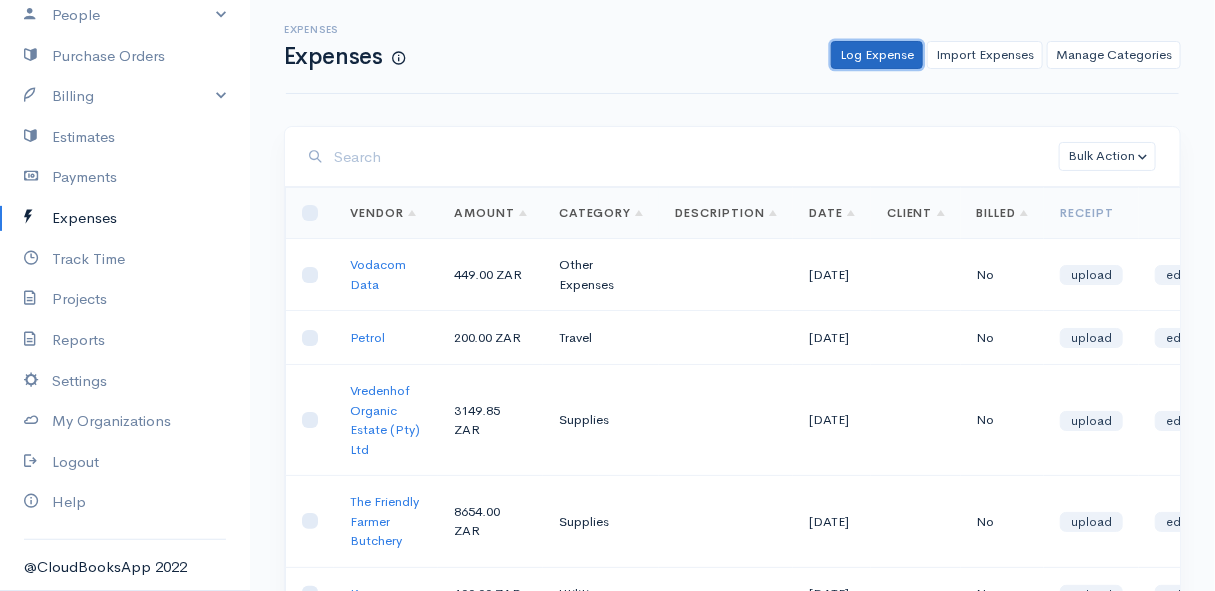 click on "Log Expense" at bounding box center [877, 55] 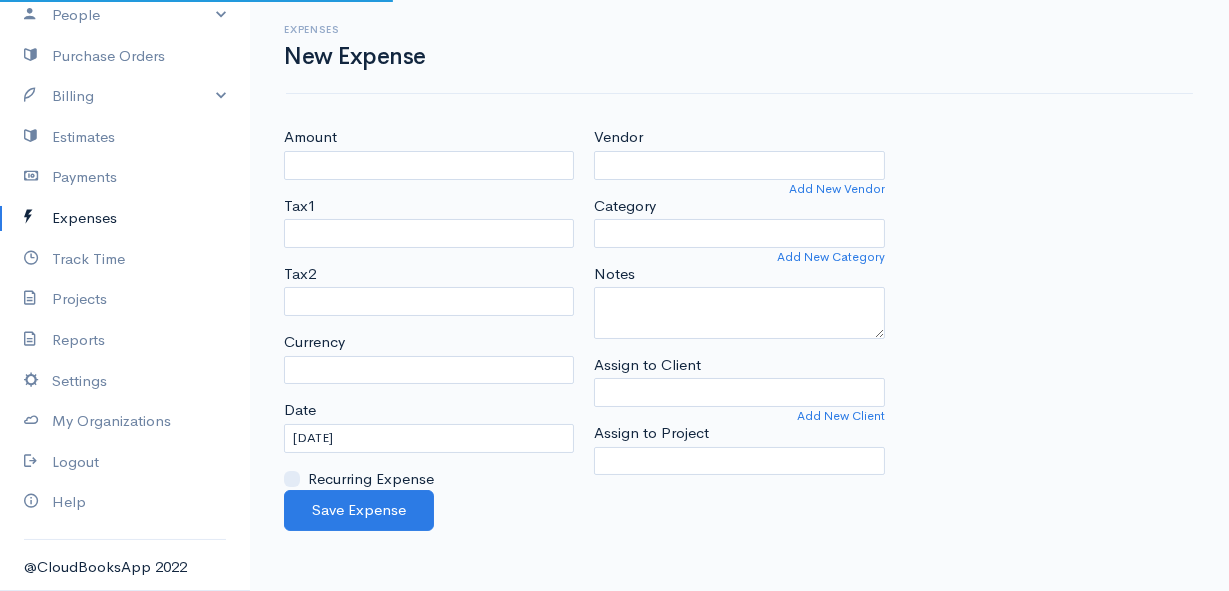select on "ZAR" 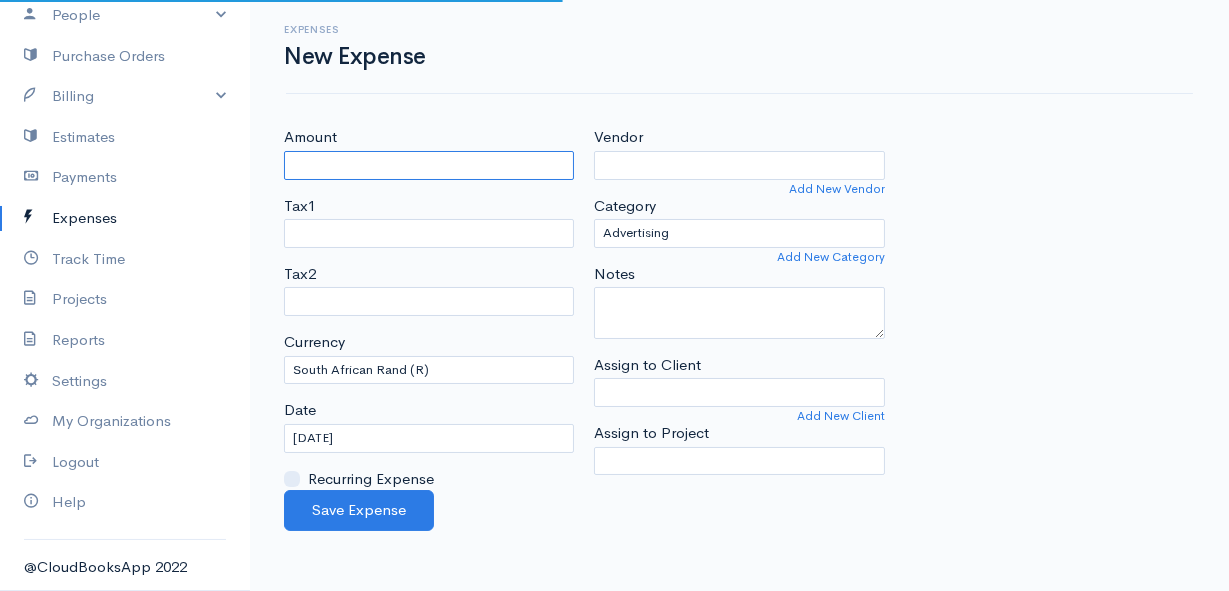 click on "Amount" at bounding box center [429, 165] 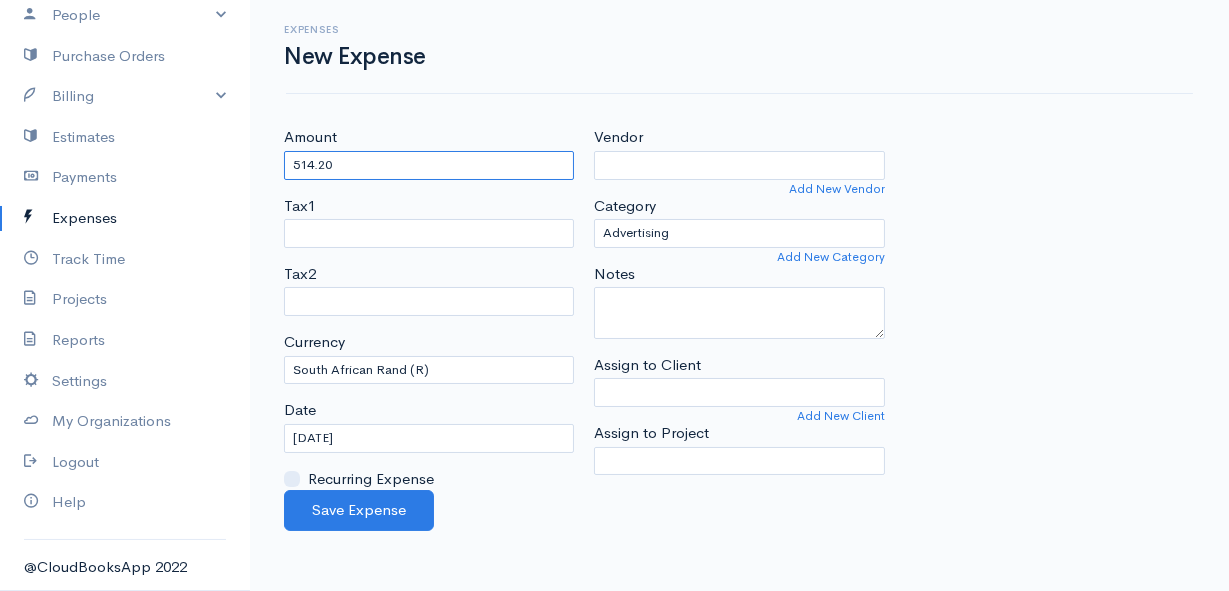 type on "514.20" 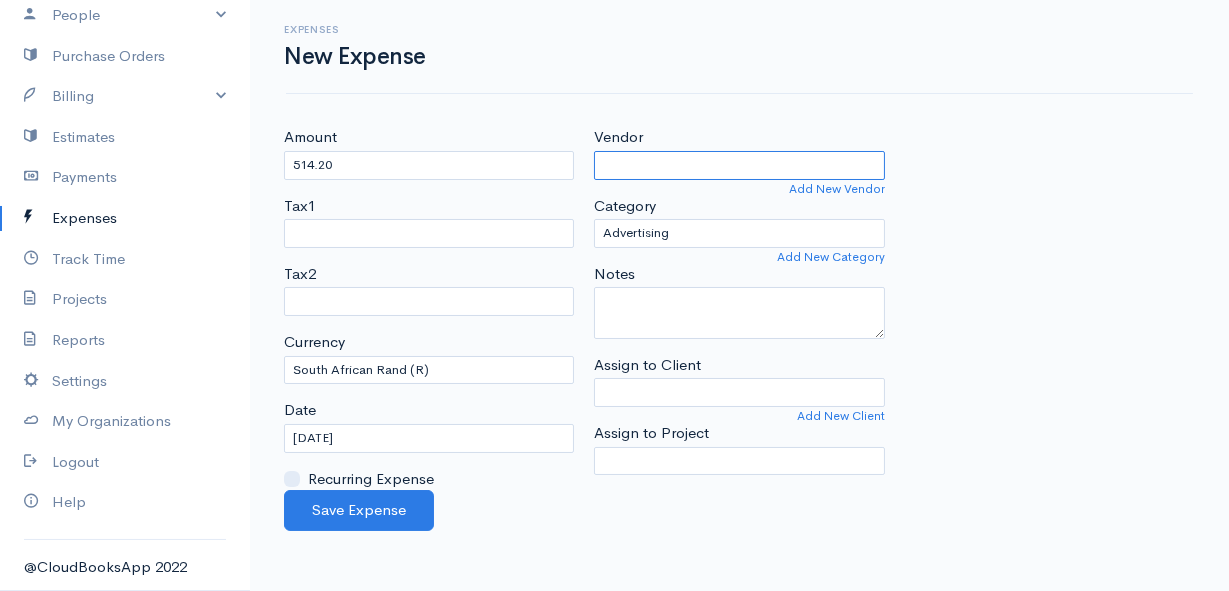 click on "Vendor" at bounding box center [739, 165] 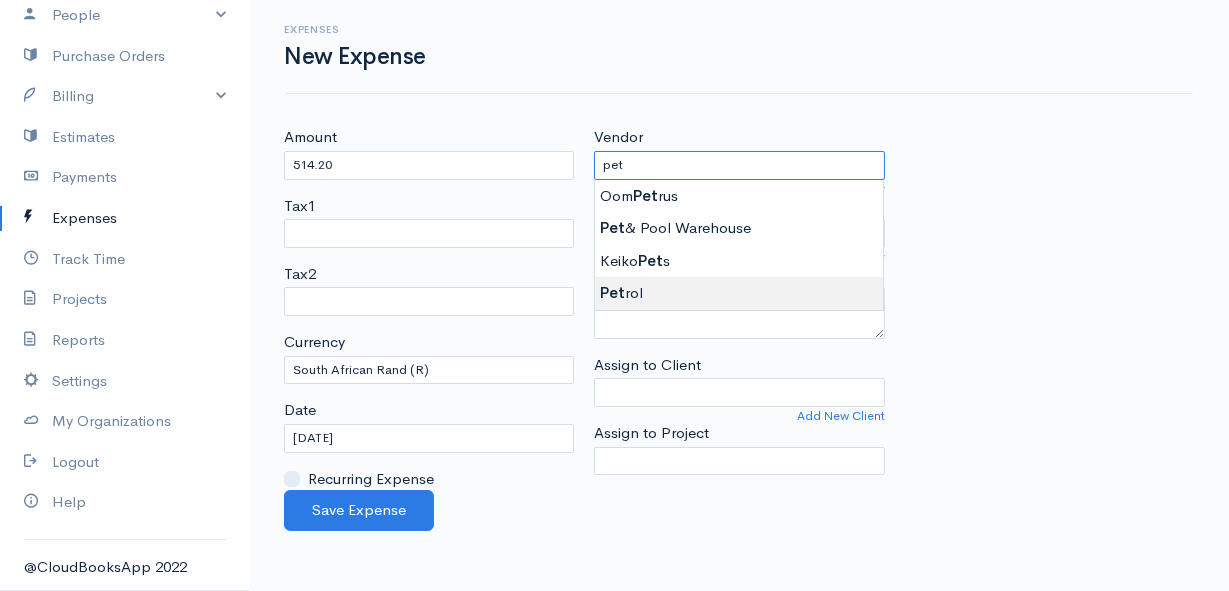 type on "Petrol" 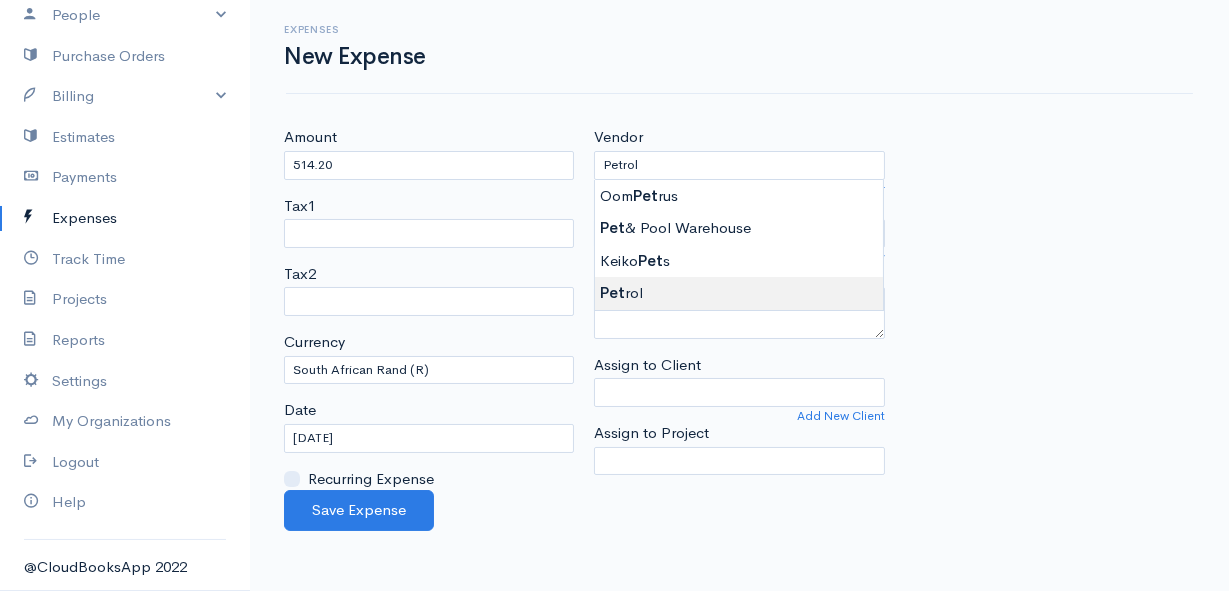 click on "Mamma Chicken
Upgrade
Dashboard
People
Clients
Vendors
Staff Users
Purchase Orders
Billing
Invoice
Recurring Invoice
Items
Services
Taxes
Credits
Estimates
Payments
Expenses
Track Time
Projects
Reports
Settings
My Organizations
Logout
Help
@CloudBooksApp 2022
Expenses
New Expense
Amount 514.20 Tax1 Tax2 Currency U.S. Dollars ($) Canadian Dollars ($) British Pounds Sterling (£) Euros (€) Australian Dollars ($) Afghani (Af) Algerian Dinar (د.ج) Argentine Pesos ($) Date" at bounding box center (614, 295) 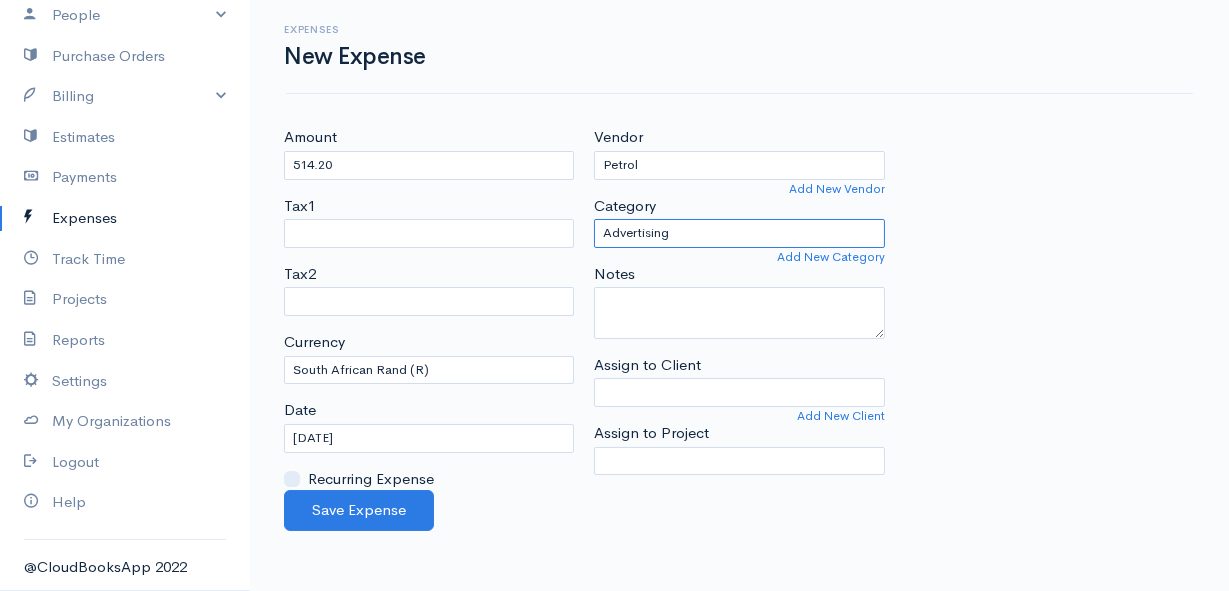 click on "Advertising Car & Truck Expenses Contractors Education Education and Training Employee Benefits Hardware Meals & Entertainment Other Expenses Personal Professional Services Rent or Lease Supplies Travel Utilities" at bounding box center (739, 233) 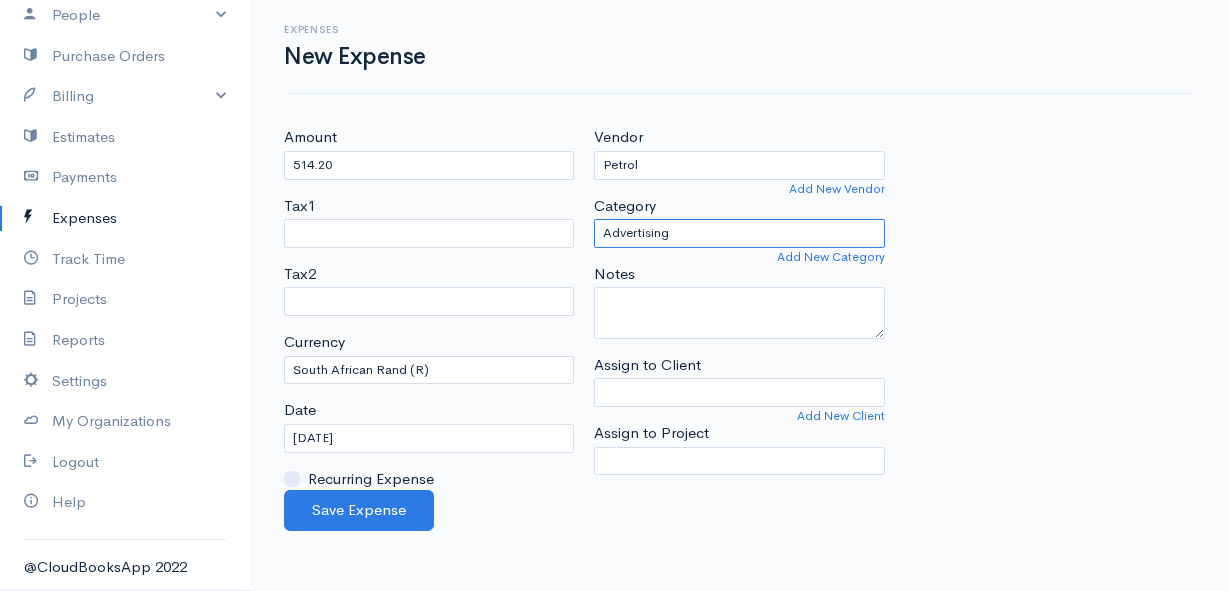 select on "Travel" 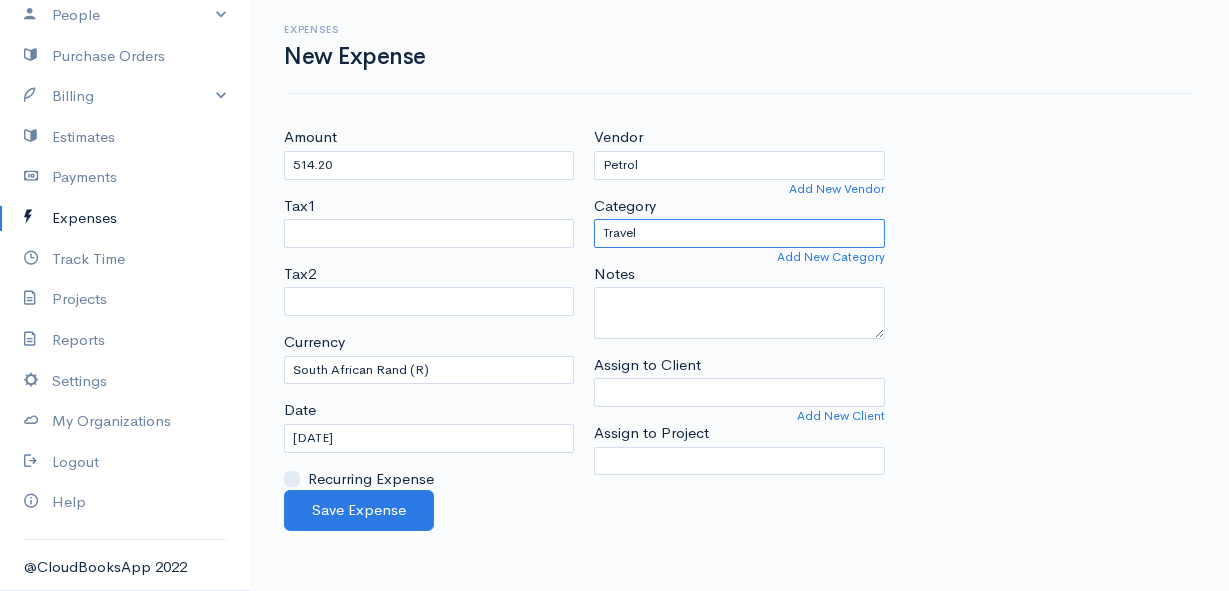 click on "Advertising Car & Truck Expenses Contractors Education Education and Training Employee Benefits Hardware Meals & Entertainment Other Expenses Personal Professional Services Rent or Lease Supplies Travel Utilities" at bounding box center (739, 233) 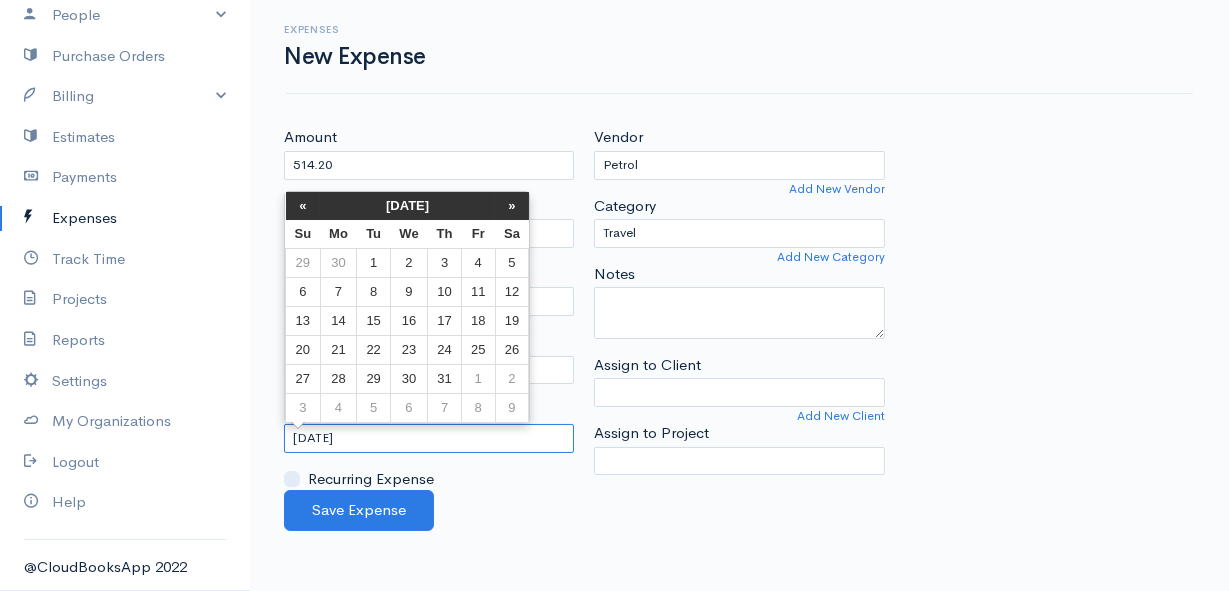 click on "[DATE]" at bounding box center [429, 438] 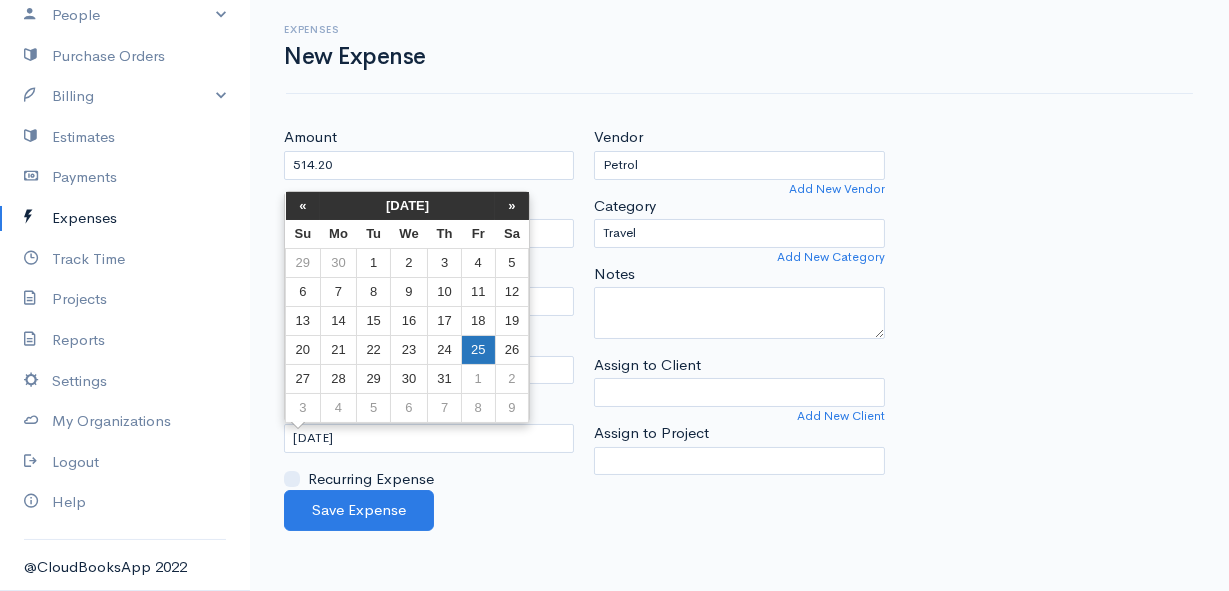 click on "25" at bounding box center (478, 349) 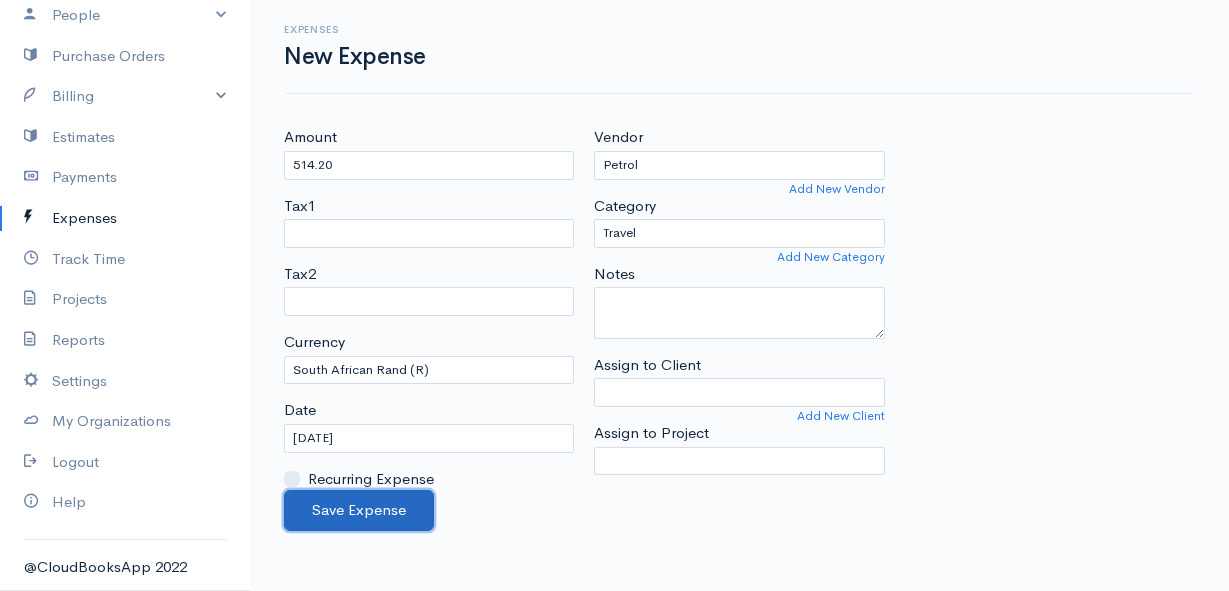 click on "Save Expense" at bounding box center (359, 510) 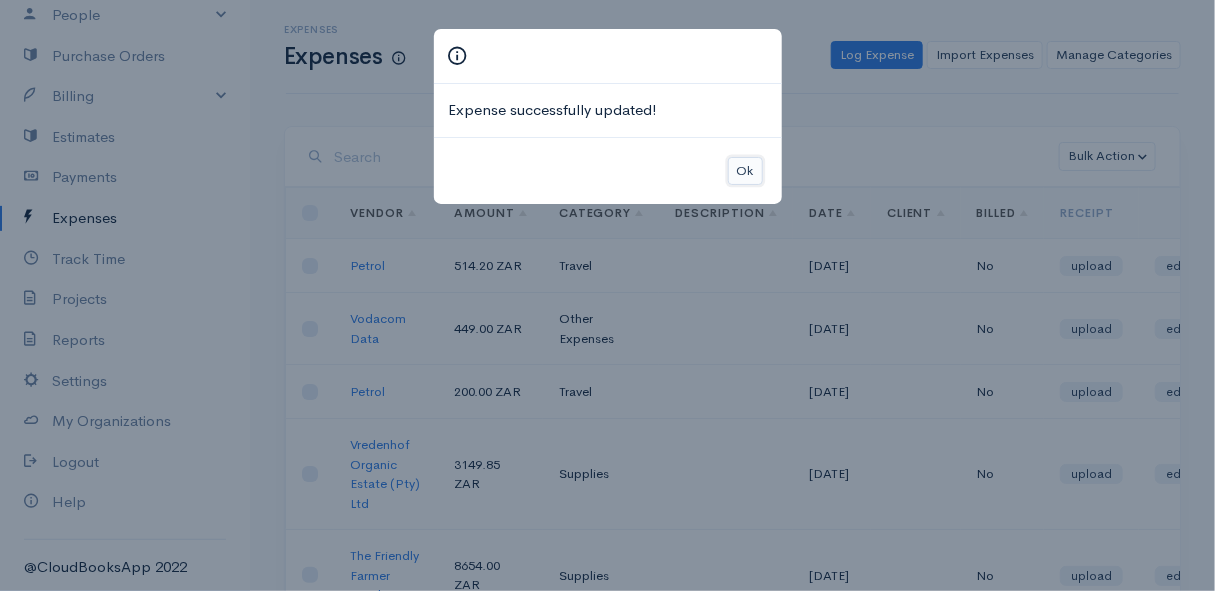 click on "Ok" at bounding box center [745, 171] 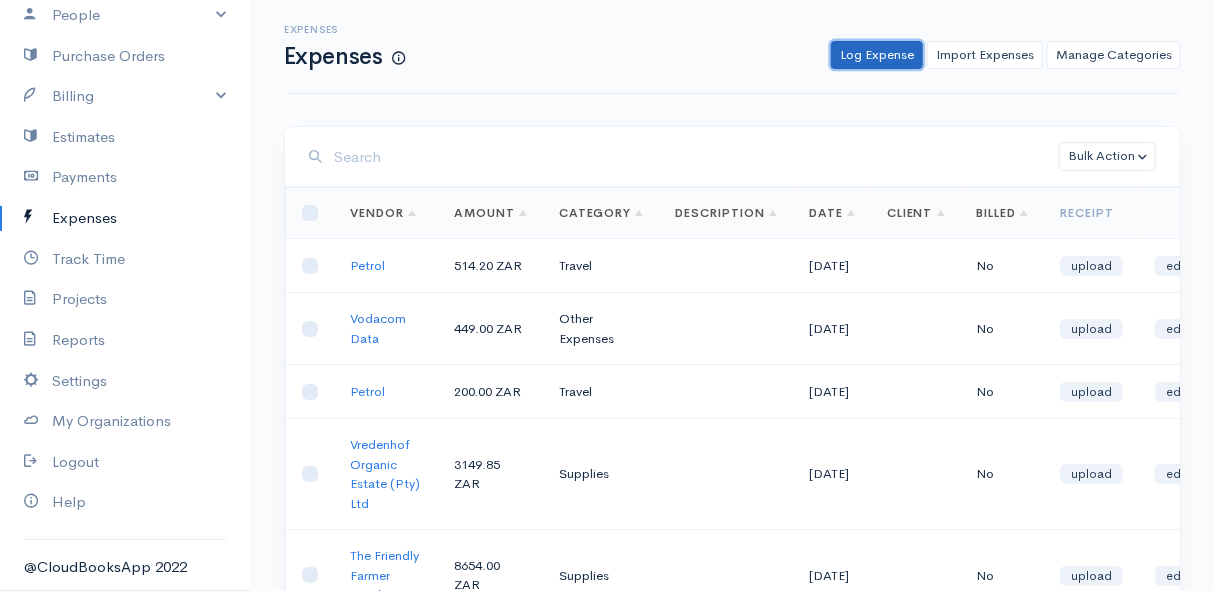 click on "Log Expense" at bounding box center (877, 55) 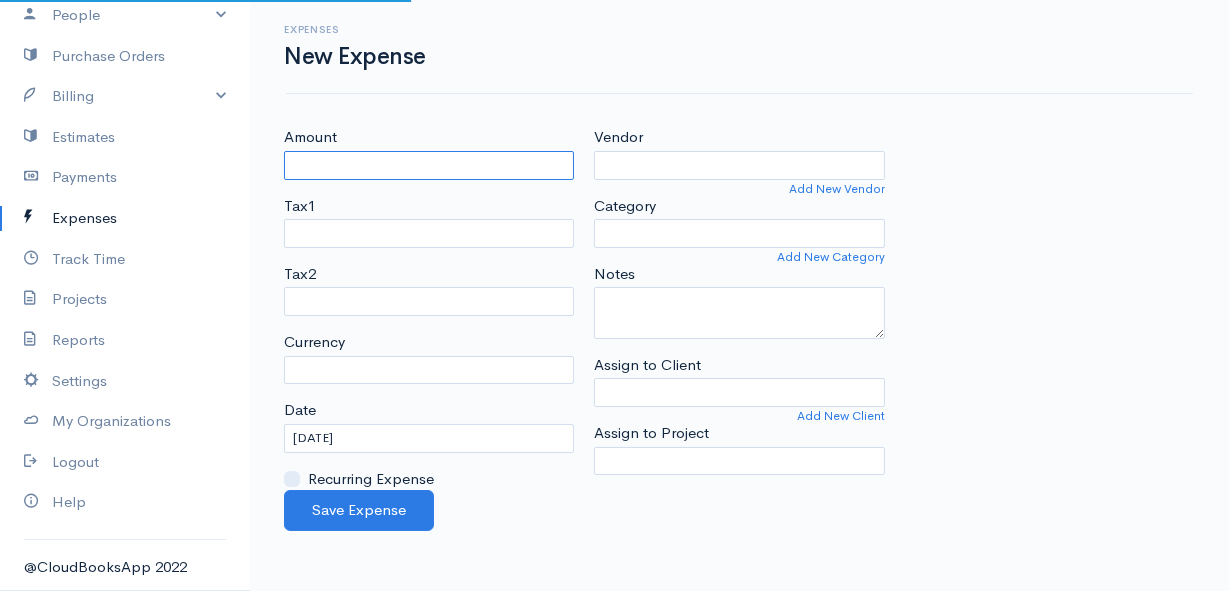 click on "Amount" at bounding box center (429, 165) 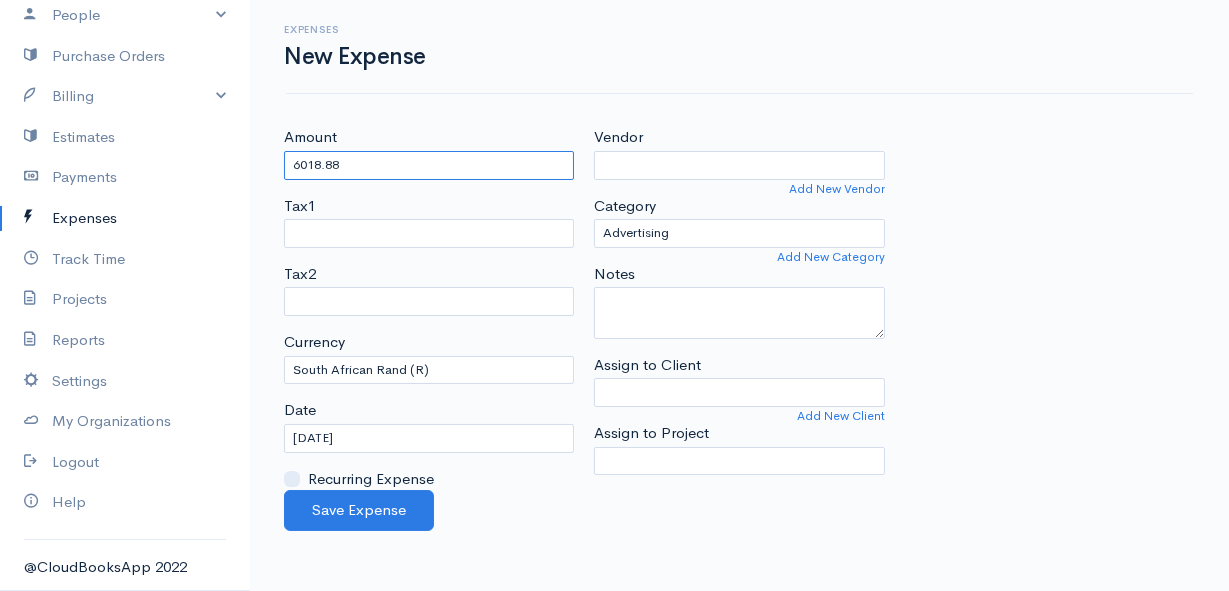 type on "6018.88" 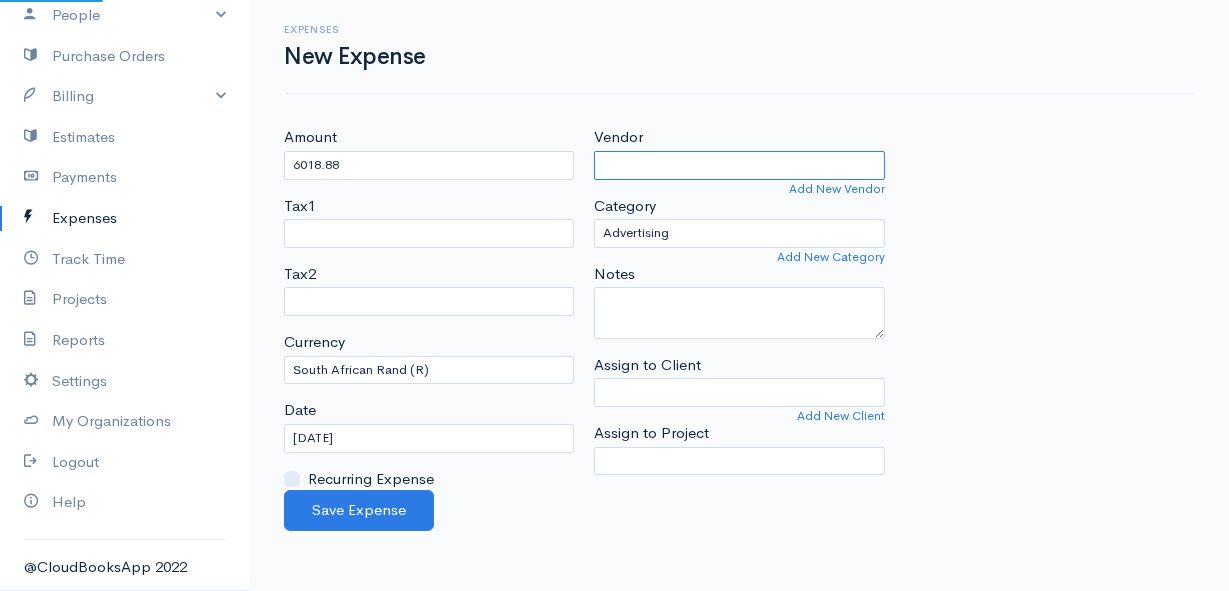 click on "Vendor" at bounding box center (739, 165) 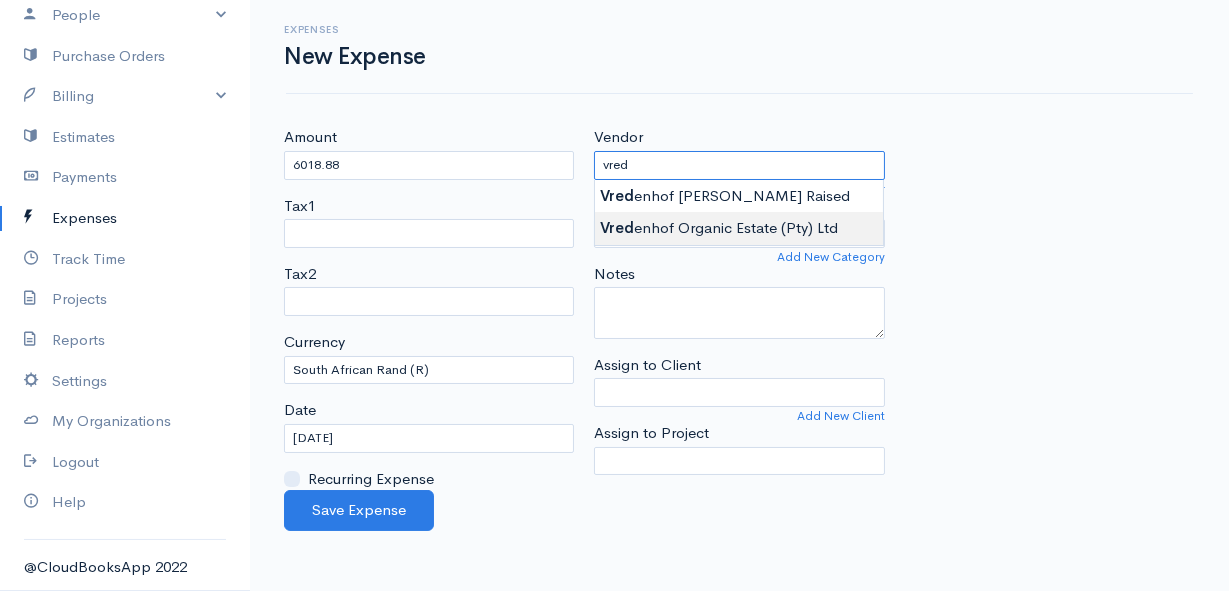 type on "Vredenhof Organic Estate (Pty) Ltd" 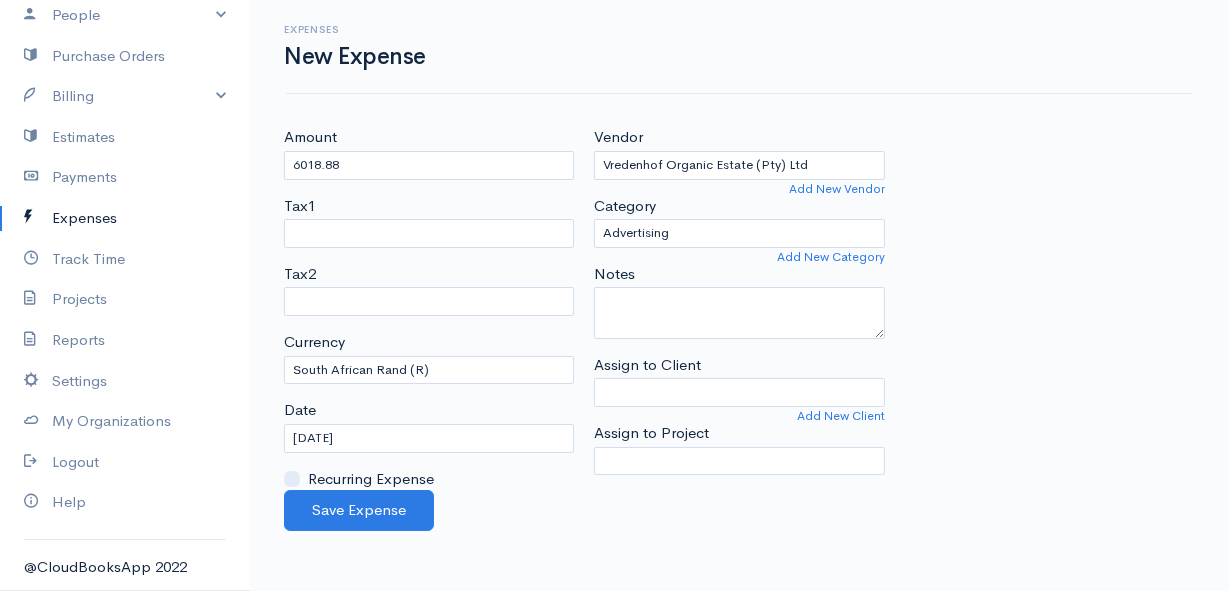 click on "Mamma Chicken
Upgrade
Dashboard
People
Clients
Vendors
Staff Users
Purchase Orders
Billing
Invoice
Recurring Invoice
Items
Services
Taxes
Credits
Estimates
Payments
Expenses
Track Time
Projects
Reports
Settings
My Organizations
Logout
Help
@CloudBooksApp 2022
Expenses
New Expense
Amount 6018.88 Tax1 Tax2 Currency U.S. Dollars ($) Canadian Dollars ($) British Pounds Sterling (£) Euros (€) Australian Dollars ($) Afghani (Af) Algerian Dinar (د.ج) Argentine Pesos ($)" at bounding box center (614, 295) 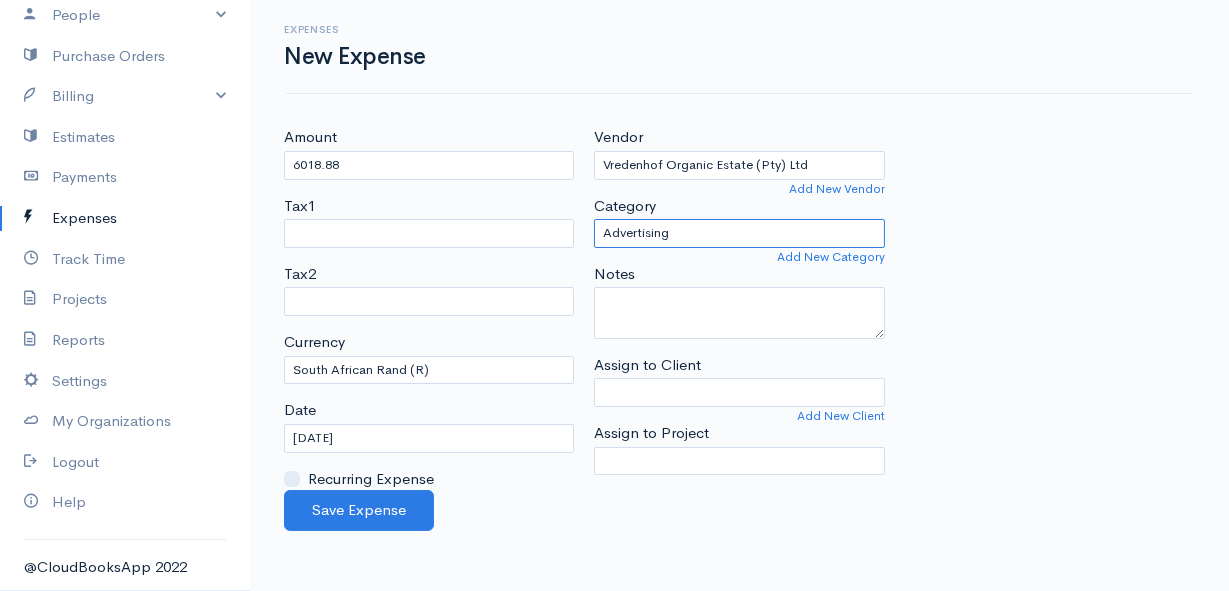 click on "Advertising Car & Truck Expenses Contractors Education Education and Training Employee Benefits Hardware Meals & Entertainment Other Expenses Personal Professional Services Rent or Lease Supplies Travel Utilities" at bounding box center [739, 233] 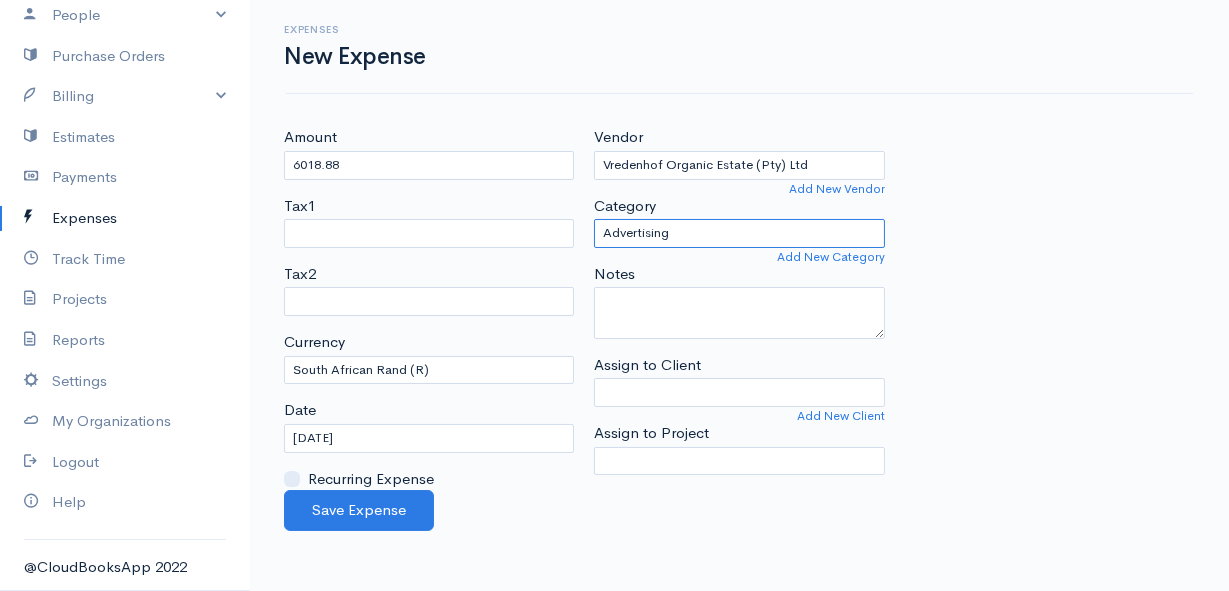 select on "Supplies" 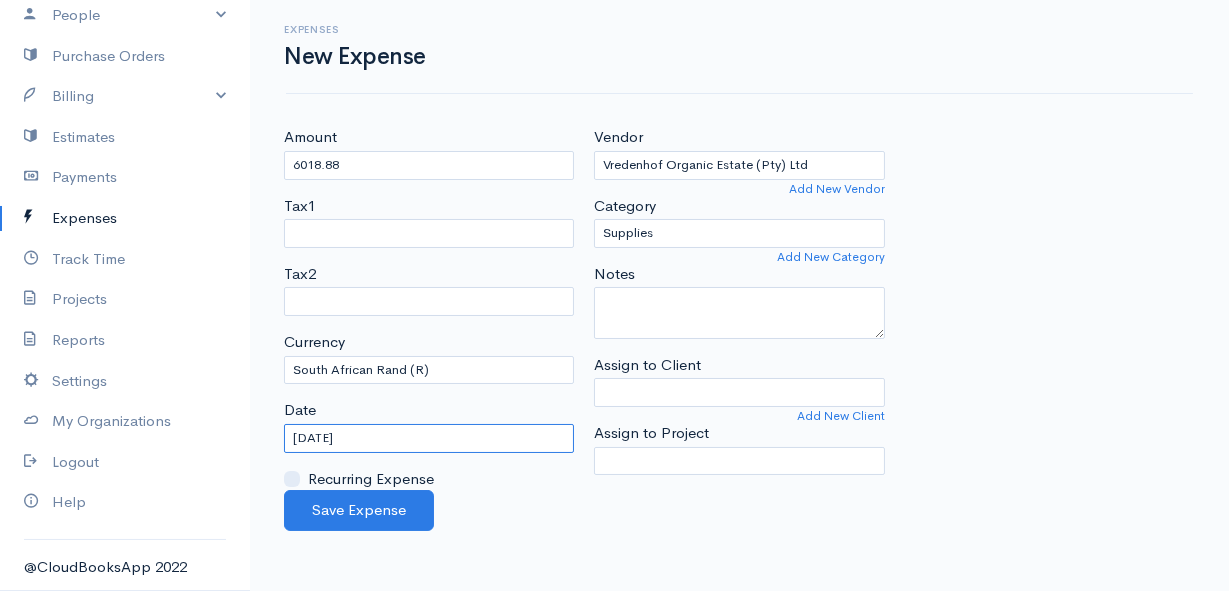 click on "[DATE]" at bounding box center [429, 438] 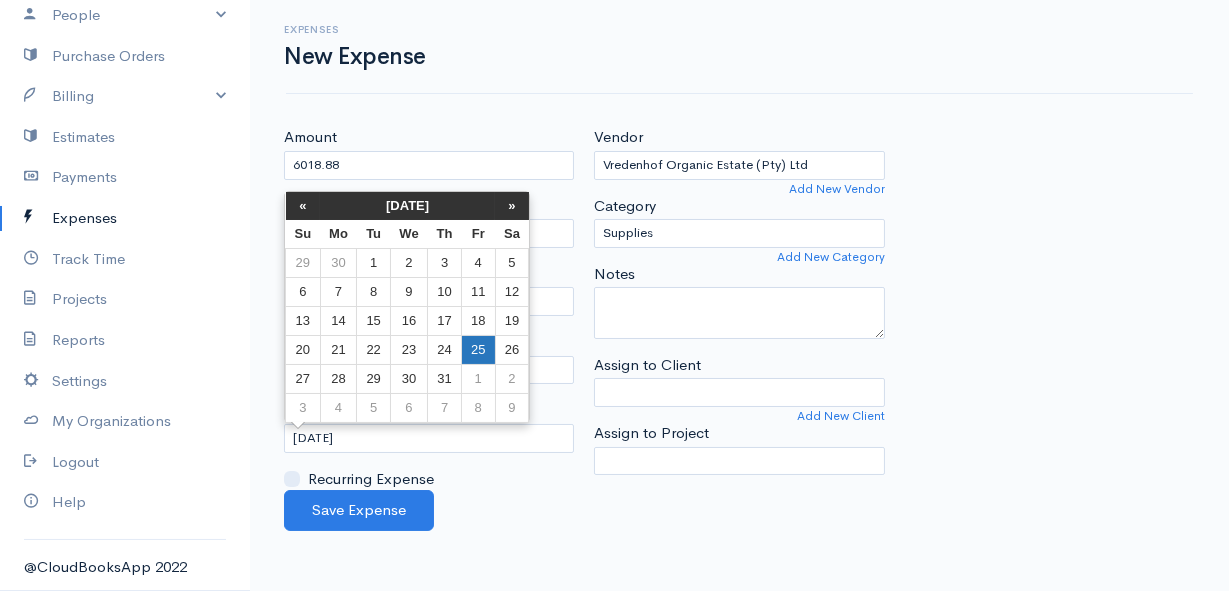 click on "25" at bounding box center [478, 349] 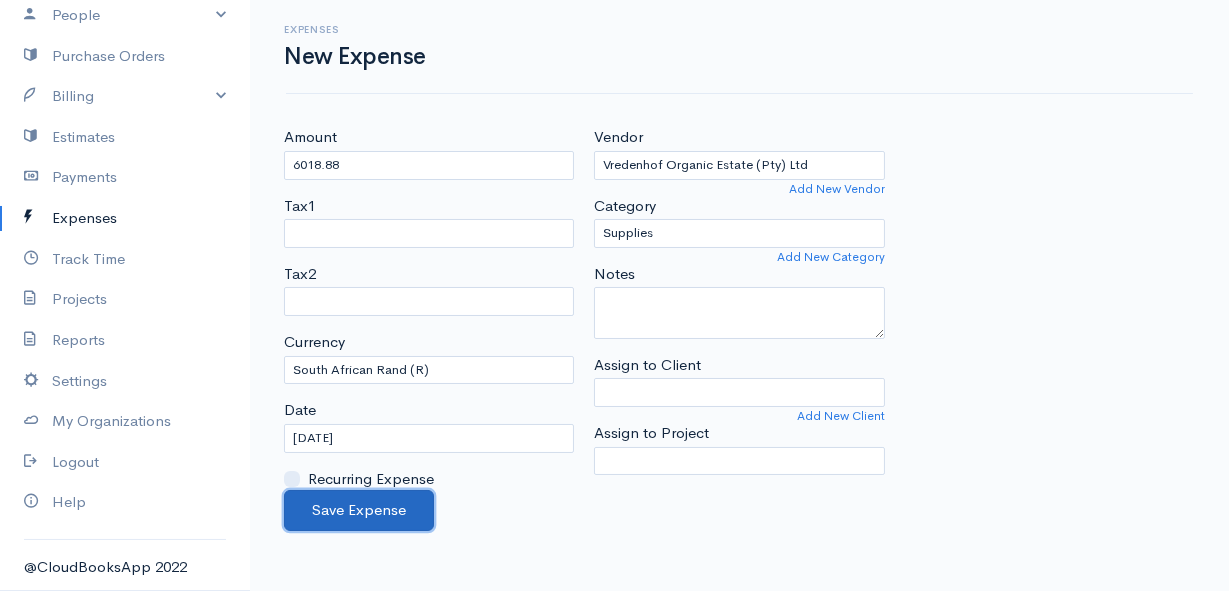click on "Save Expense" at bounding box center (359, 510) 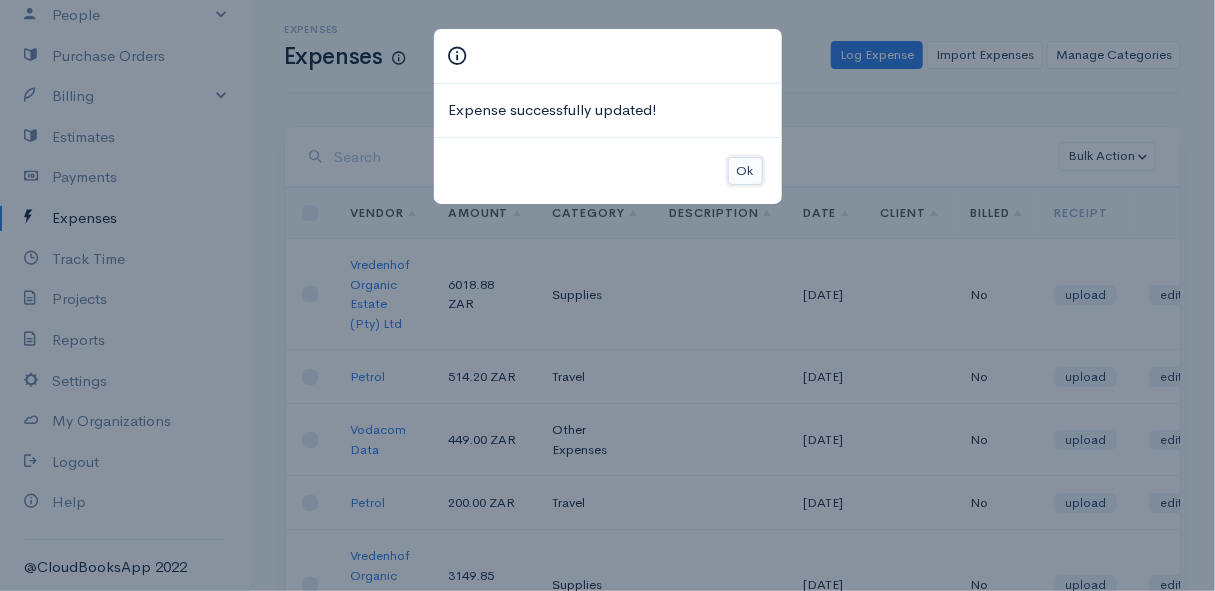 click on "Ok" at bounding box center (745, 171) 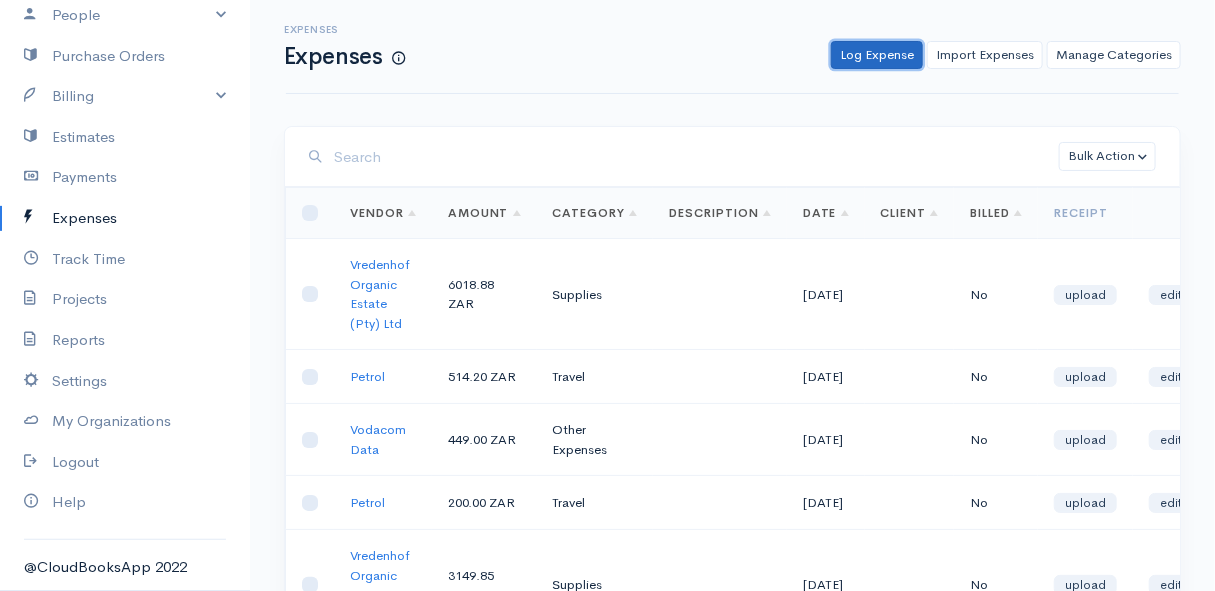 click on "Log Expense" at bounding box center (877, 55) 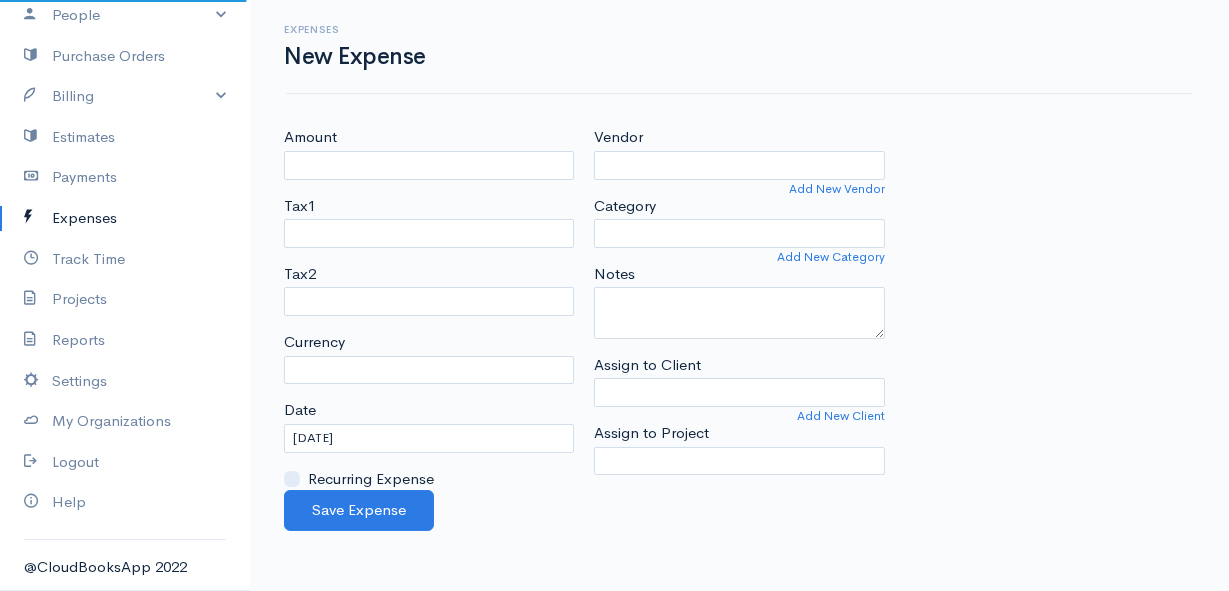 select on "ZAR" 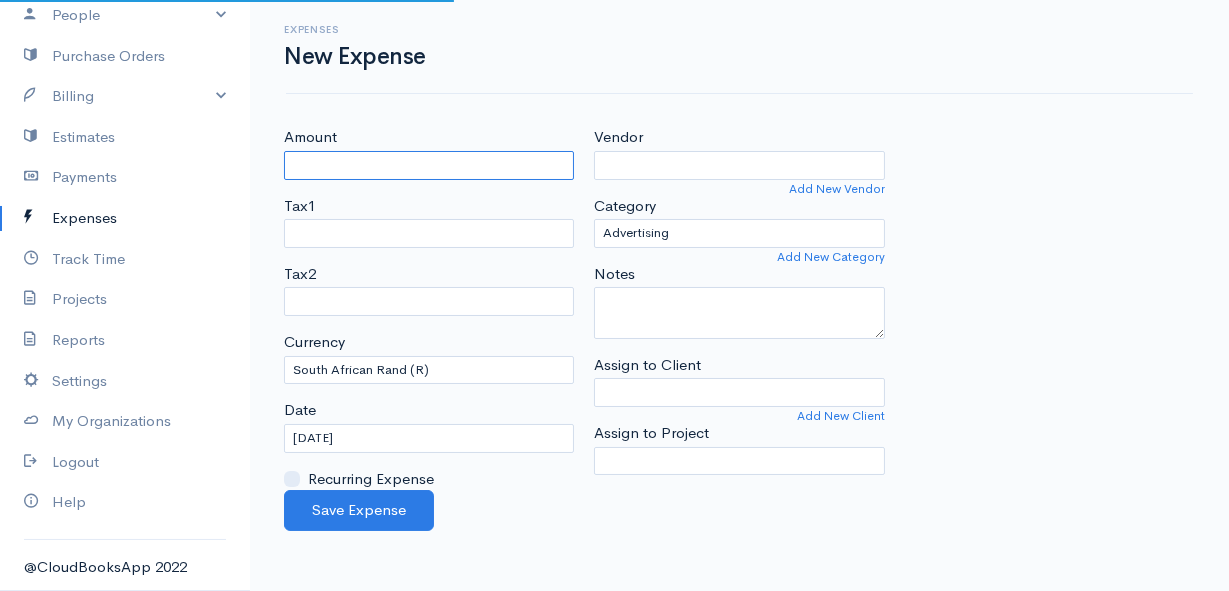 click on "Amount" at bounding box center [429, 165] 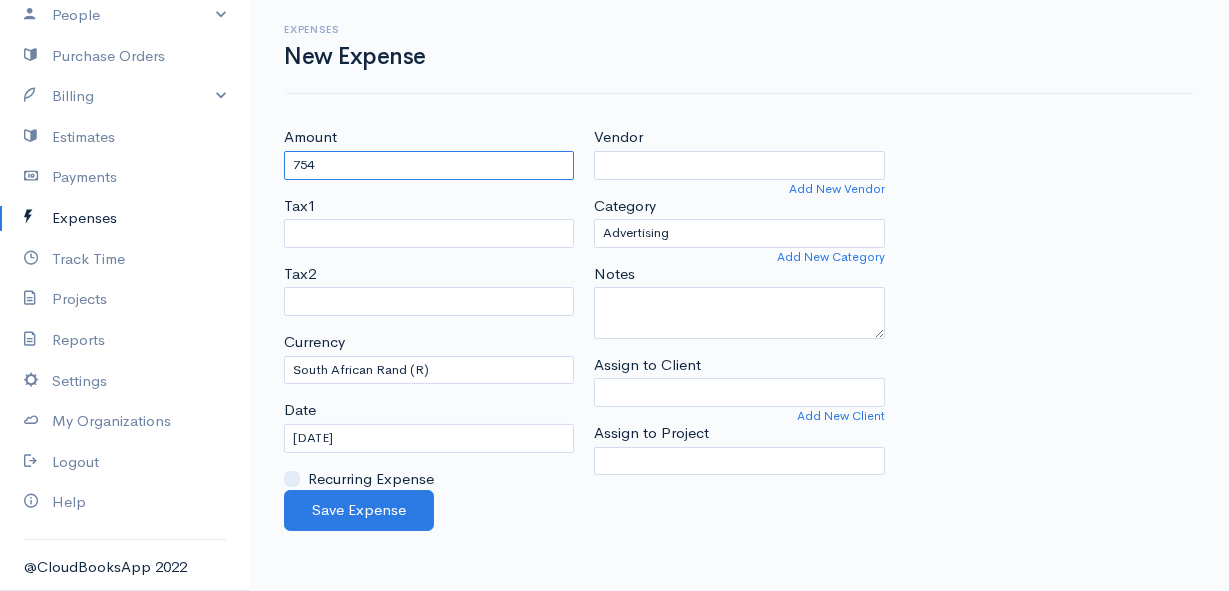 type on "754" 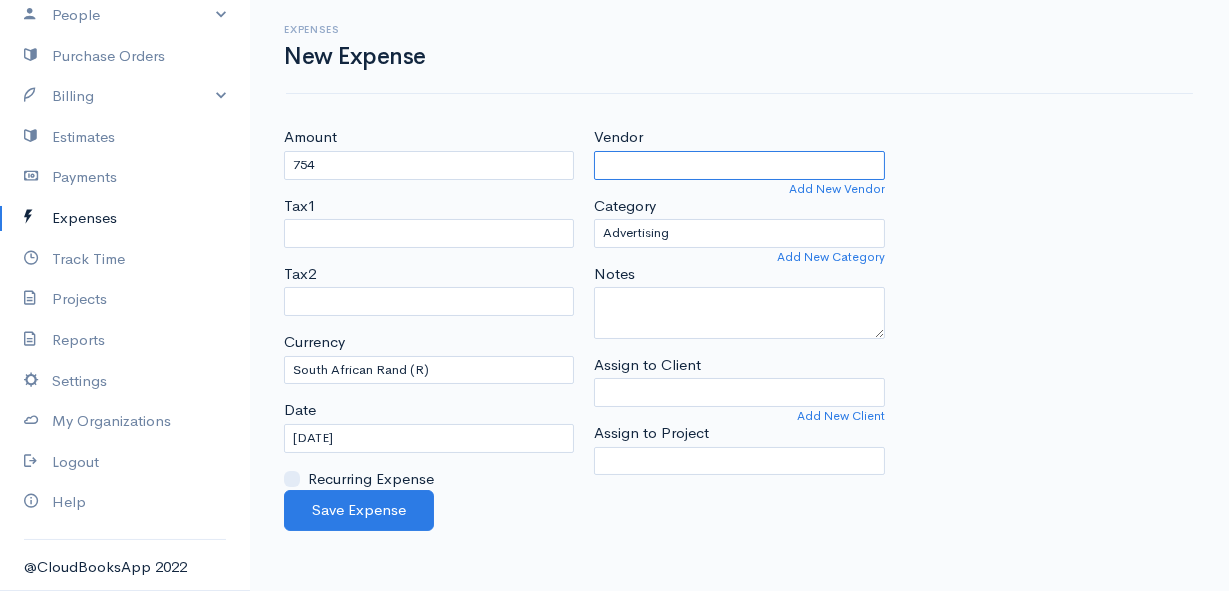 click on "Vendor" at bounding box center [739, 165] 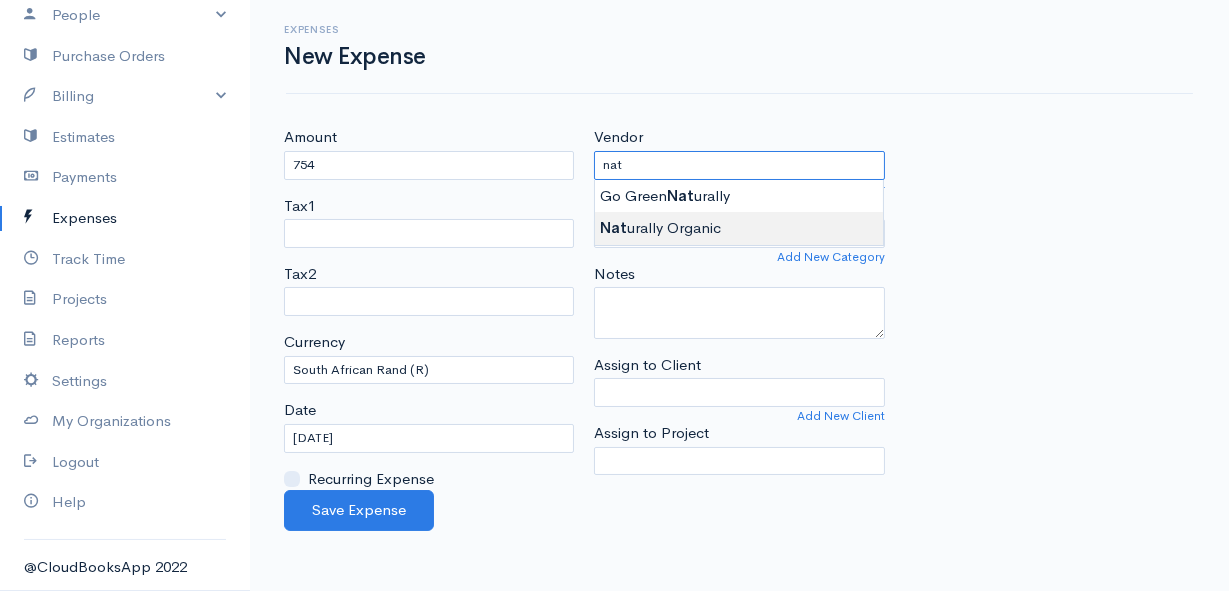 type on "Naturally Organic" 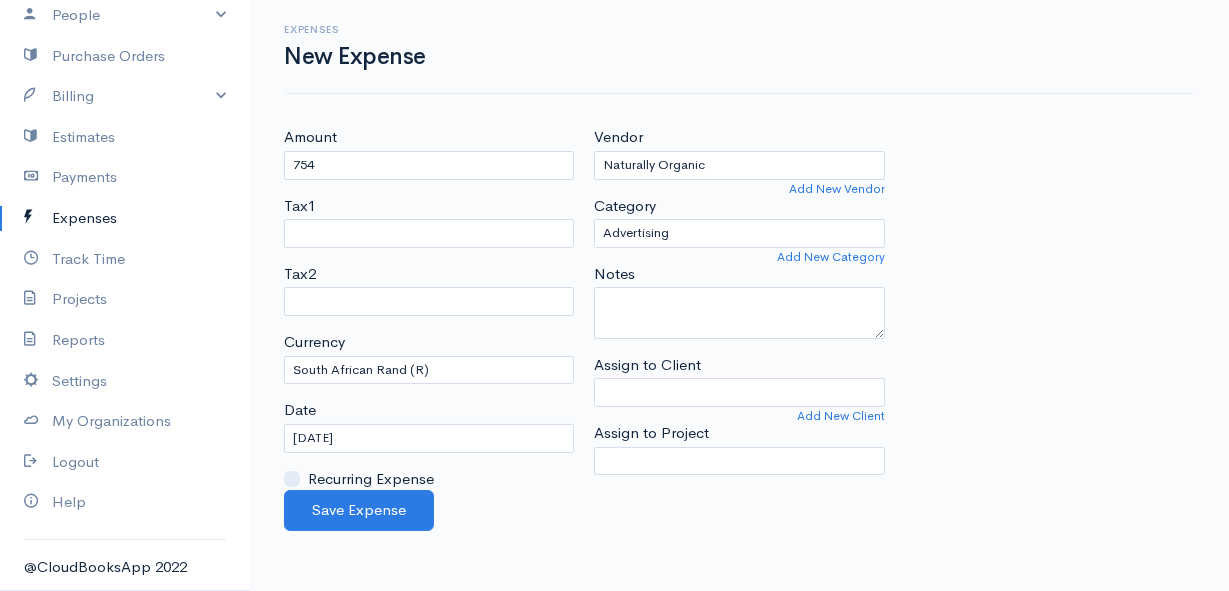 click on "Mamma Chicken
Upgrade
Dashboard
People
Clients
Vendors
Staff Users
Purchase Orders
Billing
Invoice
Recurring Invoice
Items
Services
Taxes
Credits
Estimates
Payments
Expenses
Track Time
Projects
Reports
Settings
My Organizations
Logout
Help
@CloudBooksApp 2022
Expenses
New Expense
Amount 754 Tax1 Tax2 Currency U.S. Dollars ($) Canadian Dollars ($) British Pounds Sterling (£) Euros (€) Australian Dollars ($) Afghani (Af) Algerian Dinar (د.ج) Argentine Pesos ($) Lek (L)" at bounding box center [614, 295] 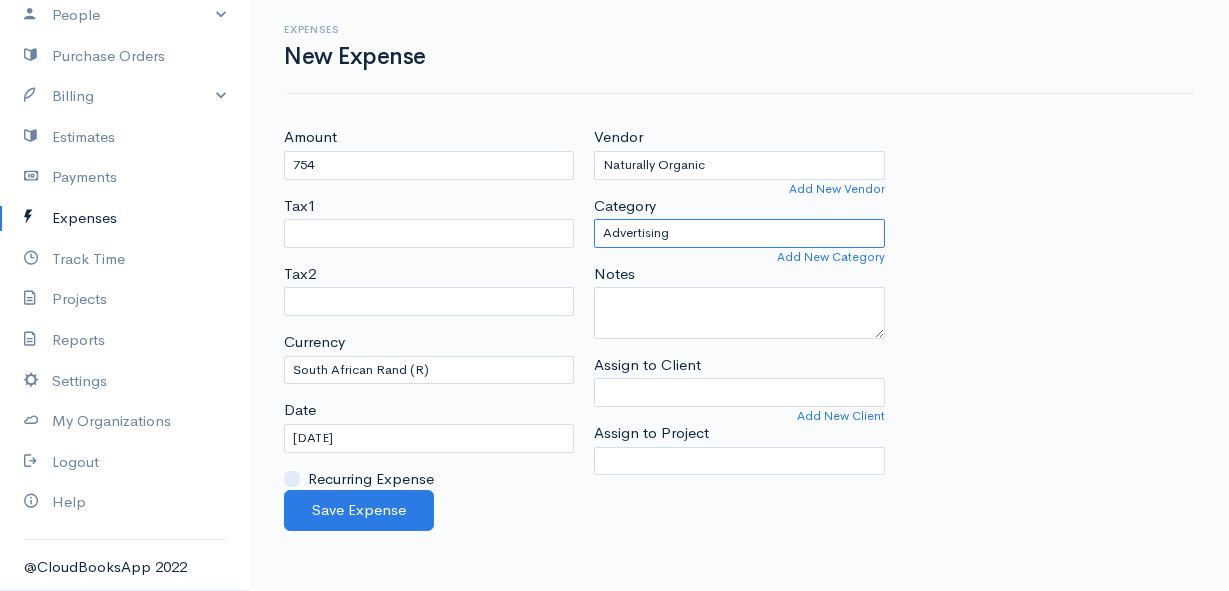 click on "Advertising Car & Truck Expenses Contractors Education Education and Training Employee Benefits Hardware Meals & Entertainment Other Expenses Personal Professional Services Rent or Lease Supplies Travel Utilities" at bounding box center [739, 233] 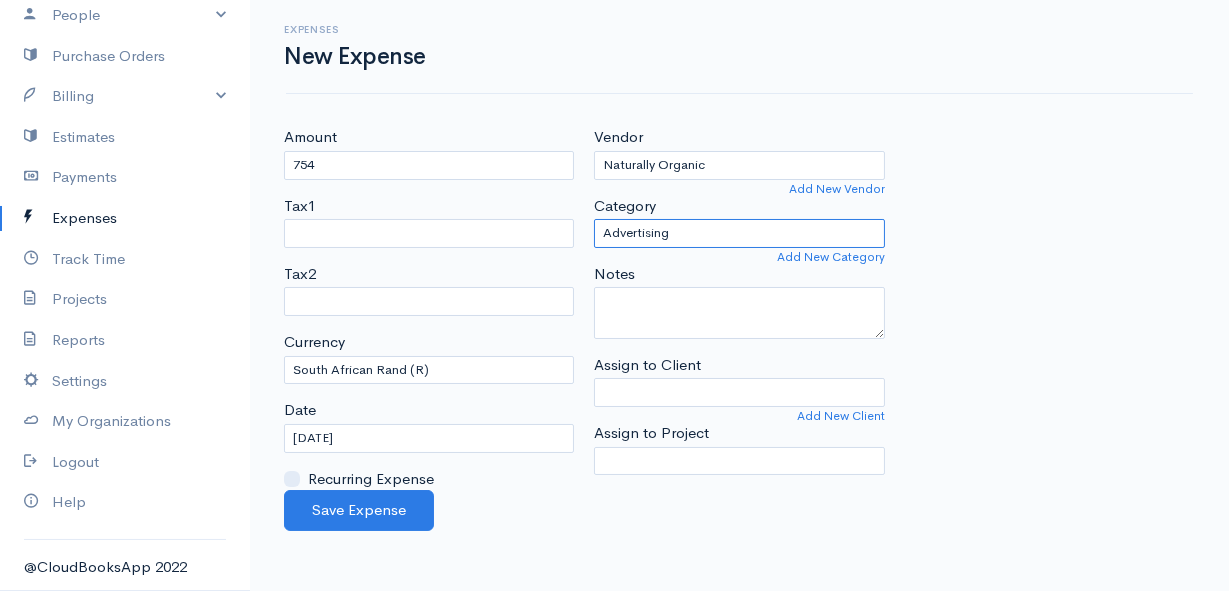 select on "Supplies" 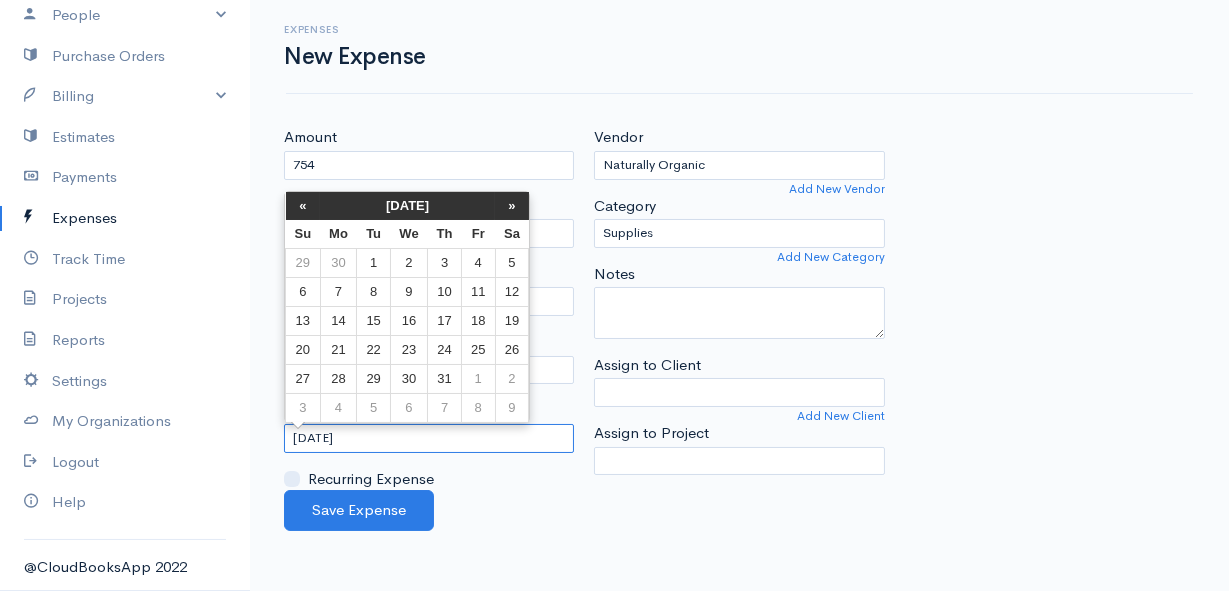 click on "[DATE]" at bounding box center (429, 438) 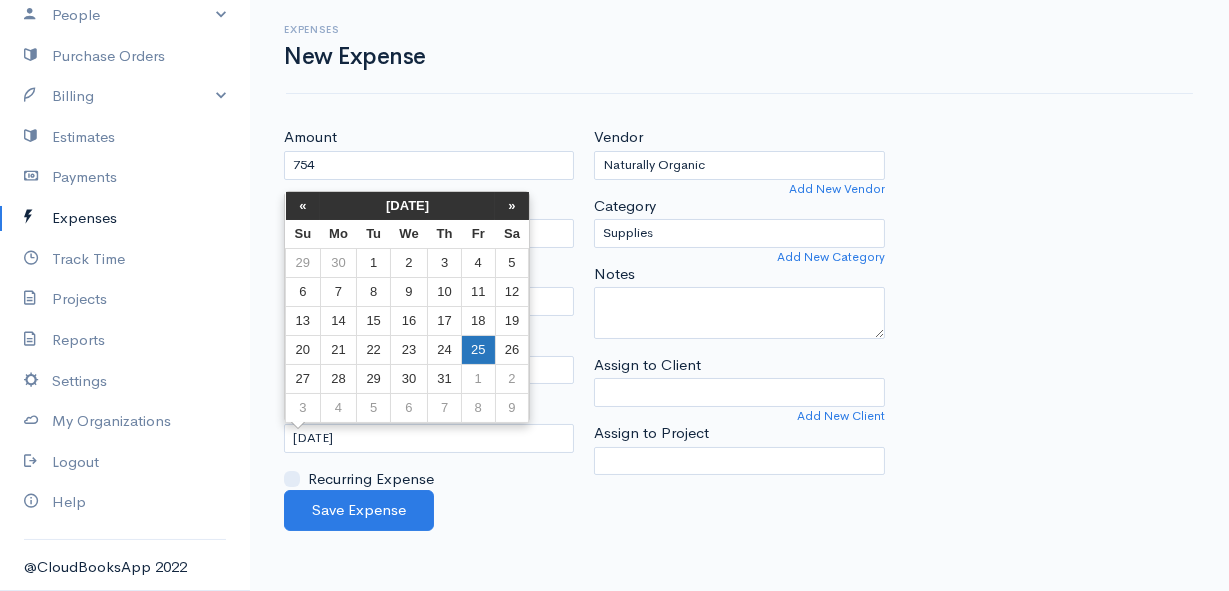 click on "25" at bounding box center (478, 349) 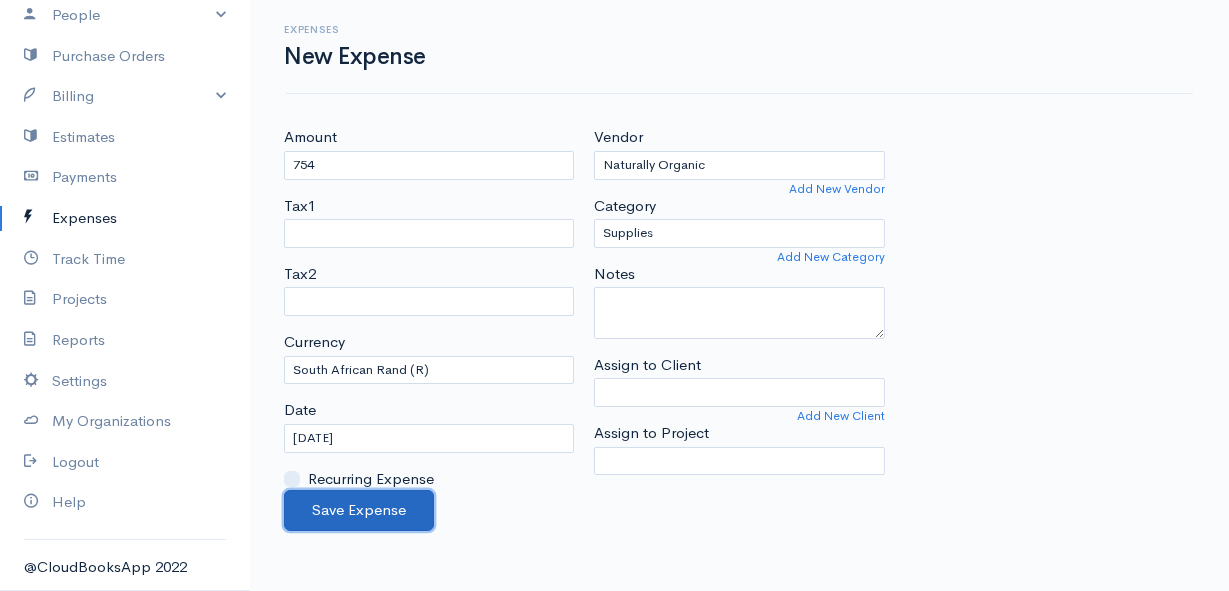 click on "Save Expense" at bounding box center [359, 510] 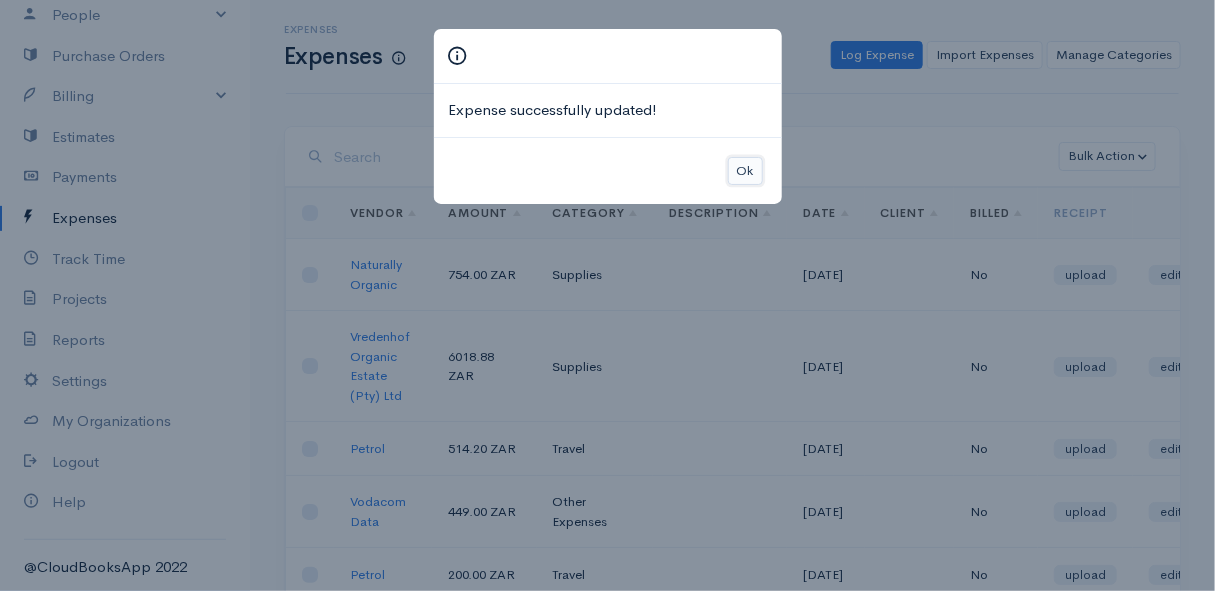 click on "Ok" at bounding box center [745, 171] 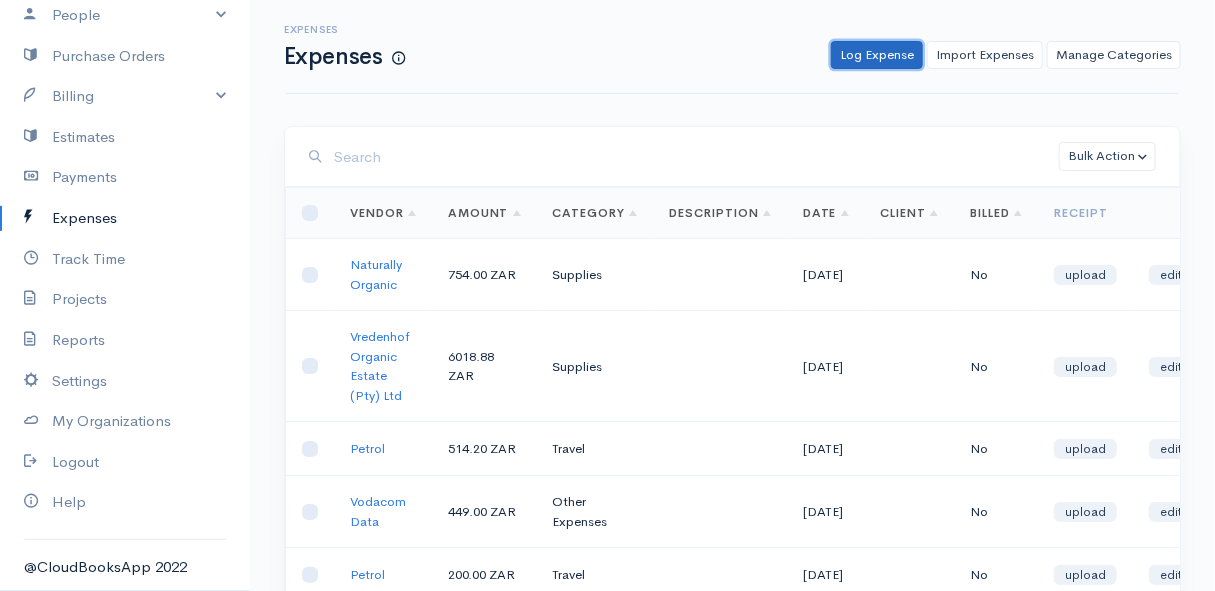 click on "Log Expense" at bounding box center [877, 55] 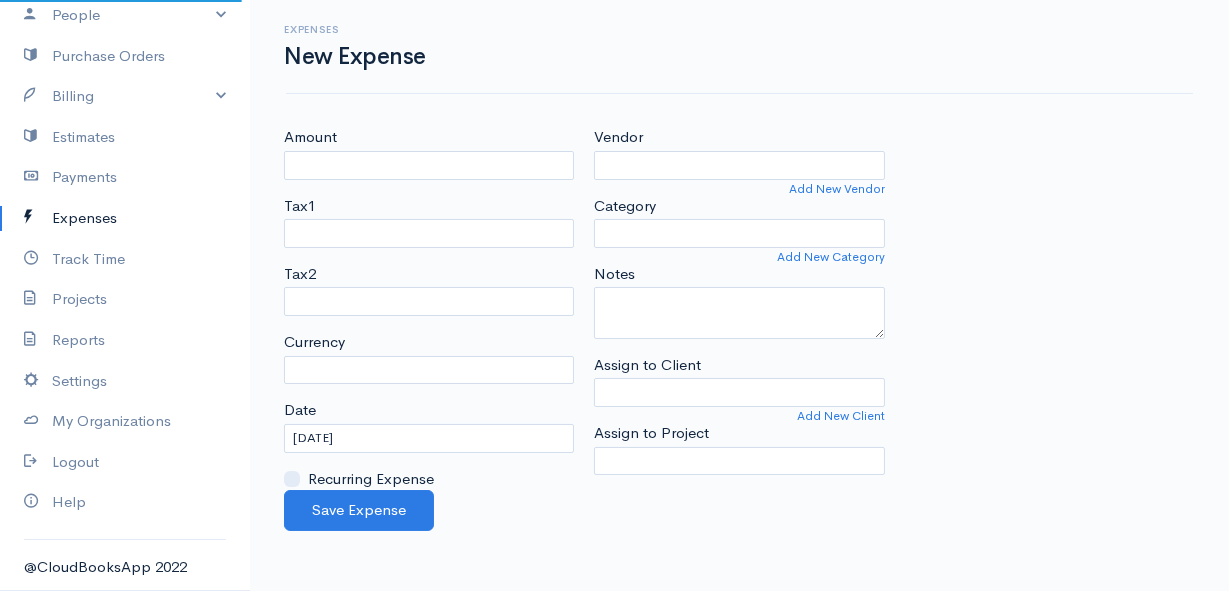 select on "ZAR" 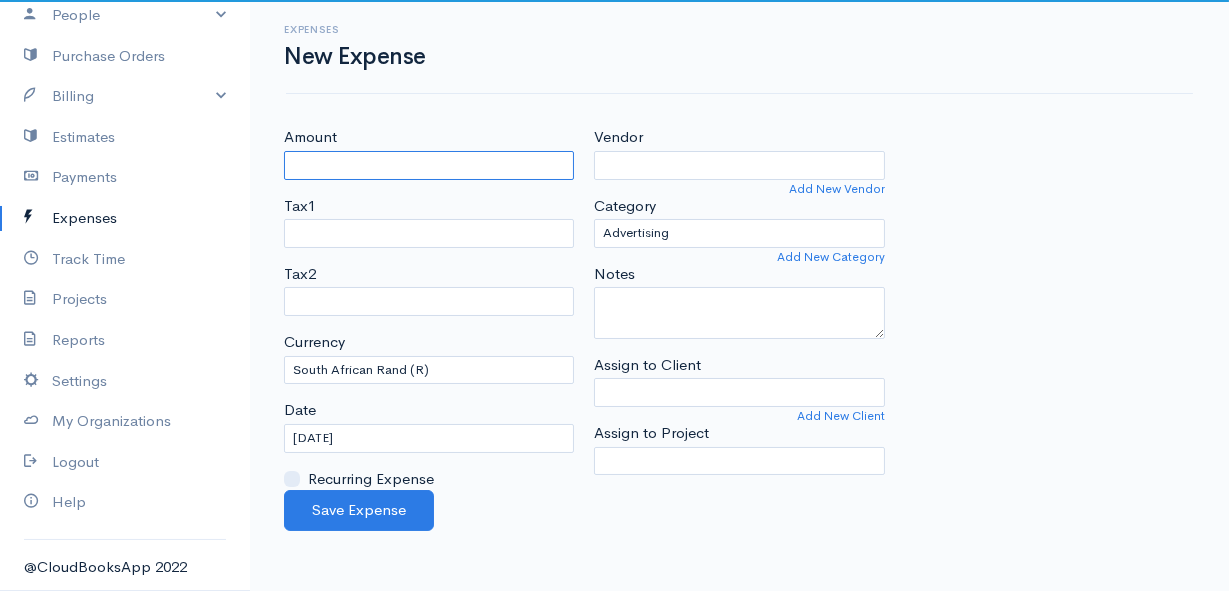 click on "Amount" at bounding box center (429, 165) 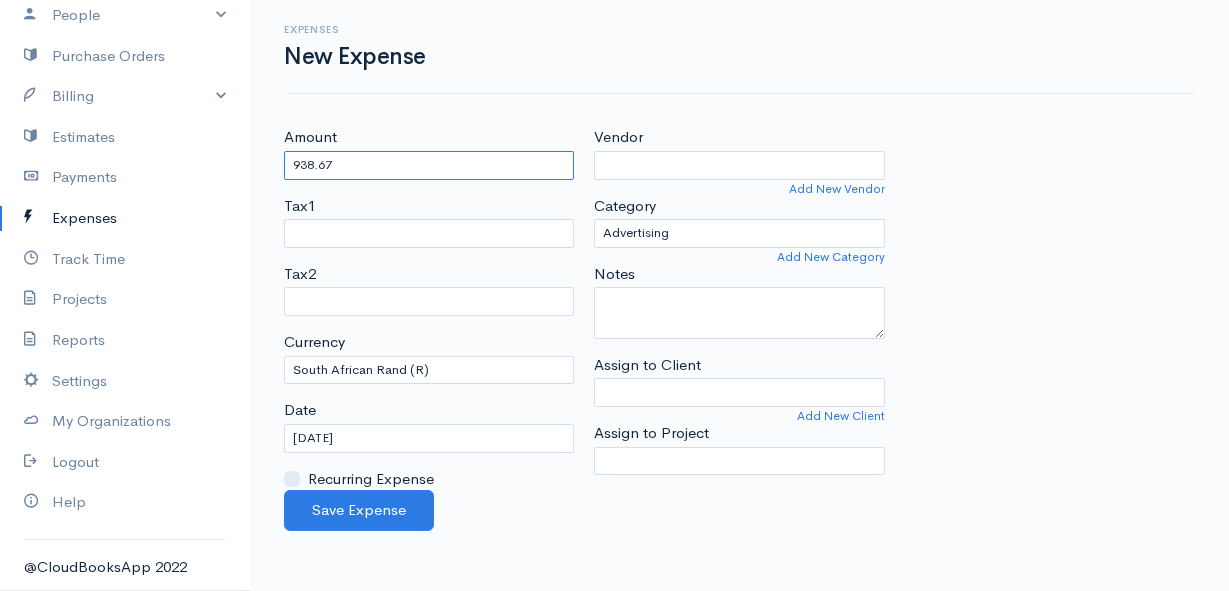 type on "938.67" 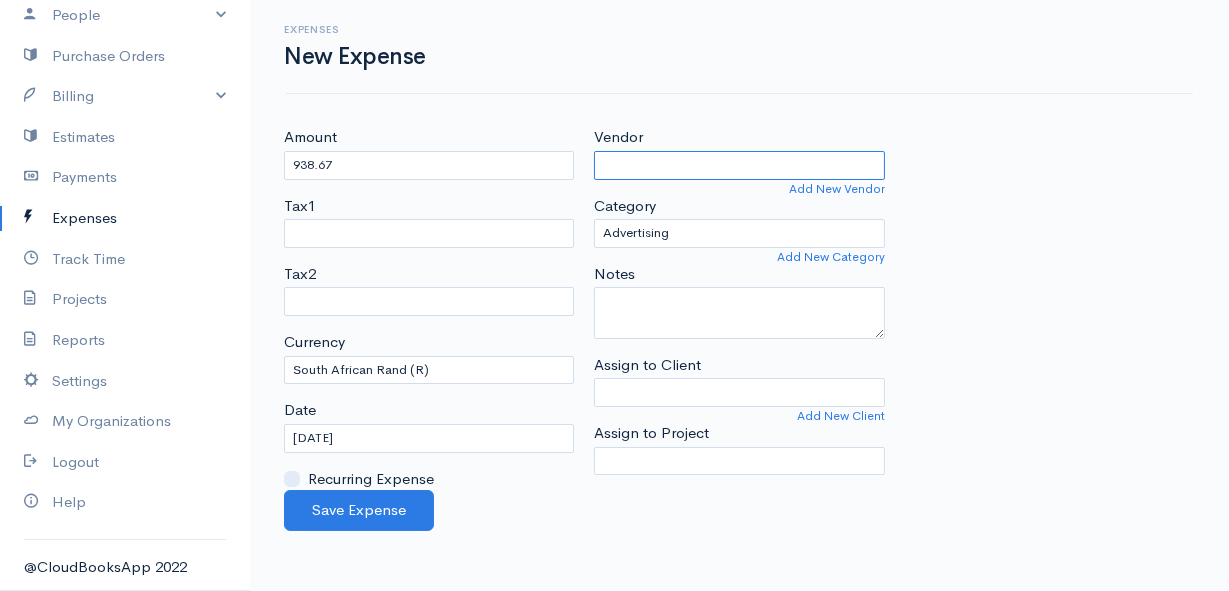 click on "Vendor" at bounding box center [739, 165] 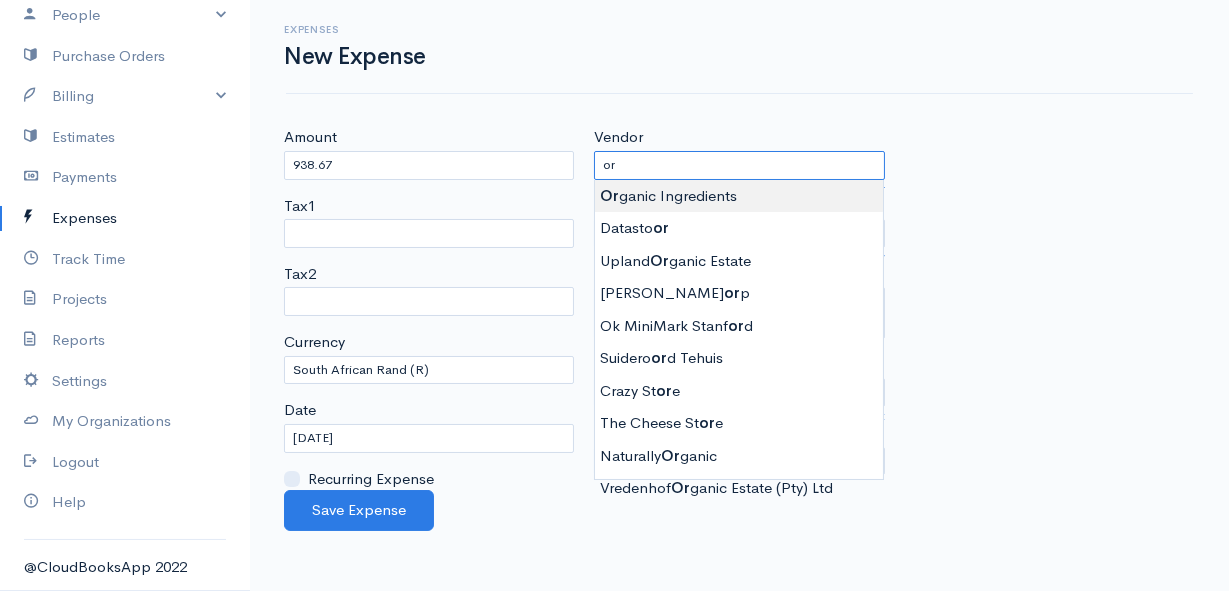 type on "Organic Ingredients" 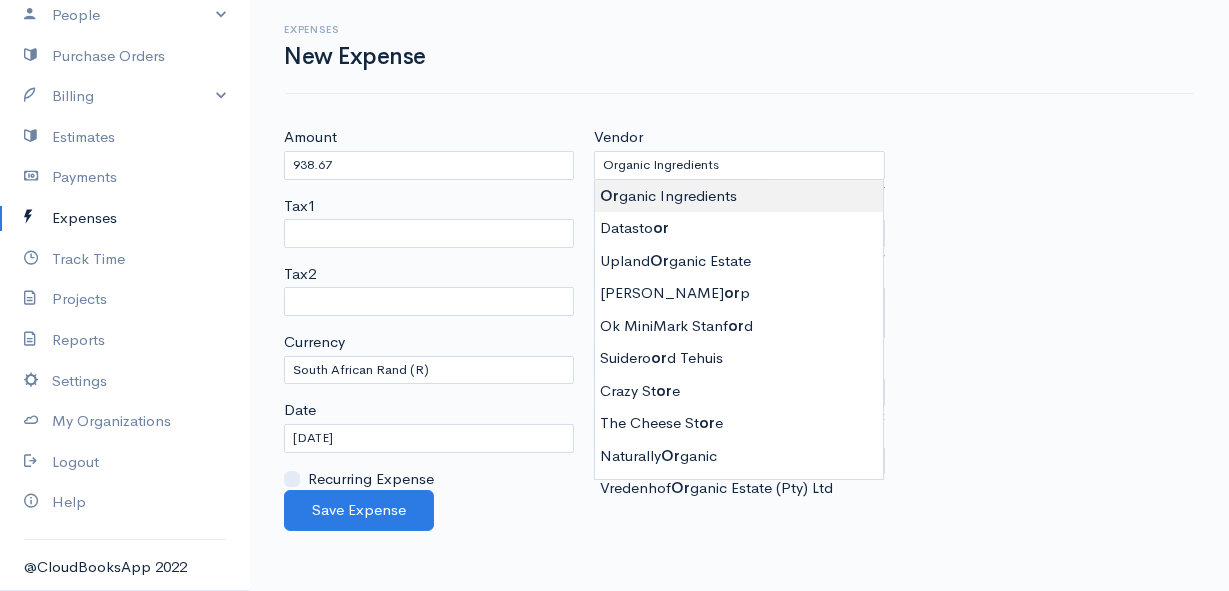 click on "Mamma Chicken
Upgrade
Dashboard
People
Clients
Vendors
Staff Users
Purchase Orders
Billing
Invoice
Recurring Invoice
Items
Services
Taxes
Credits
Estimates
Payments
Expenses
Track Time
Projects
Reports
Settings
My Organizations
Logout
Help
@CloudBooksApp 2022
Expenses
New Expense
Amount 938.67 Tax1 Tax2 Currency U.S. Dollars ($) Canadian Dollars ($) British Pounds Sterling (£) Euros (€) Australian Dollars ($) Afghani (Af) Algerian Dinar (د.ج) Argentine Pesos ($) Date" at bounding box center [614, 295] 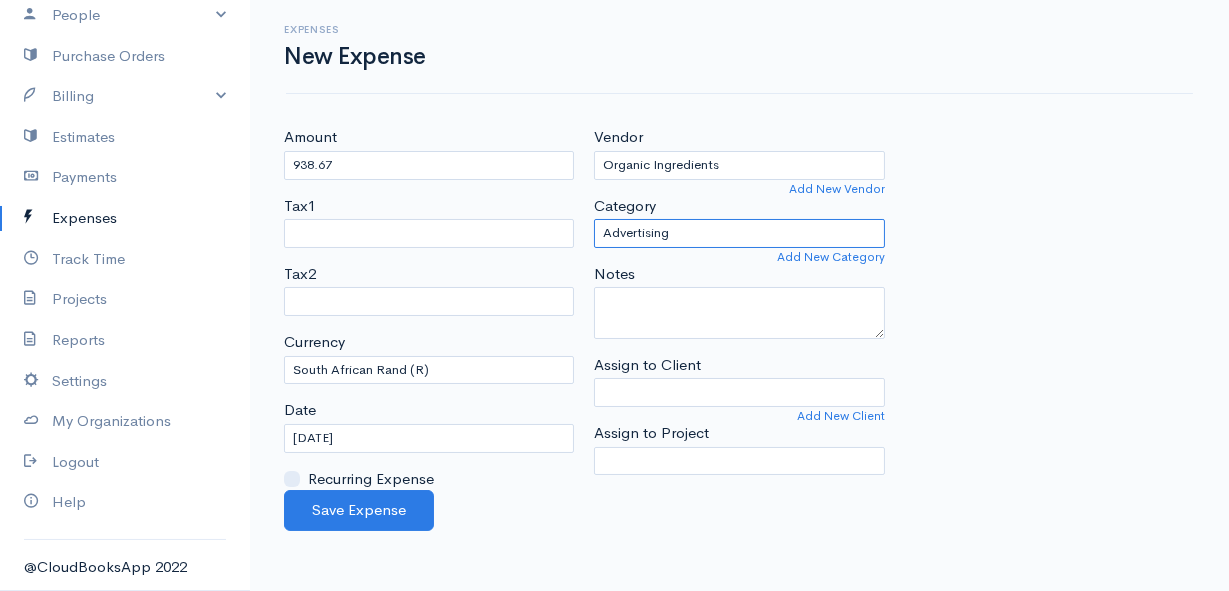 click on "Advertising Car & Truck Expenses Contractors Education Education and Training Employee Benefits Hardware Meals & Entertainment Other Expenses Personal Professional Services Rent or Lease Supplies Travel Utilities" at bounding box center [739, 233] 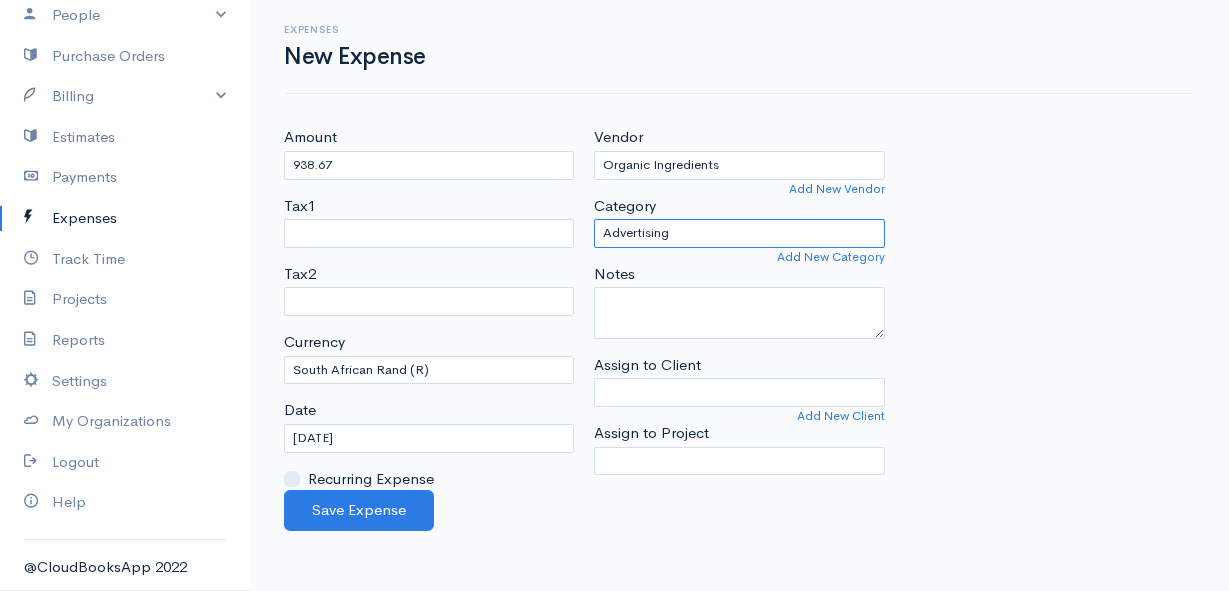 select on "Supplies" 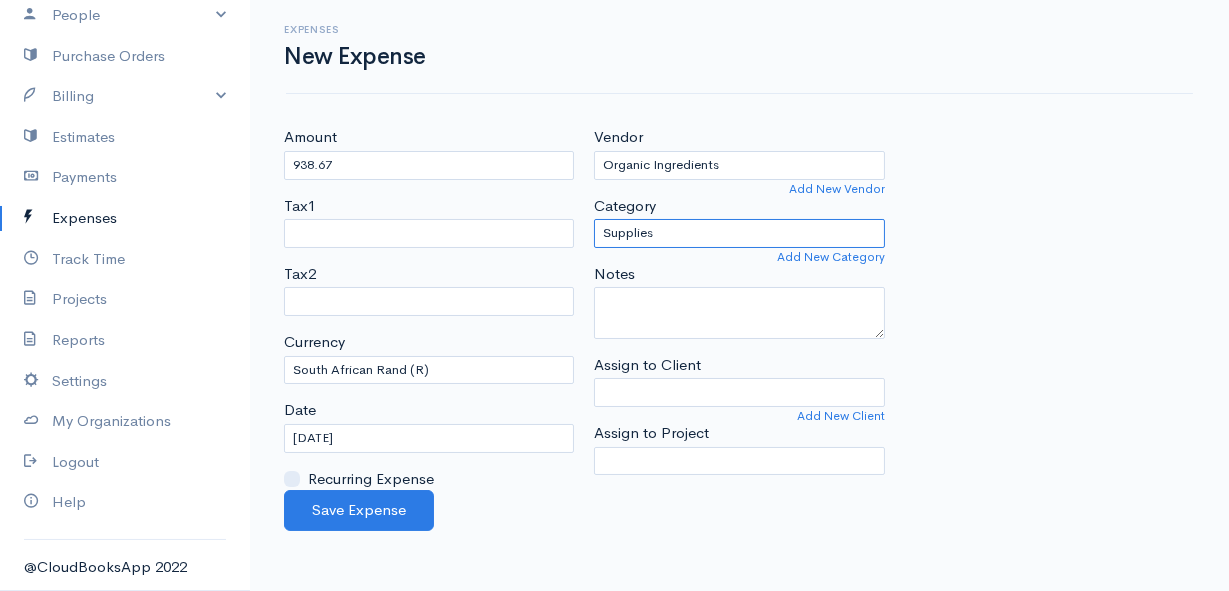 click on "Advertising Car & Truck Expenses Contractors Education Education and Training Employee Benefits Hardware Meals & Entertainment Other Expenses Personal Professional Services Rent or Lease Supplies Travel Utilities" at bounding box center [739, 233] 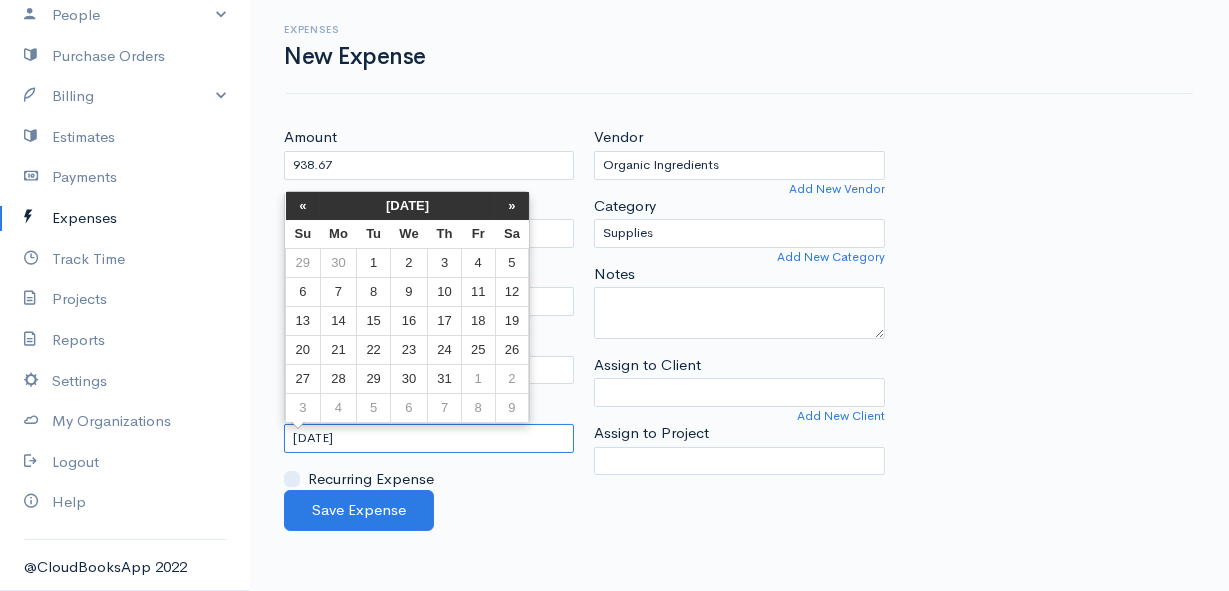 click on "[DATE]" at bounding box center [429, 438] 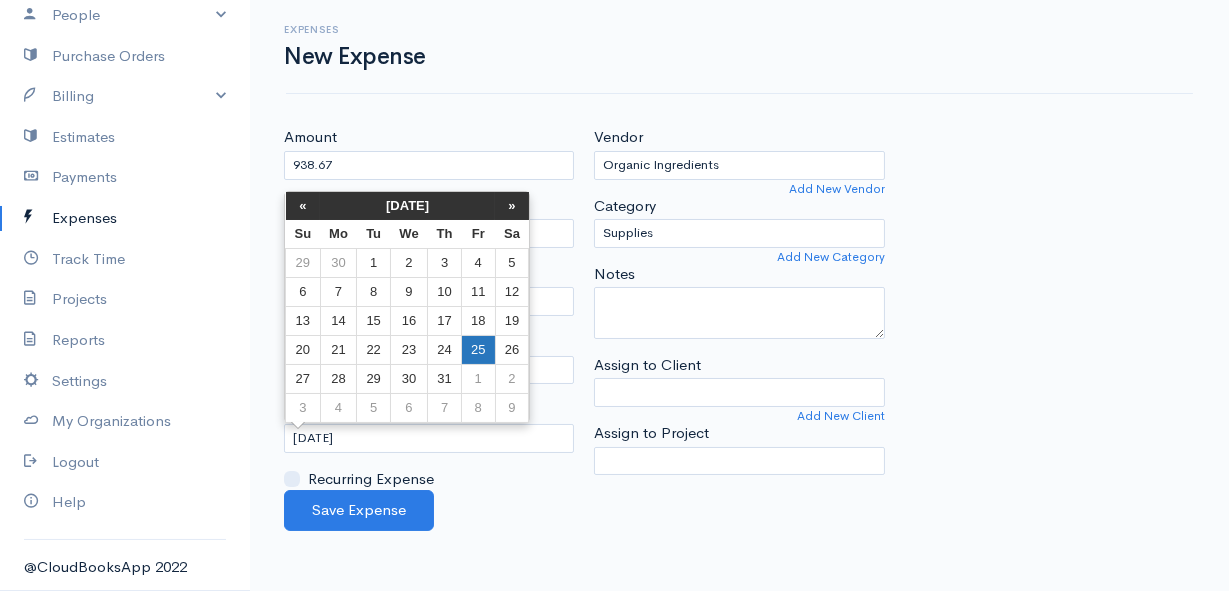 click on "25" at bounding box center (478, 349) 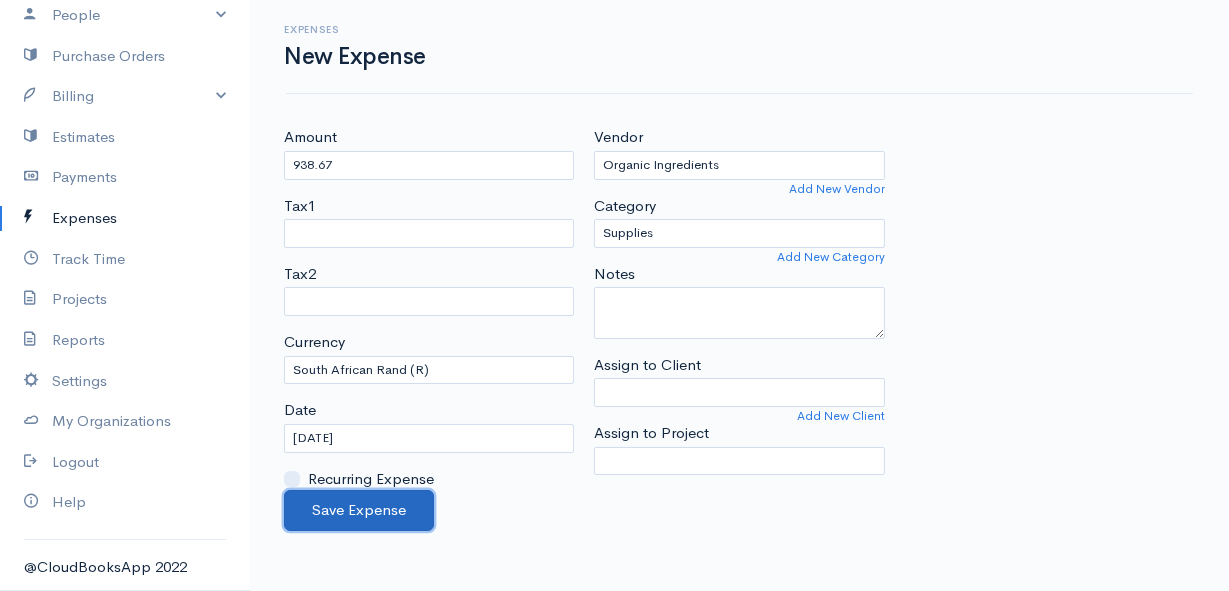 click on "Save Expense" at bounding box center [359, 510] 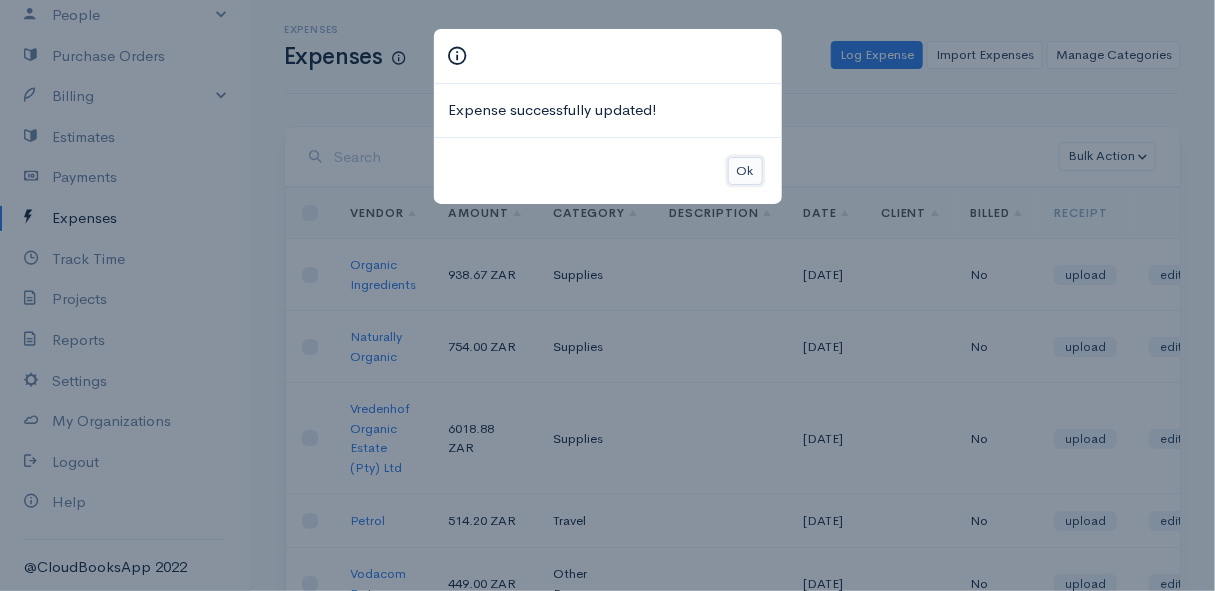 click on "Ok" at bounding box center (745, 171) 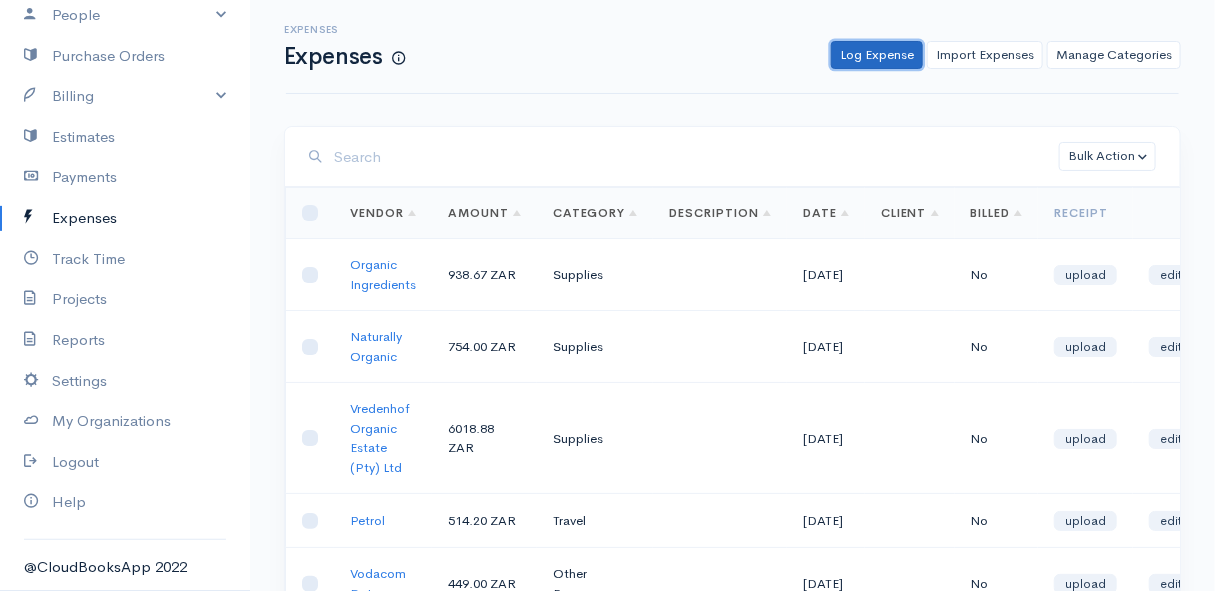 click on "Log Expense" at bounding box center [877, 55] 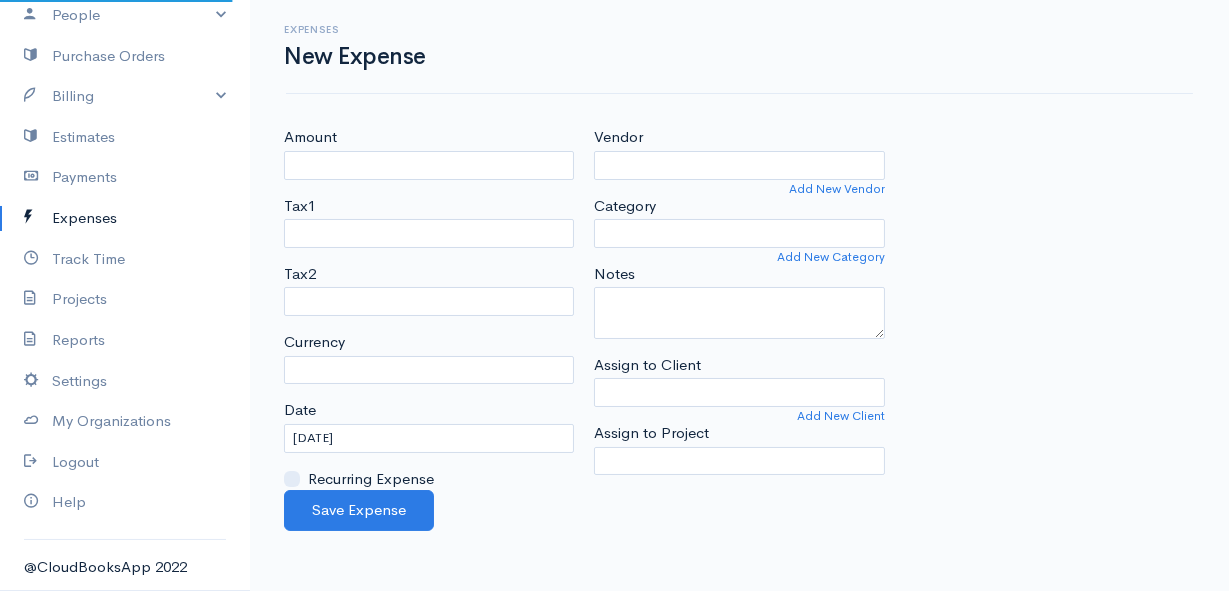 select on "ZAR" 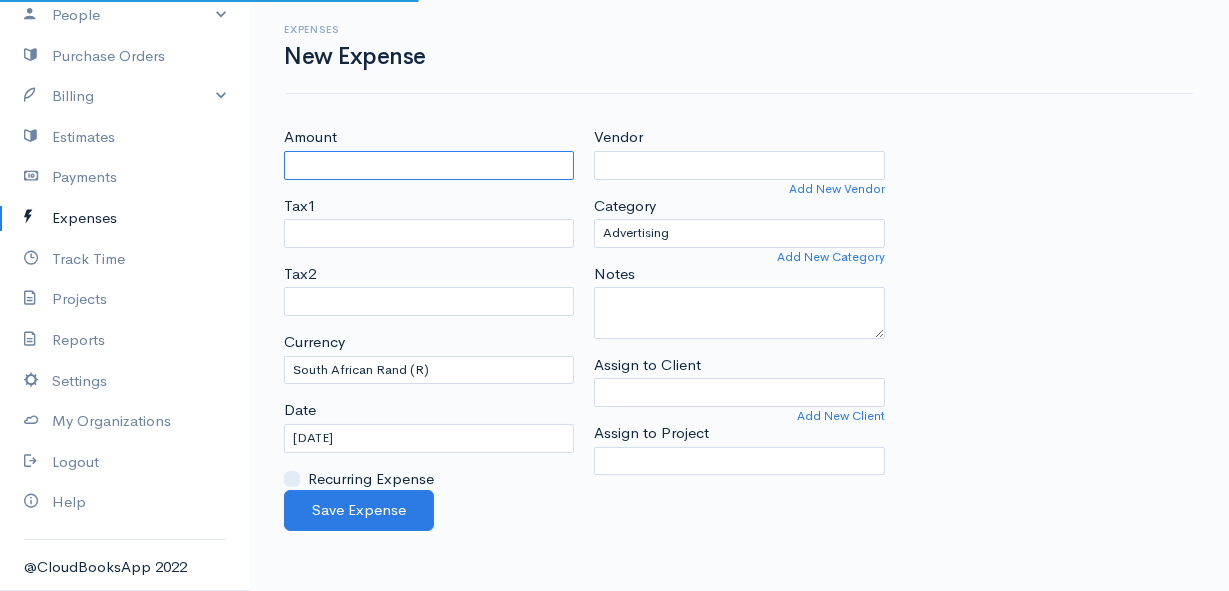 click on "Amount" at bounding box center [429, 165] 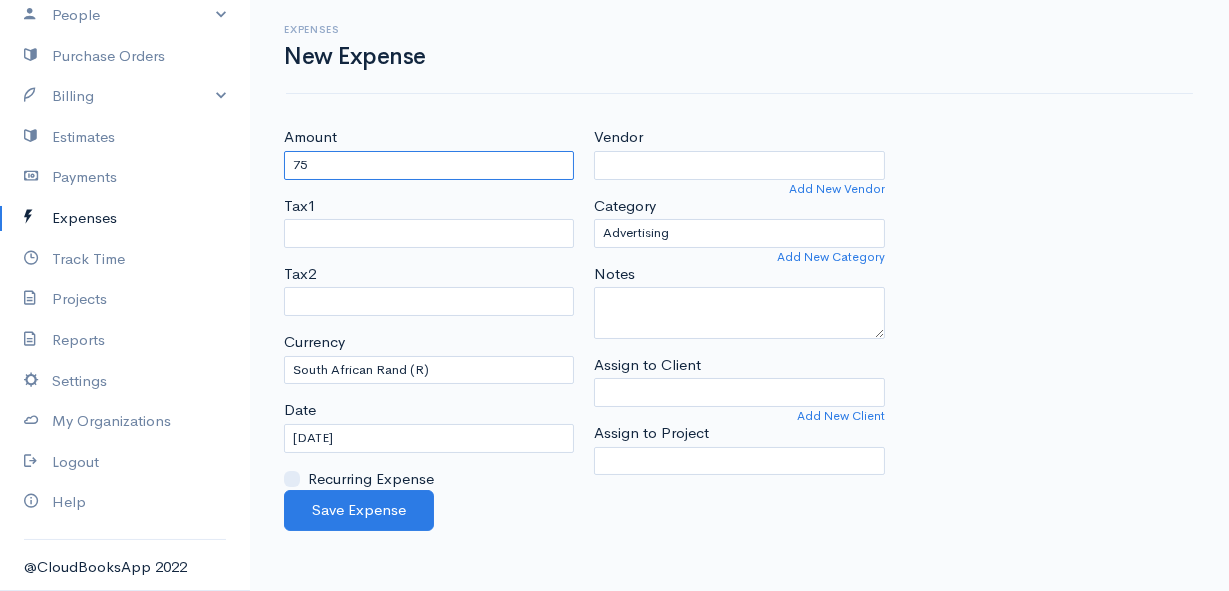 type on "75" 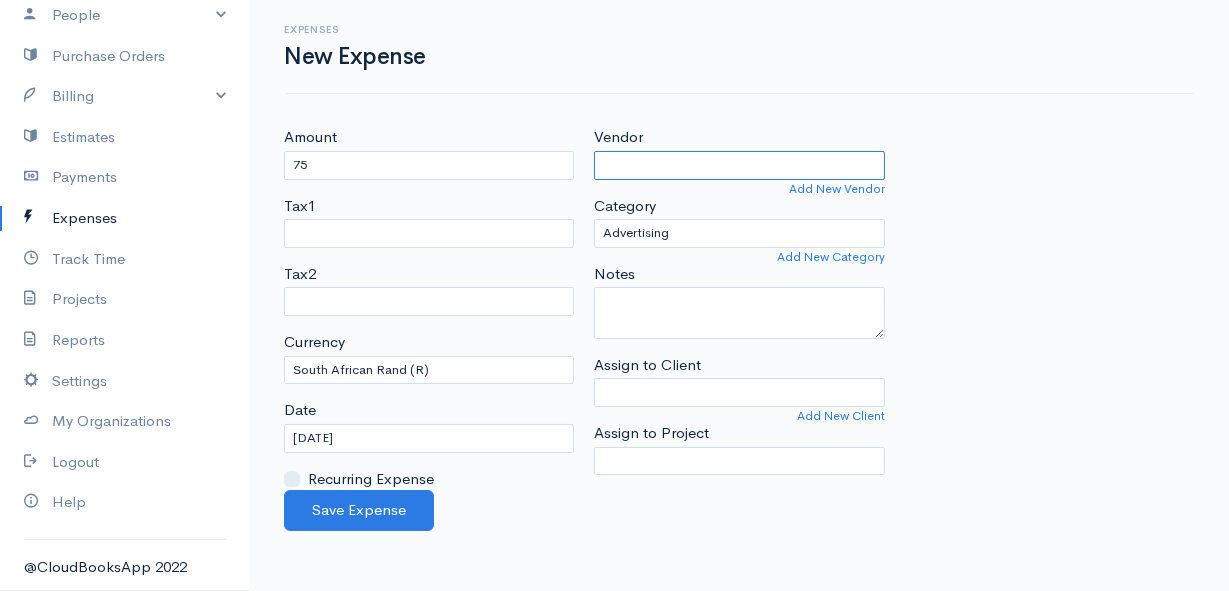 click on "Vendor" at bounding box center [739, 165] 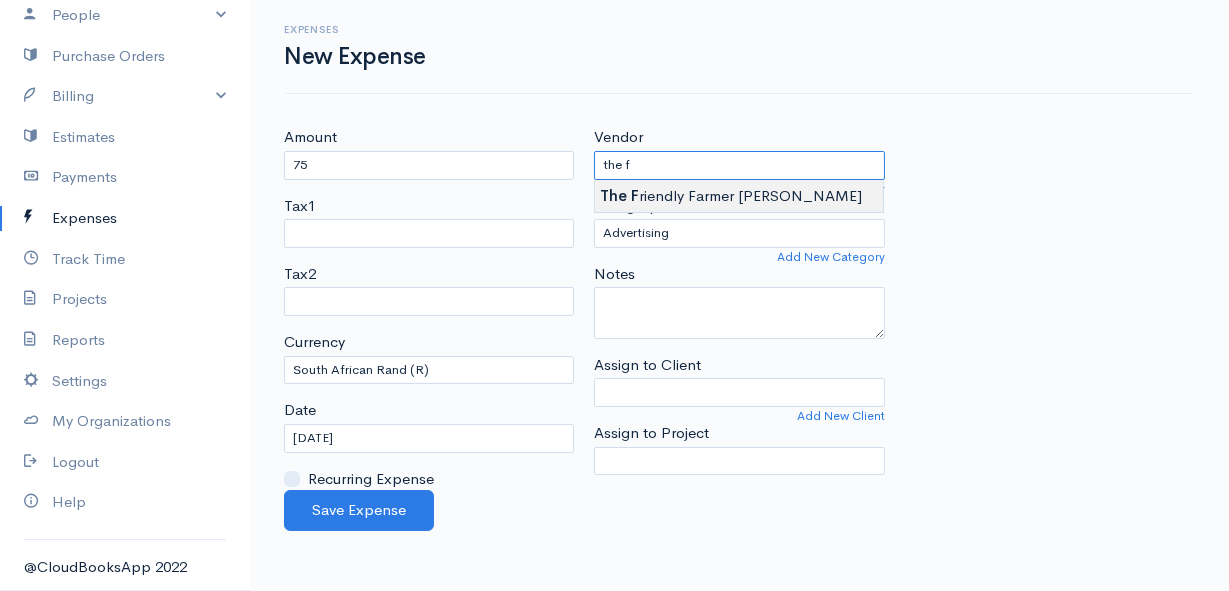 type on "The Friendly Farmer Butchery" 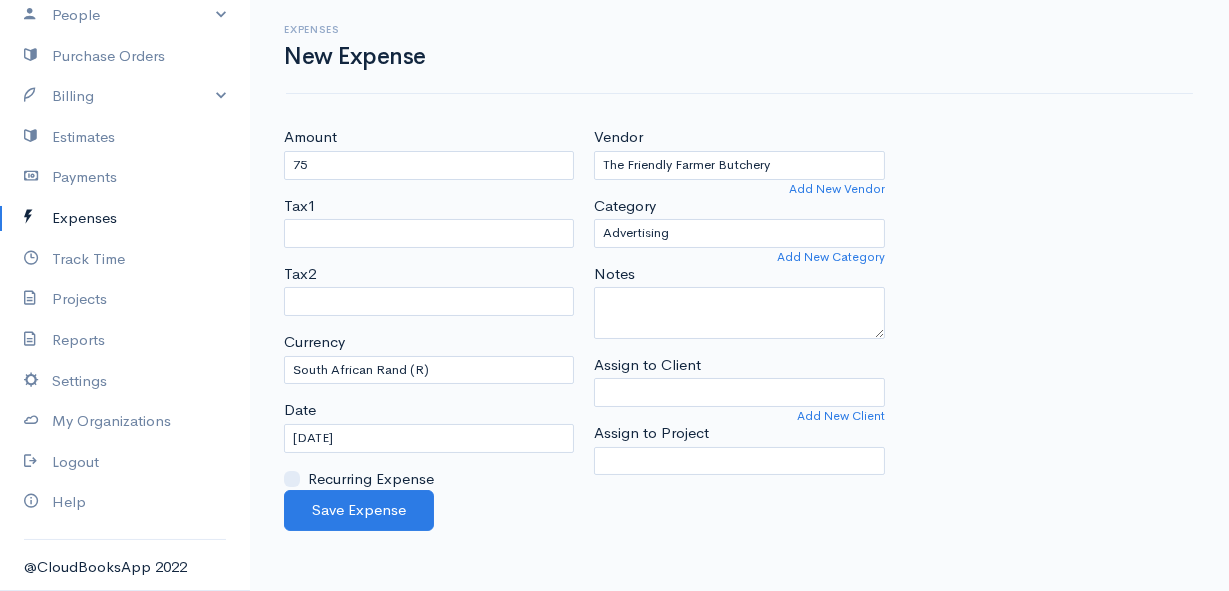 click on "Mamma Chicken
Upgrade
Dashboard
People
Clients
Vendors
Staff Users
Purchase Orders
Billing
Invoice
Recurring Invoice
Items
Services
Taxes
Credits
Estimates
Payments
Expenses
Track Time
Projects
Reports
Settings
My Organizations
Logout
Help
@CloudBooksApp 2022
Expenses
New Expense
Amount 75 Tax1 Tax2 Currency U.S. Dollars ($) Canadian Dollars ($) British Pounds Sterling (£) Euros (€) Australian Dollars ($) Afghani (Af) Algerian Dinar (د.ج) Argentine Pesos ($) Kina (K)" at bounding box center (614, 295) 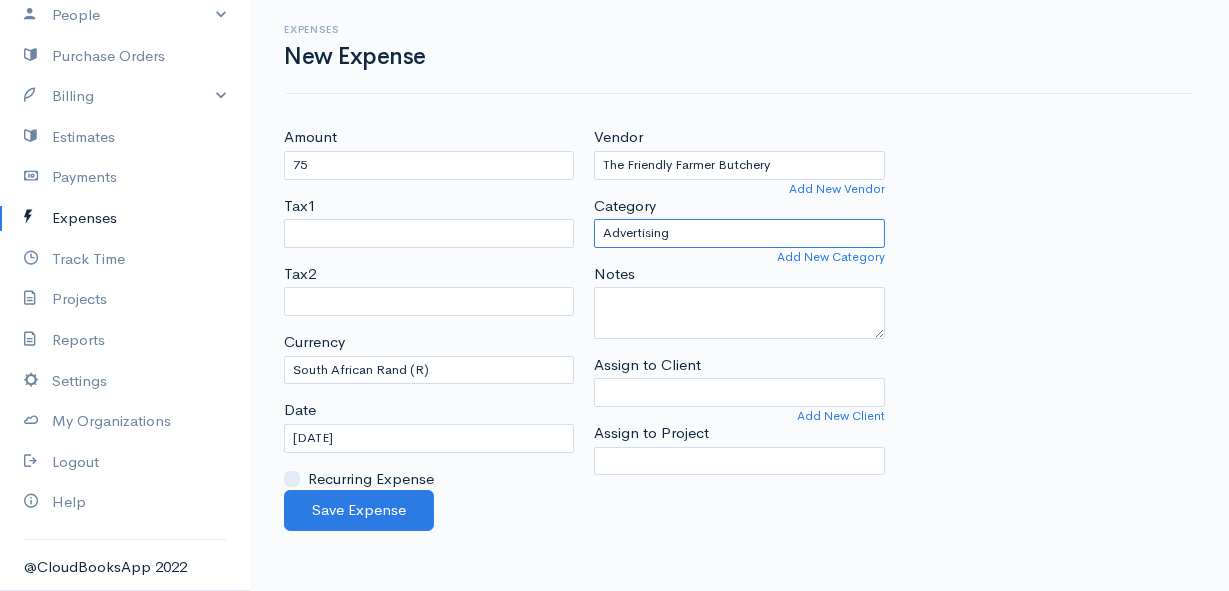 click on "Advertising Car & Truck Expenses Contractors Education Education and Training Employee Benefits Hardware Meals & Entertainment Other Expenses Personal Professional Services Rent or Lease Supplies Travel Utilities" at bounding box center [739, 233] 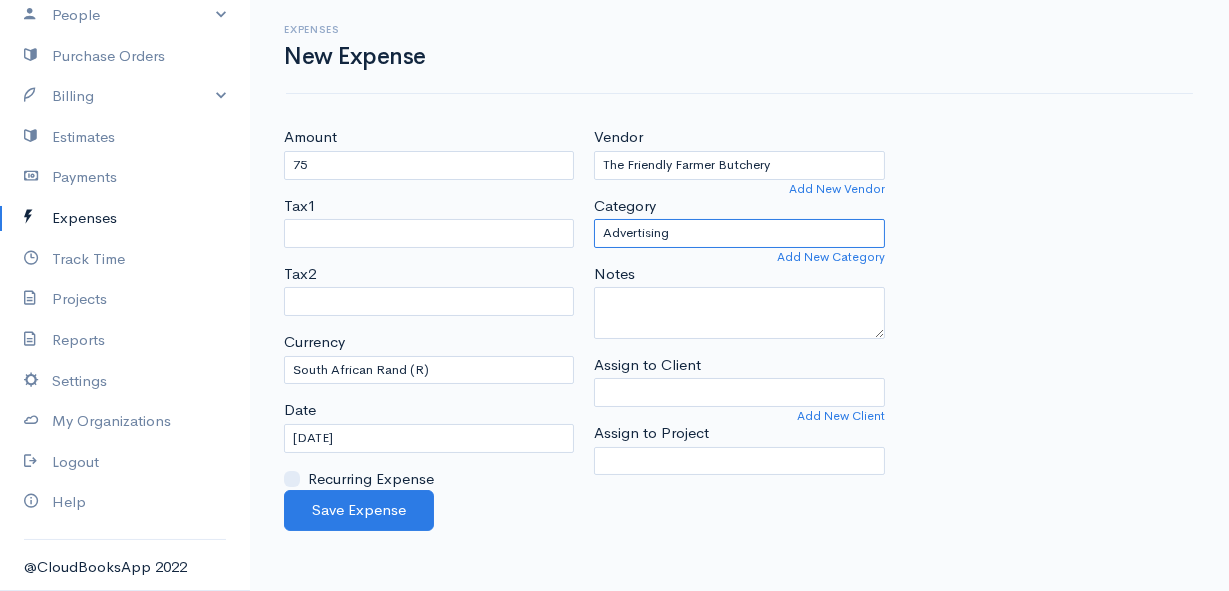 select on "Supplies" 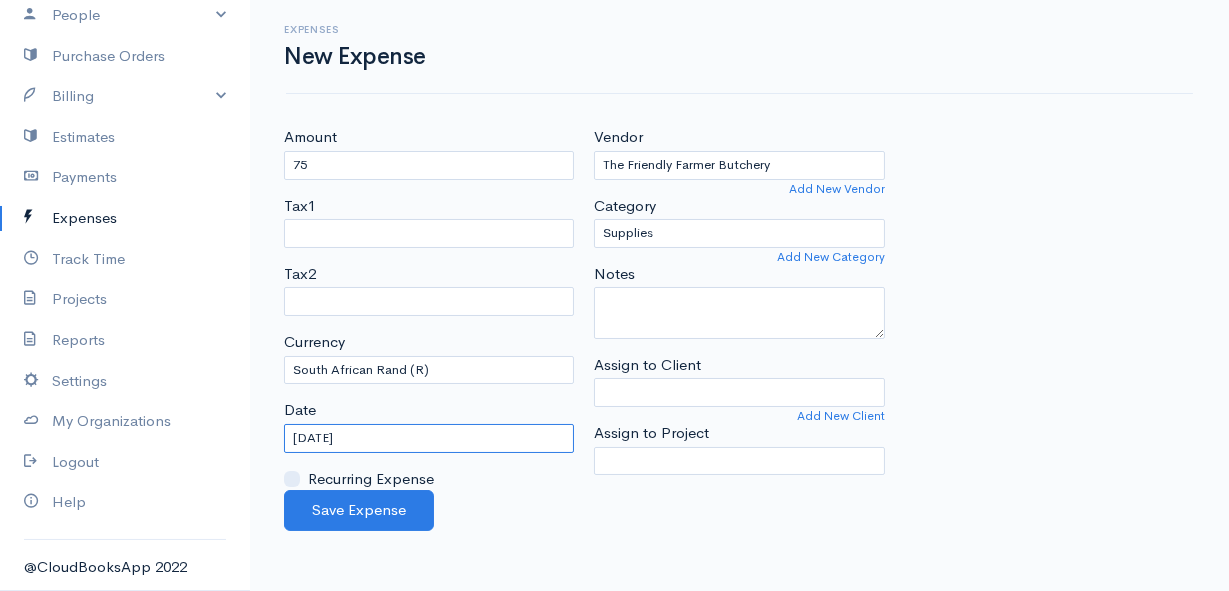 click on "[DATE]" at bounding box center (429, 438) 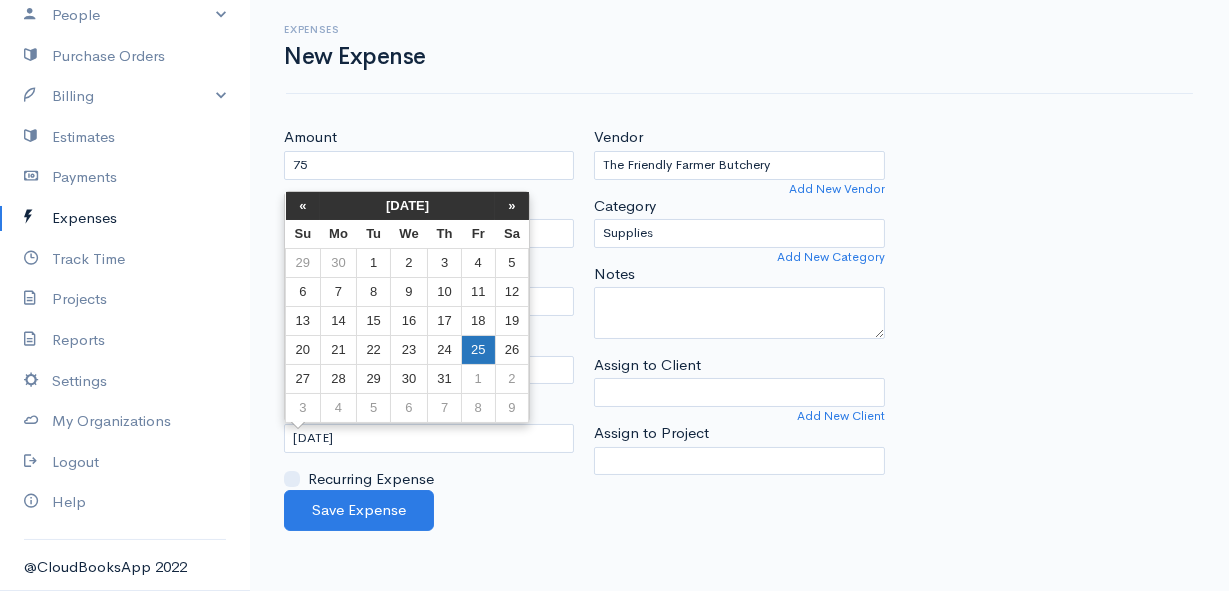 click on "25" at bounding box center [478, 349] 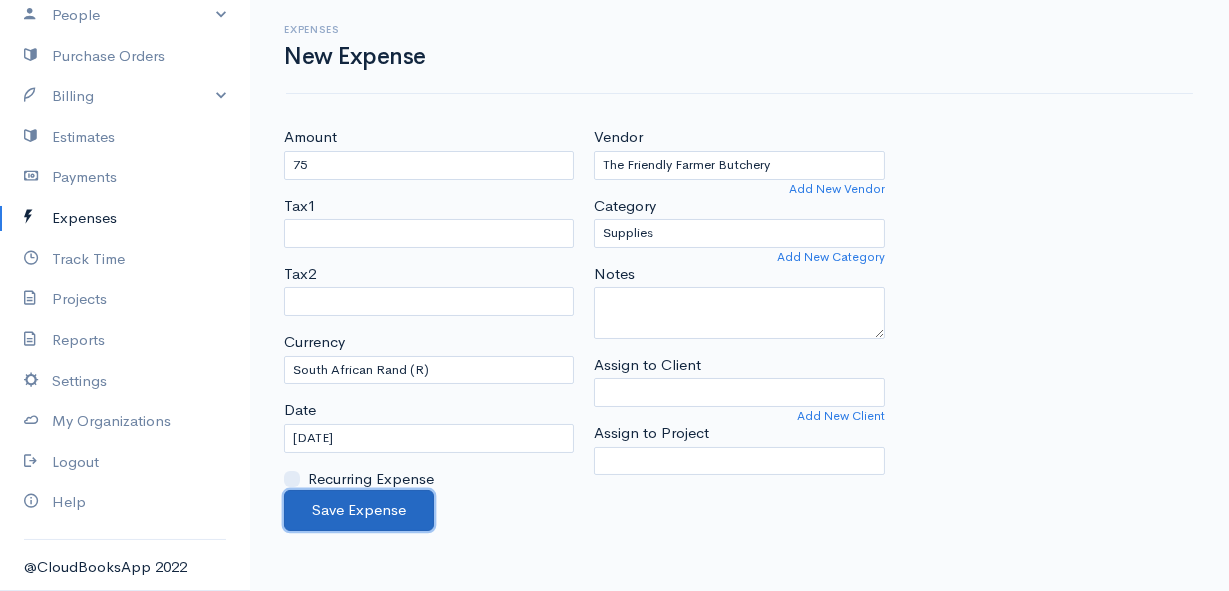 click on "Save Expense" at bounding box center (359, 510) 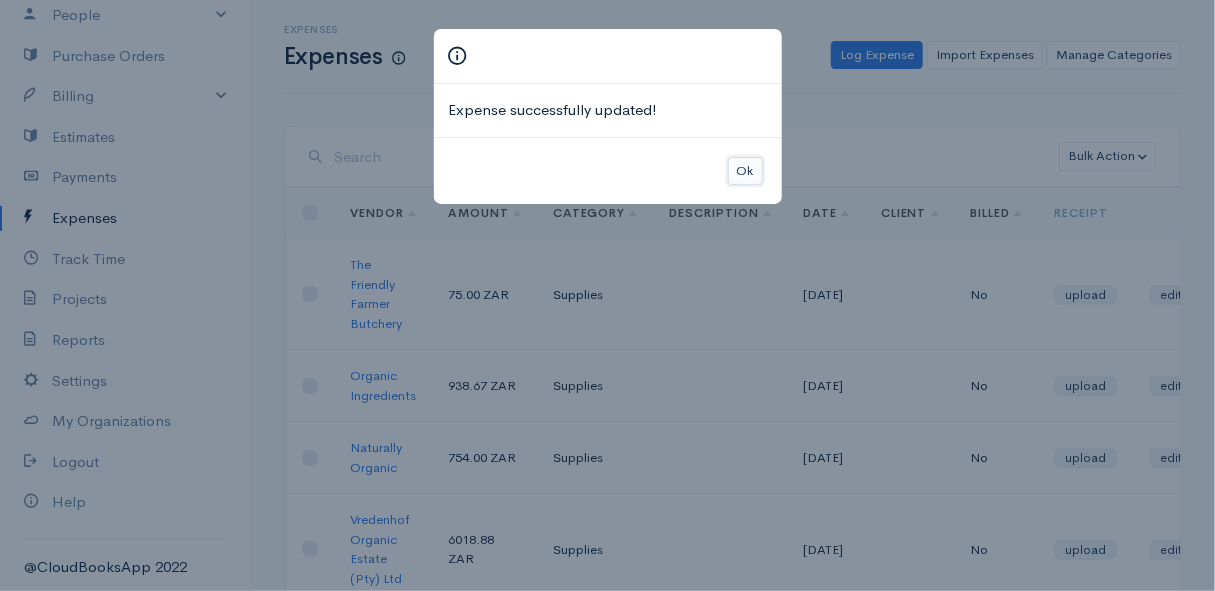 click on "Ok" at bounding box center (745, 171) 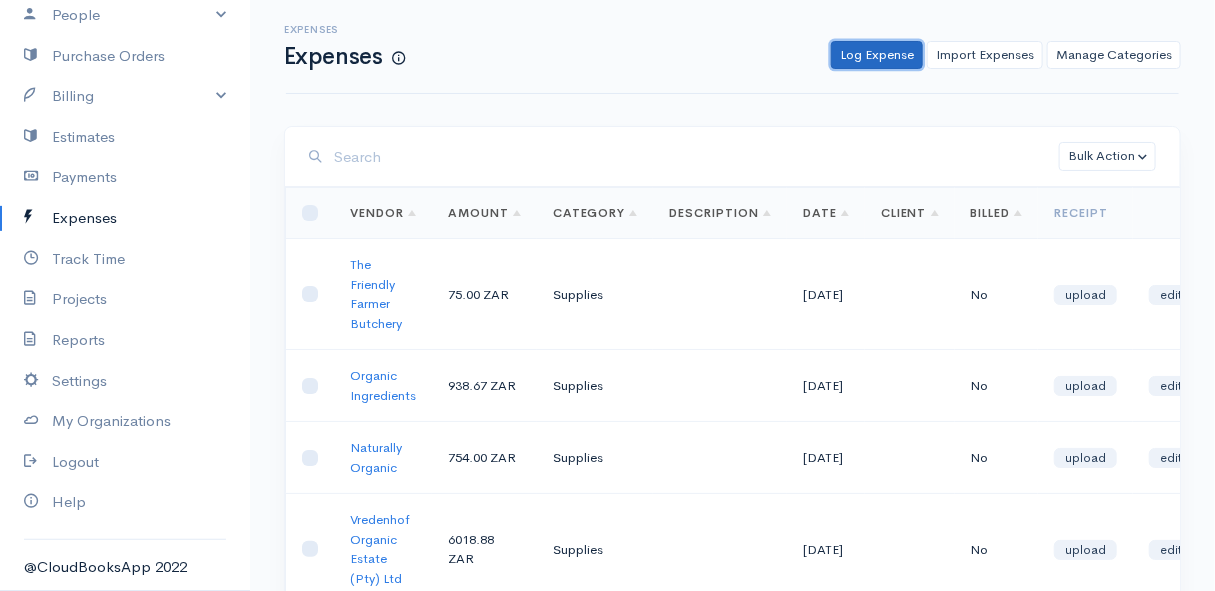click on "Log Expense" at bounding box center (877, 55) 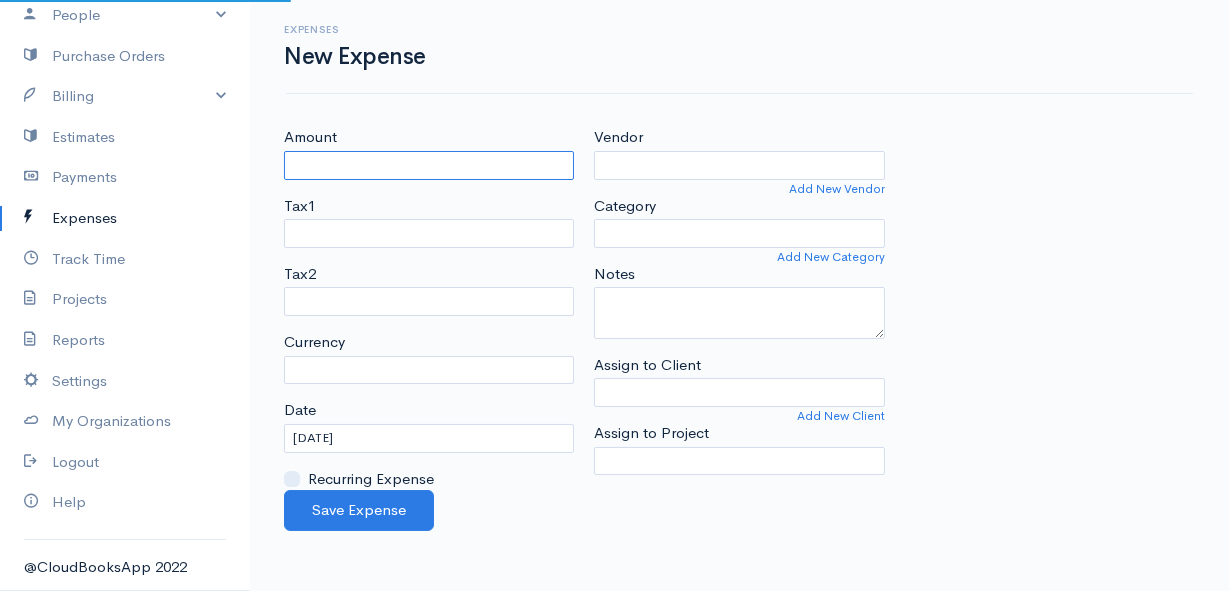 select on "ZAR" 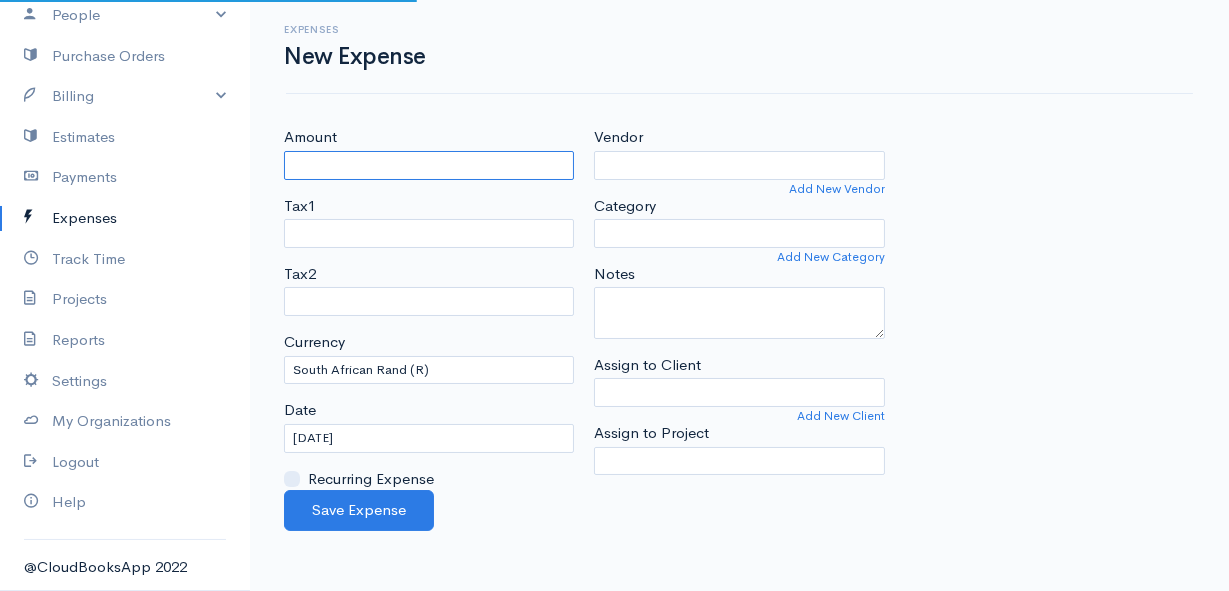 click on "Amount" at bounding box center [429, 165] 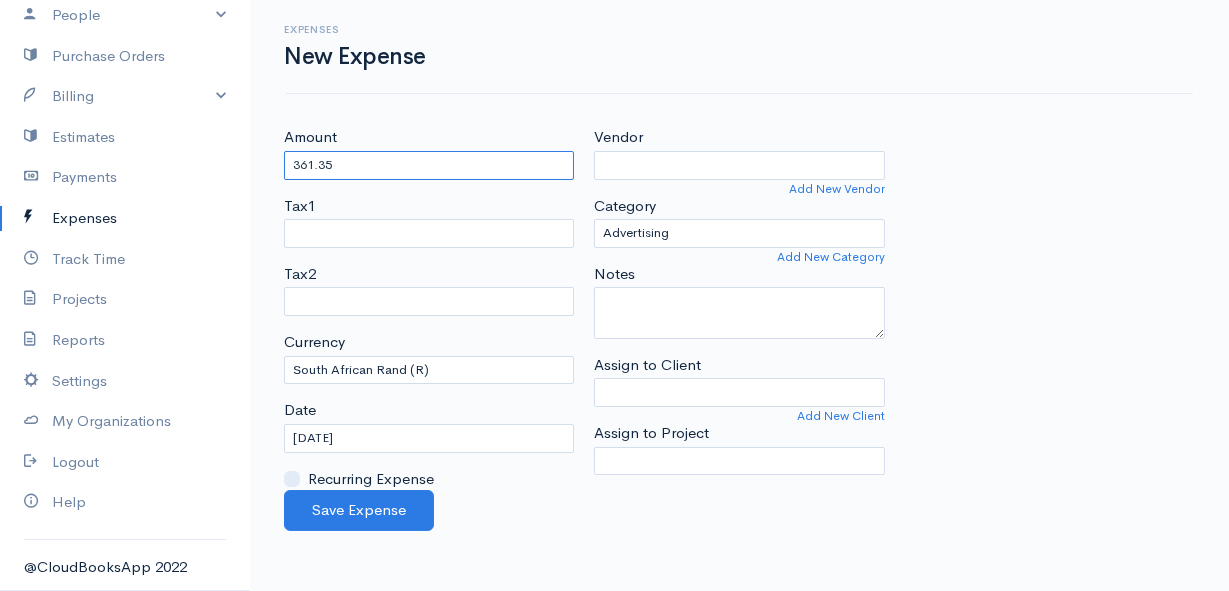 type on "361.35" 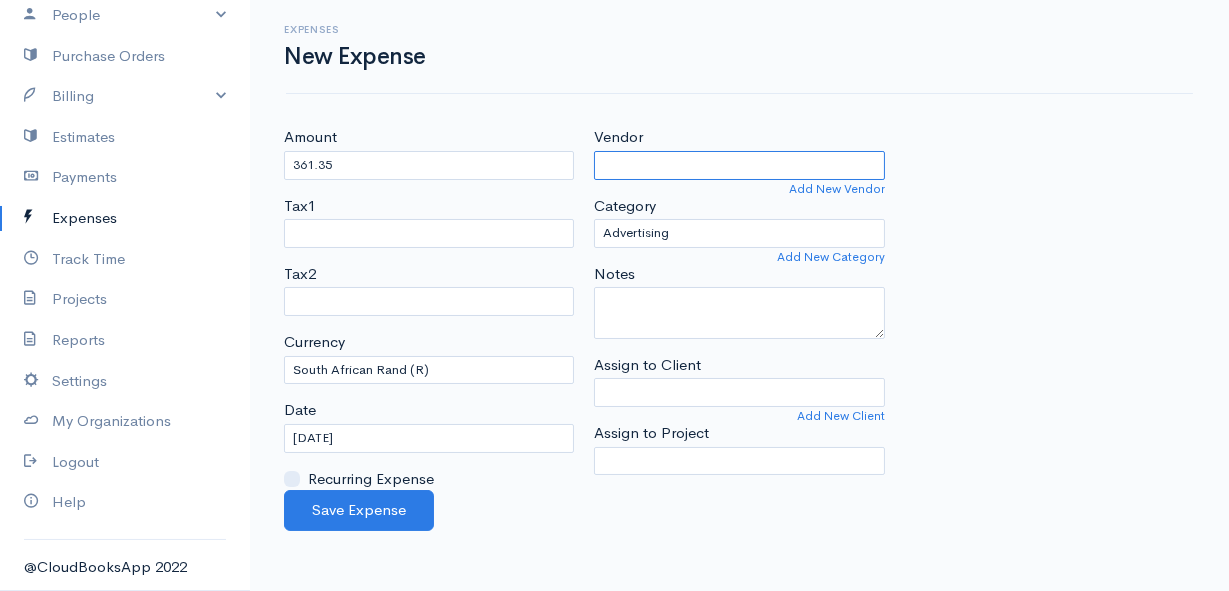 click on "Vendor" at bounding box center [739, 165] 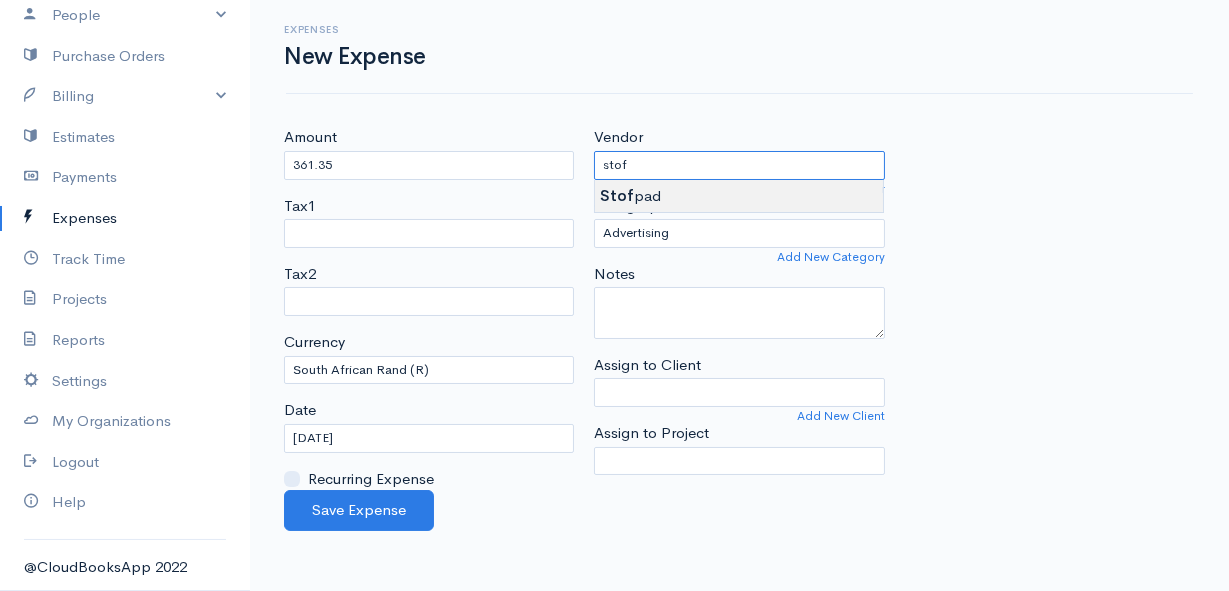 type on "Stofpad" 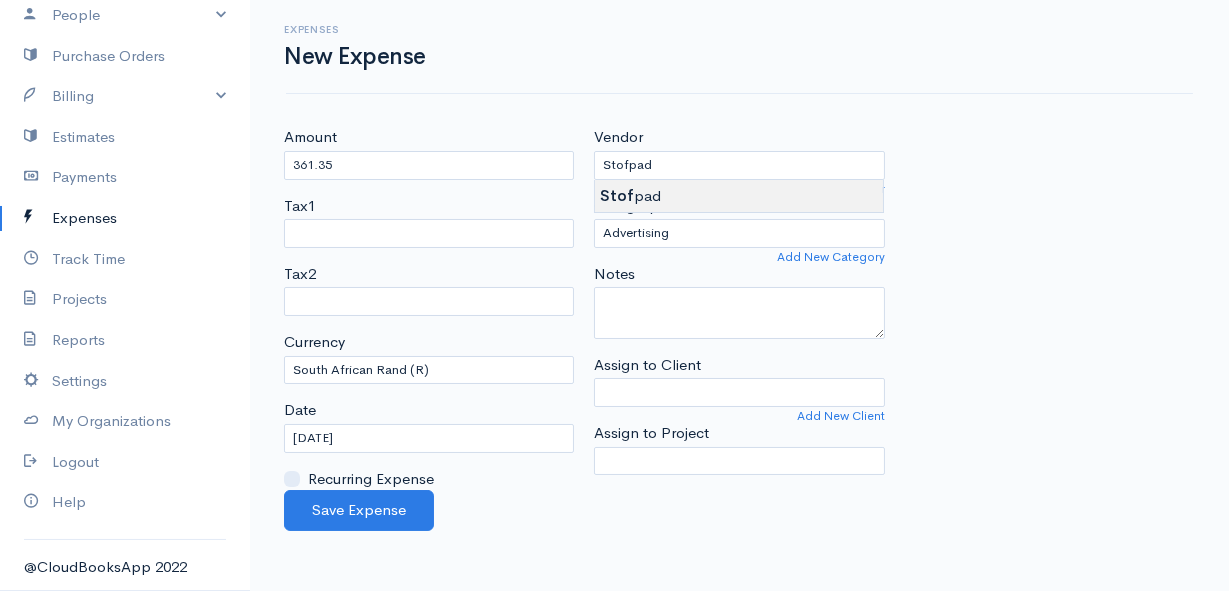 click on "Mamma Chicken
Upgrade
Dashboard
People
Clients
Vendors
Staff Users
Purchase Orders
Billing
Invoice
Recurring Invoice
Items
Services
Taxes
Credits
Estimates
Payments
Expenses
Track Time
Projects
Reports
Settings
My Organizations
Logout
Help
@CloudBooksApp 2022
Expenses
New Expense
Amount 361.35 Tax1 Tax2 Currency U.S. Dollars ($) Canadian Dollars ($) British Pounds Sterling (£) Euros (€) Australian Dollars ($) Afghani (Af) Algerian Dinar (د.ج) Argentine Pesos ($) Date" at bounding box center [614, 295] 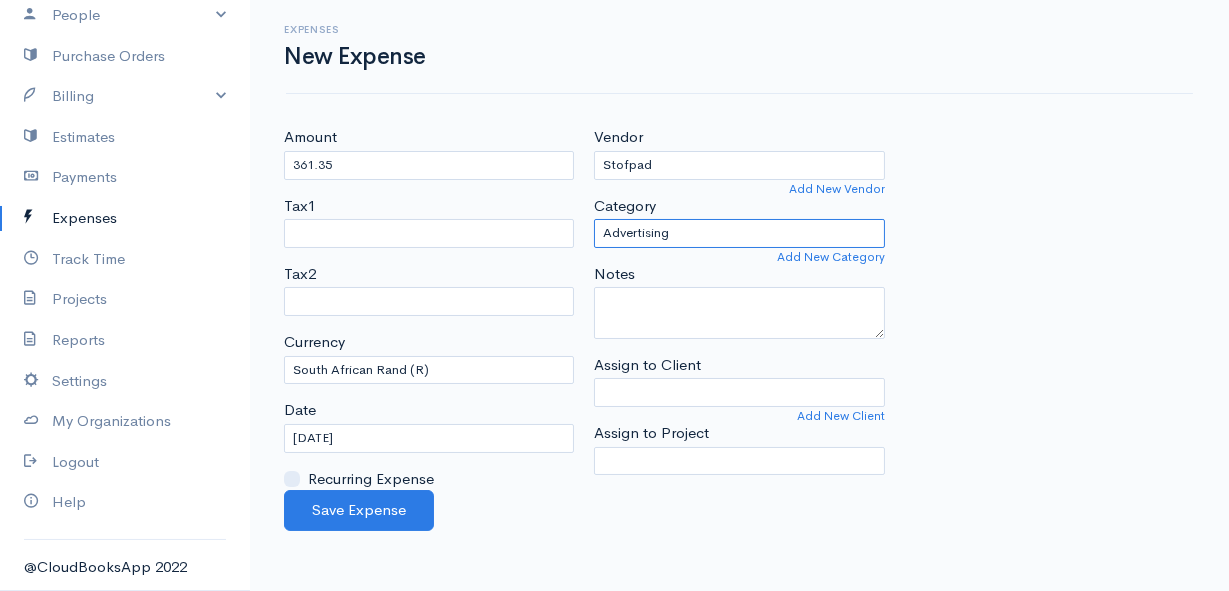 click on "Advertising Car & Truck Expenses Contractors Education Education and Training Employee Benefits Hardware Meals & Entertainment Other Expenses Personal Professional Services Rent or Lease Supplies Travel Utilities" at bounding box center [739, 233] 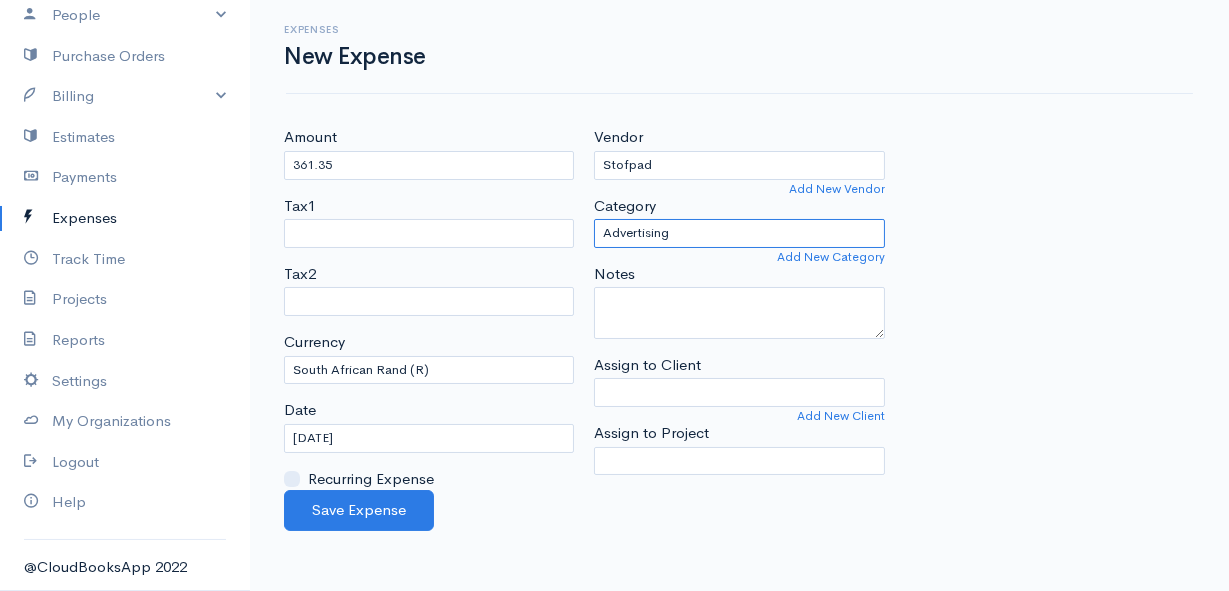 select on "Supplies" 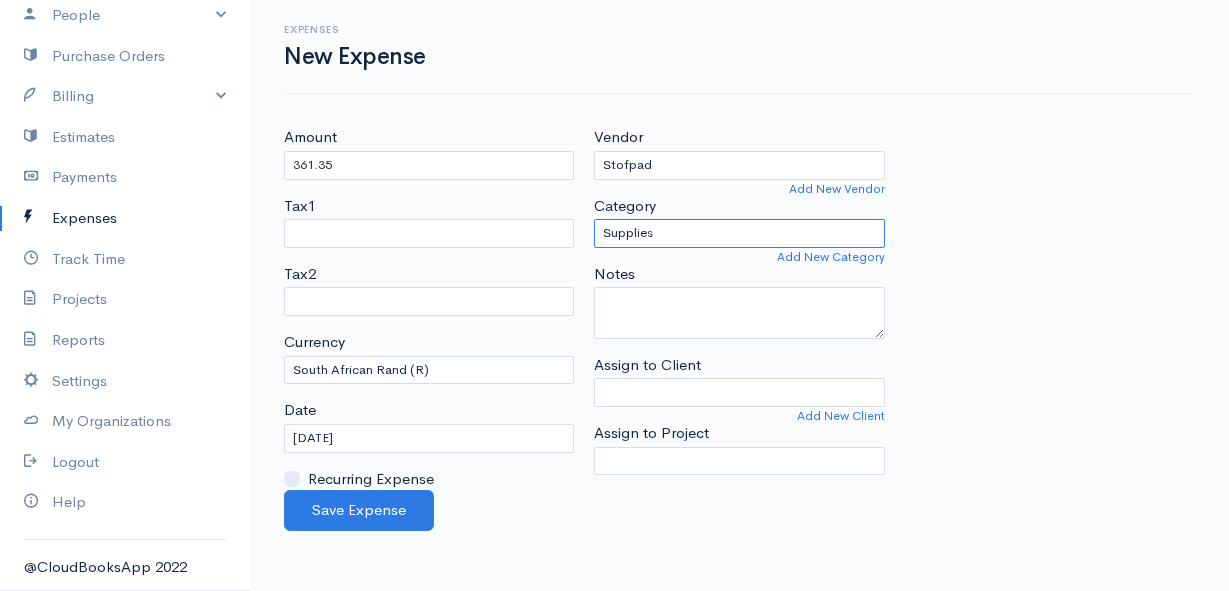 click on "Advertising Car & Truck Expenses Contractors Education Education and Training Employee Benefits Hardware Meals & Entertainment Other Expenses Personal Professional Services Rent or Lease Supplies Travel Utilities" at bounding box center (739, 233) 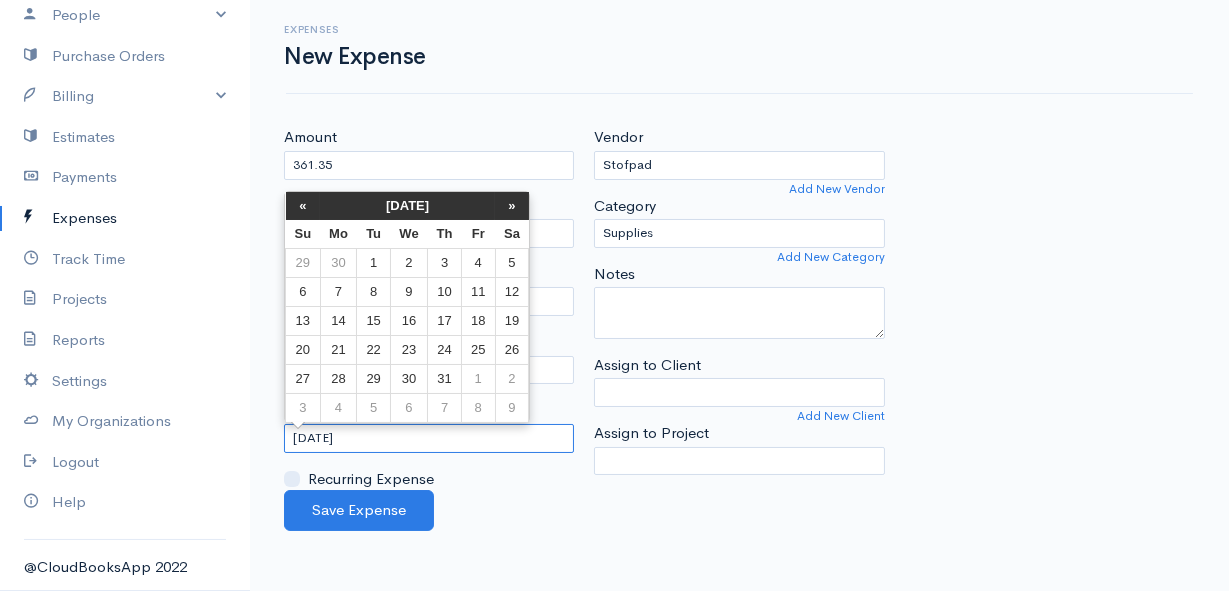 click on "[DATE]" at bounding box center (429, 438) 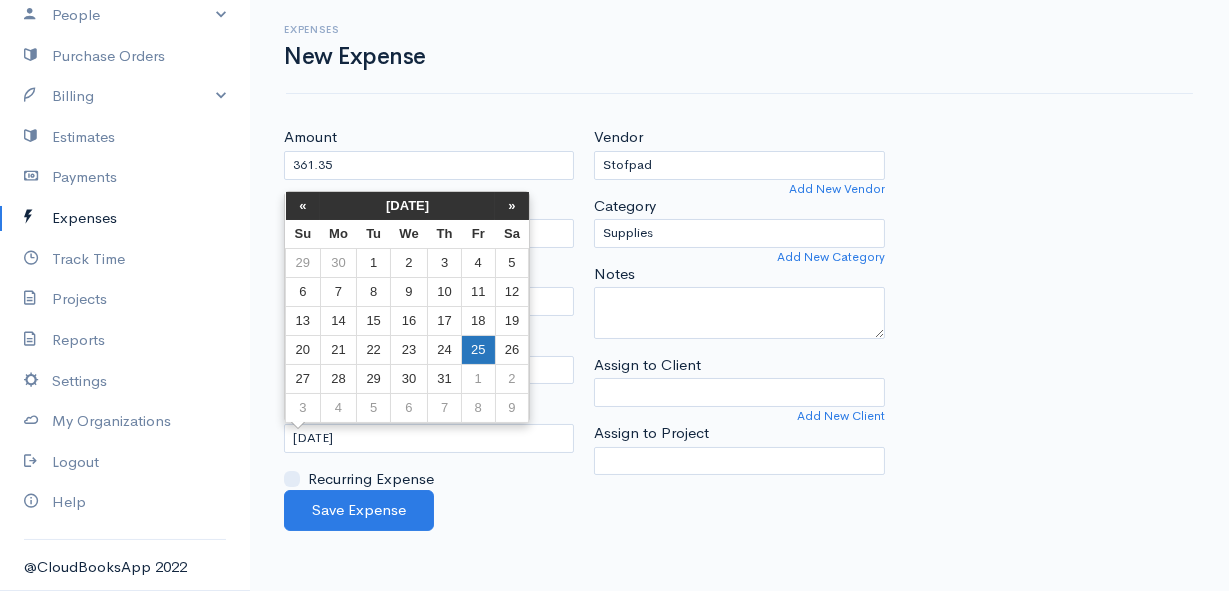 click on "25" at bounding box center (478, 349) 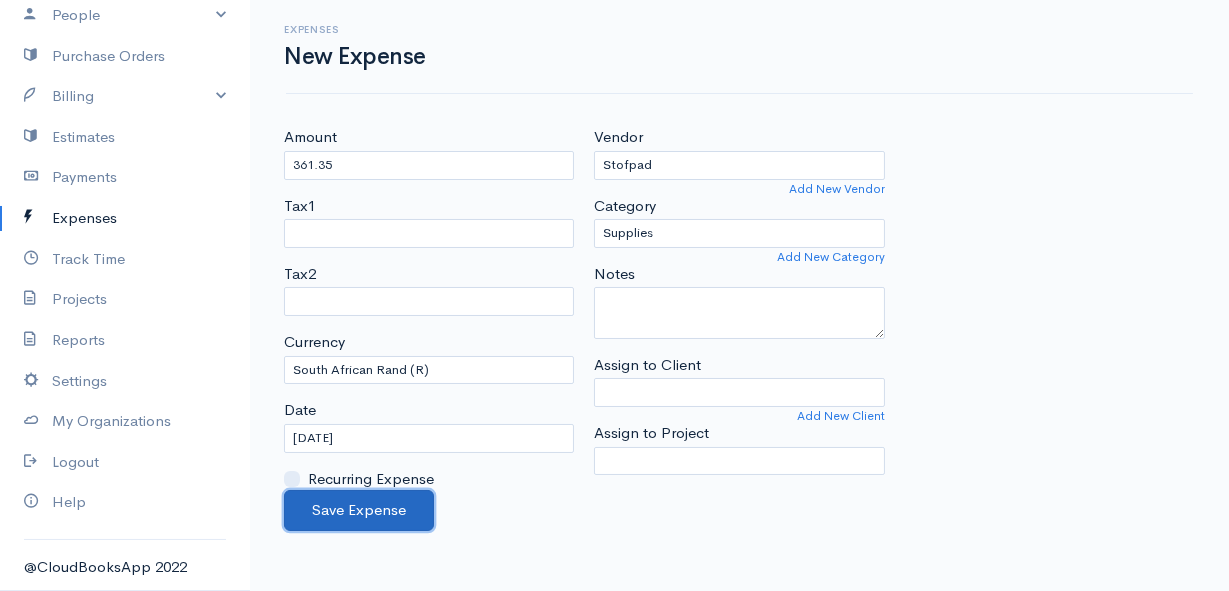 click on "Save Expense" at bounding box center [359, 510] 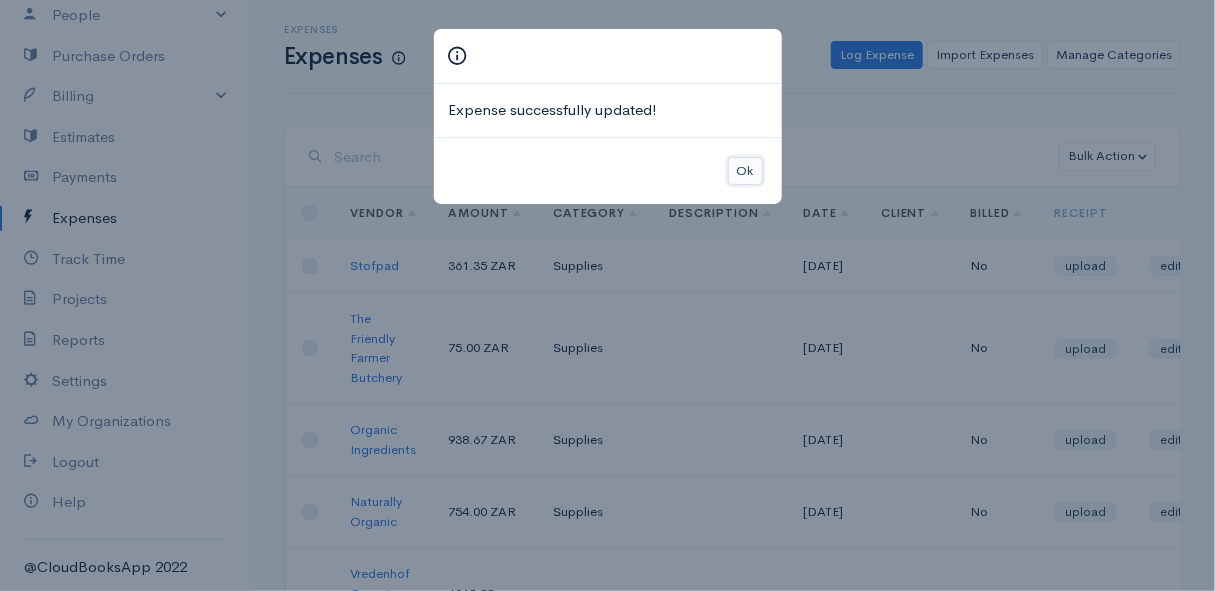 click on "Ok" at bounding box center (745, 171) 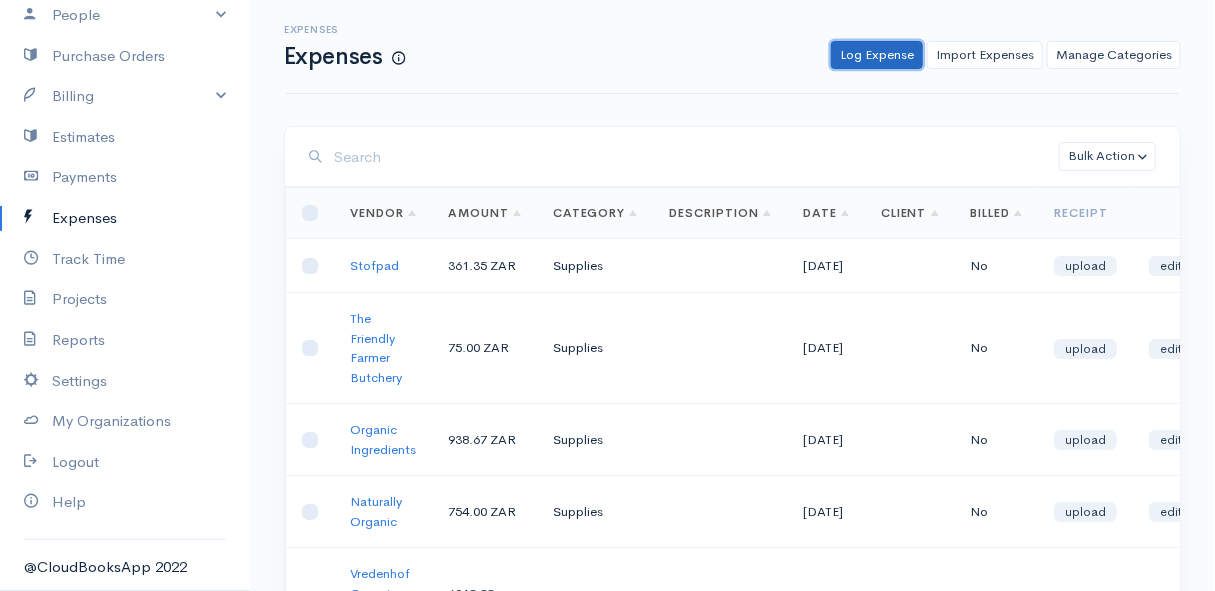 click on "Log Expense" at bounding box center [877, 55] 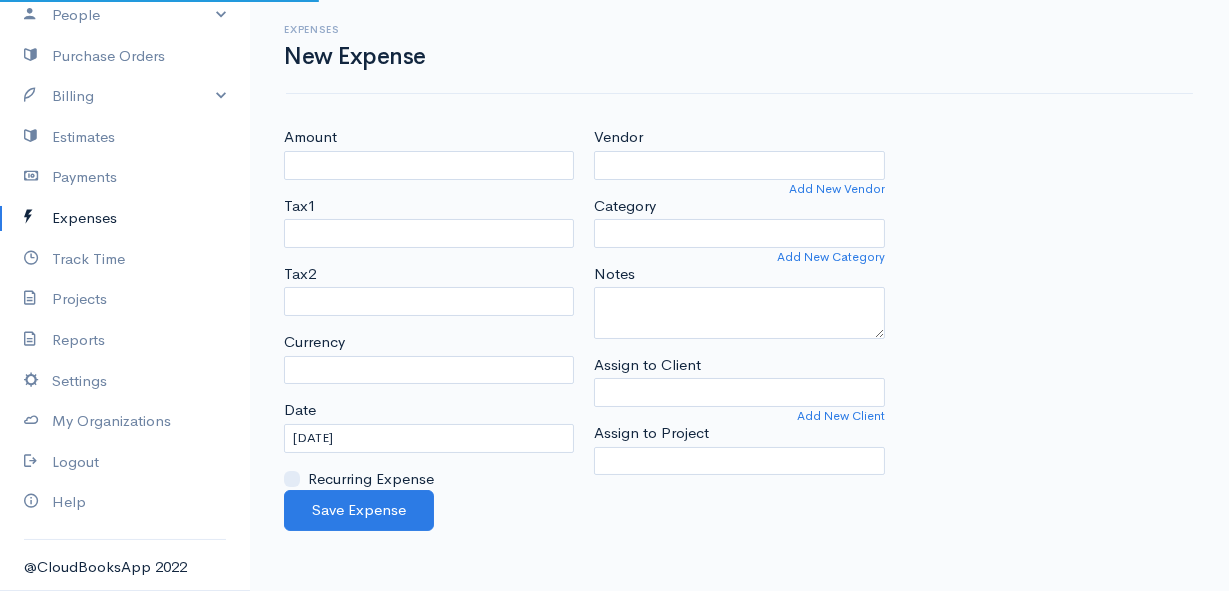 select on "ZAR" 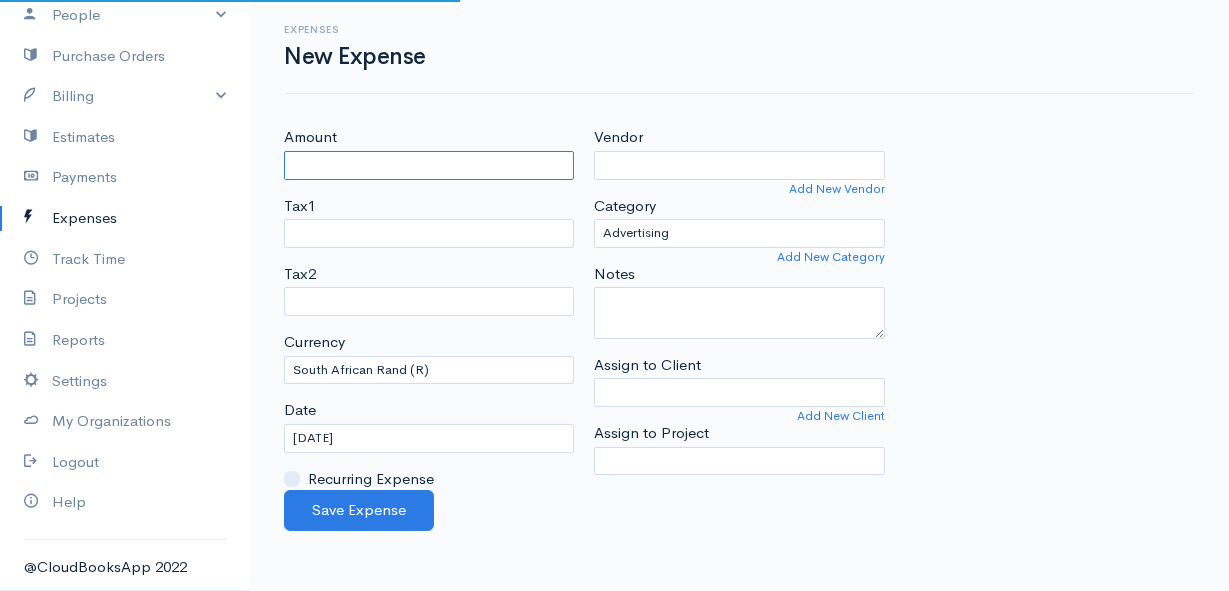 click on "Amount" at bounding box center (429, 165) 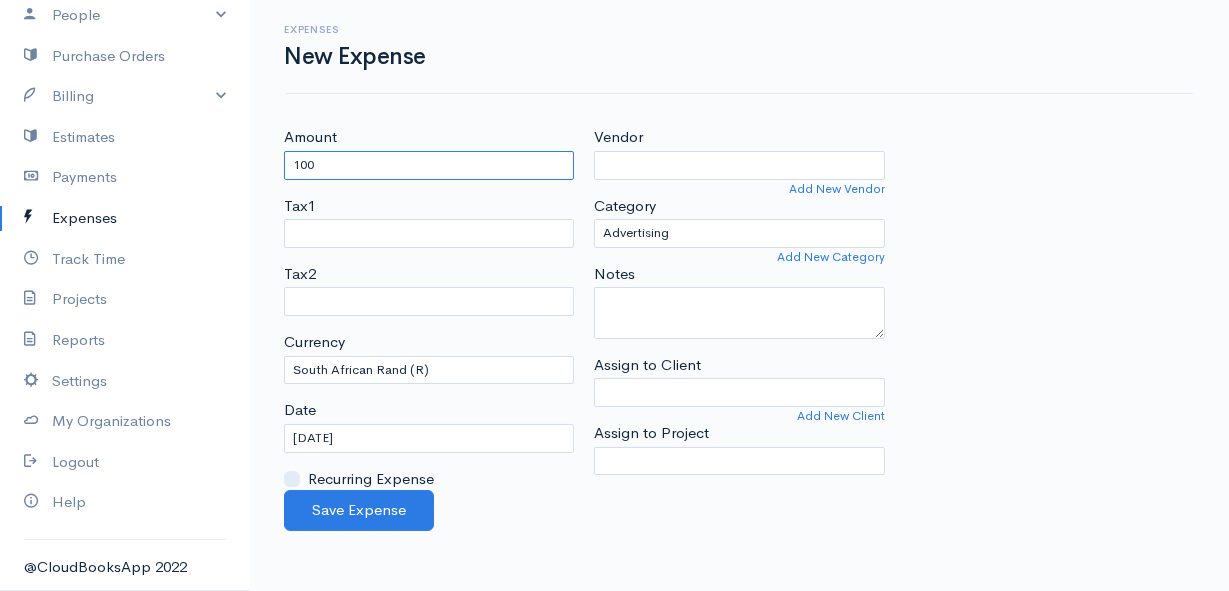 type on "100" 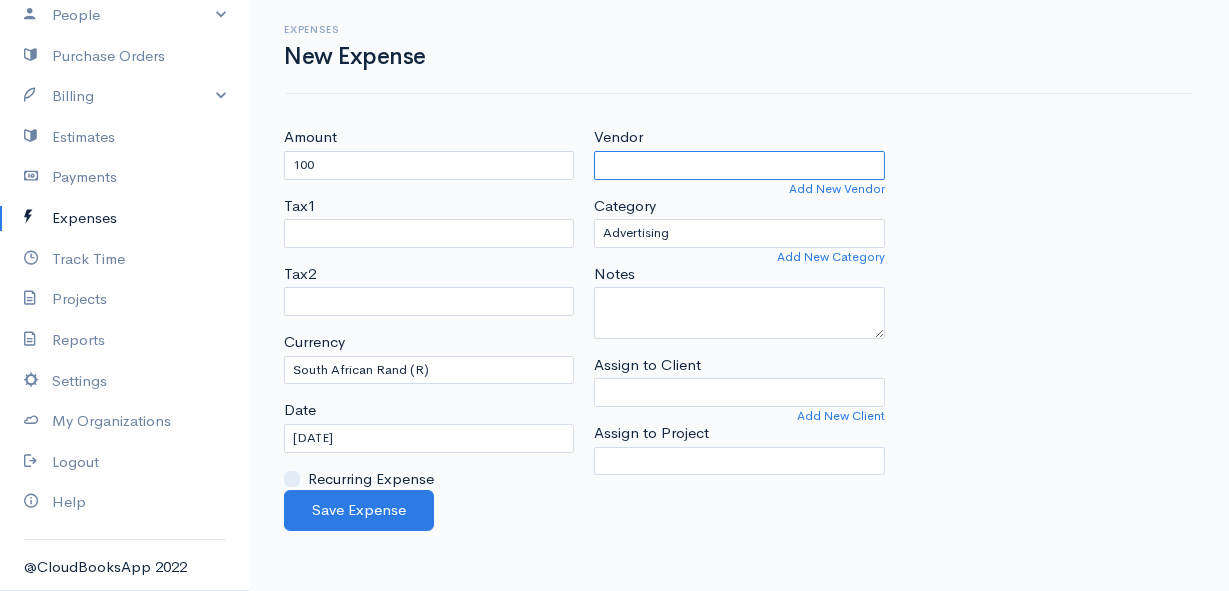 click on "Vendor" at bounding box center (739, 165) 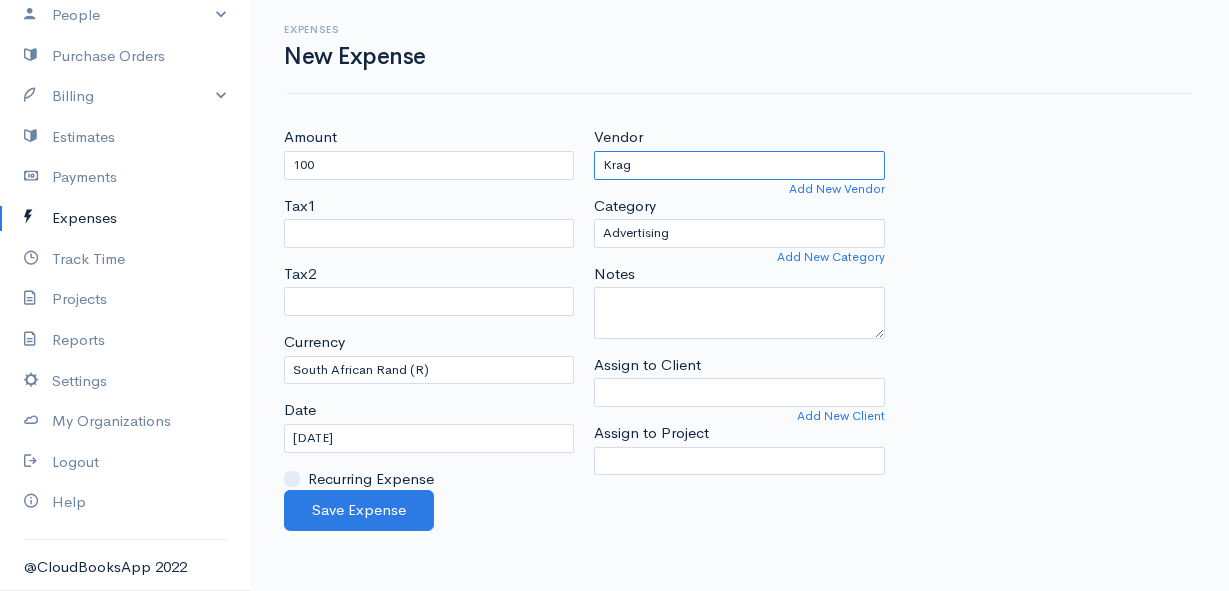 type on "Krag" 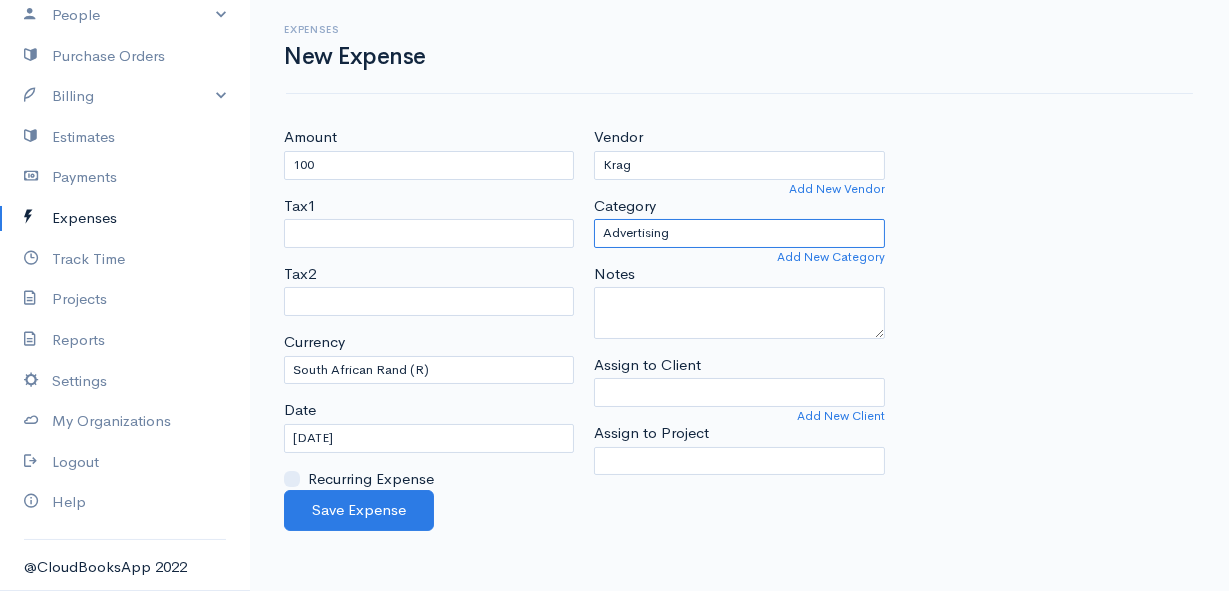 click on "Advertising Car & Truck Expenses Contractors Education Education and Training Employee Benefits Hardware Meals & Entertainment Other Expenses Personal Professional Services Rent or Lease Supplies Travel Utilities" at bounding box center [739, 233] 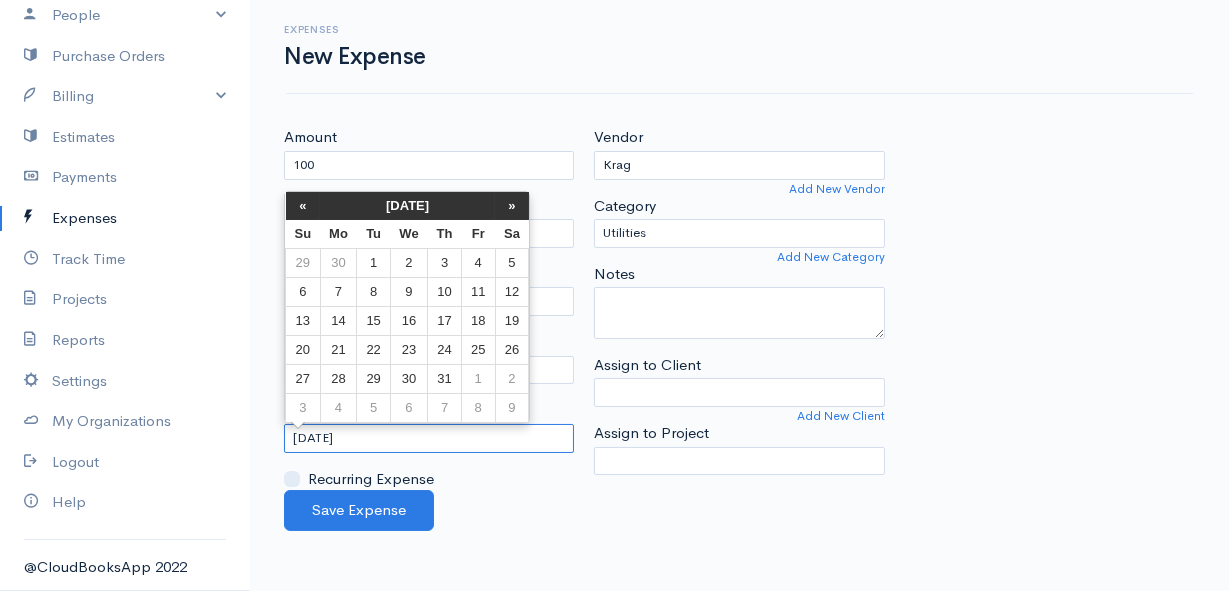 click on "[DATE]" at bounding box center (429, 438) 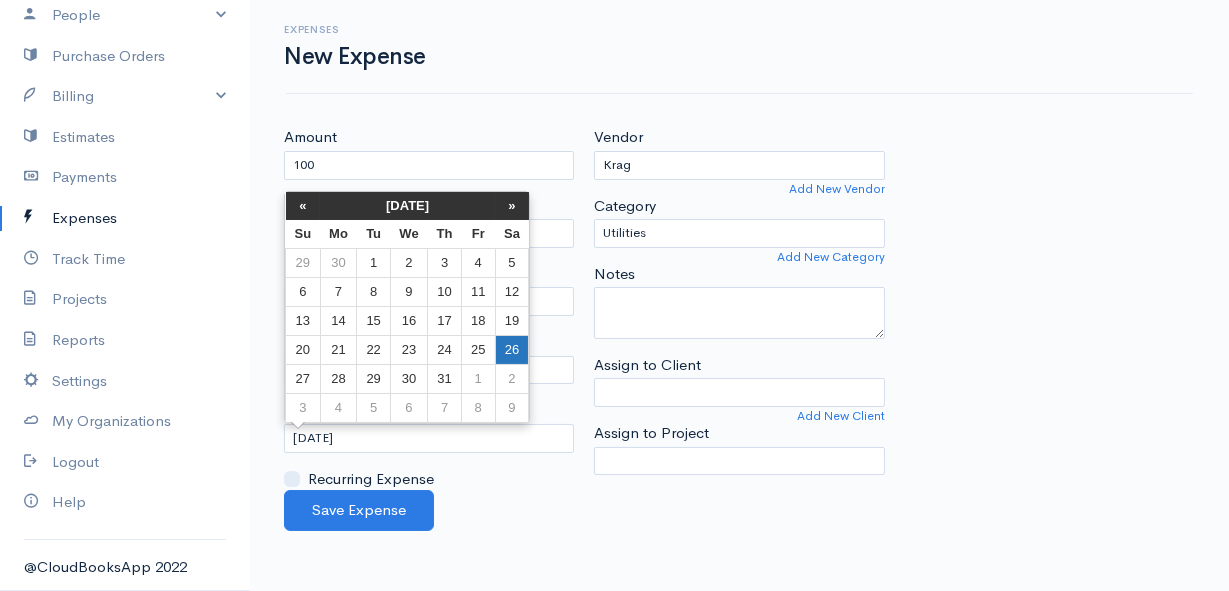 click on "26" at bounding box center [512, 349] 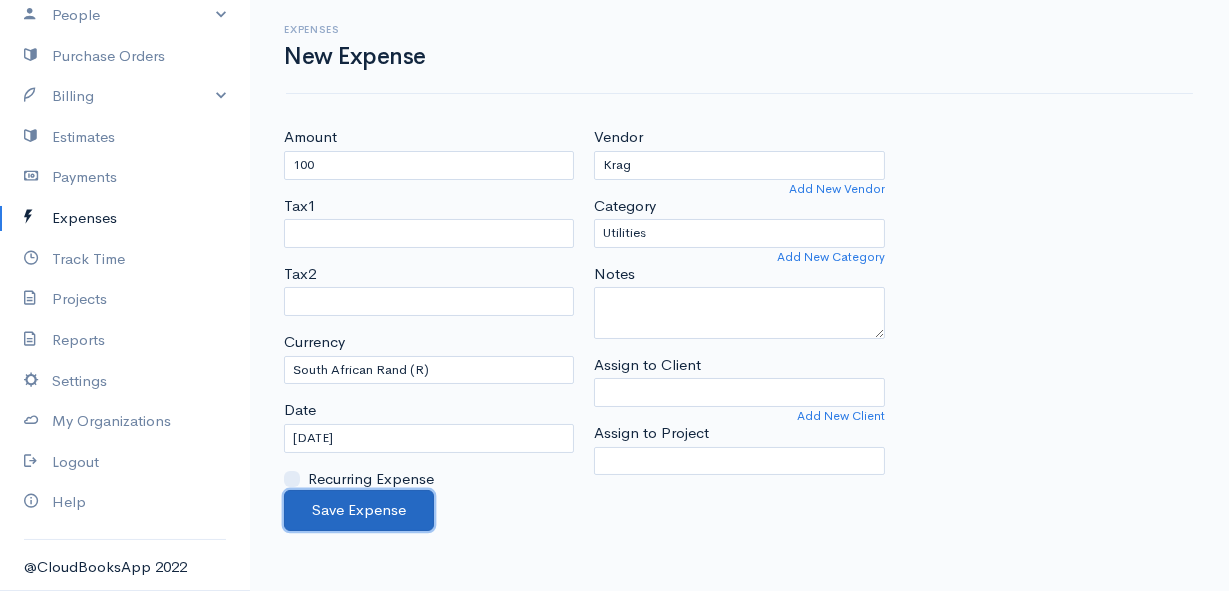 click on "Save Expense" at bounding box center [359, 510] 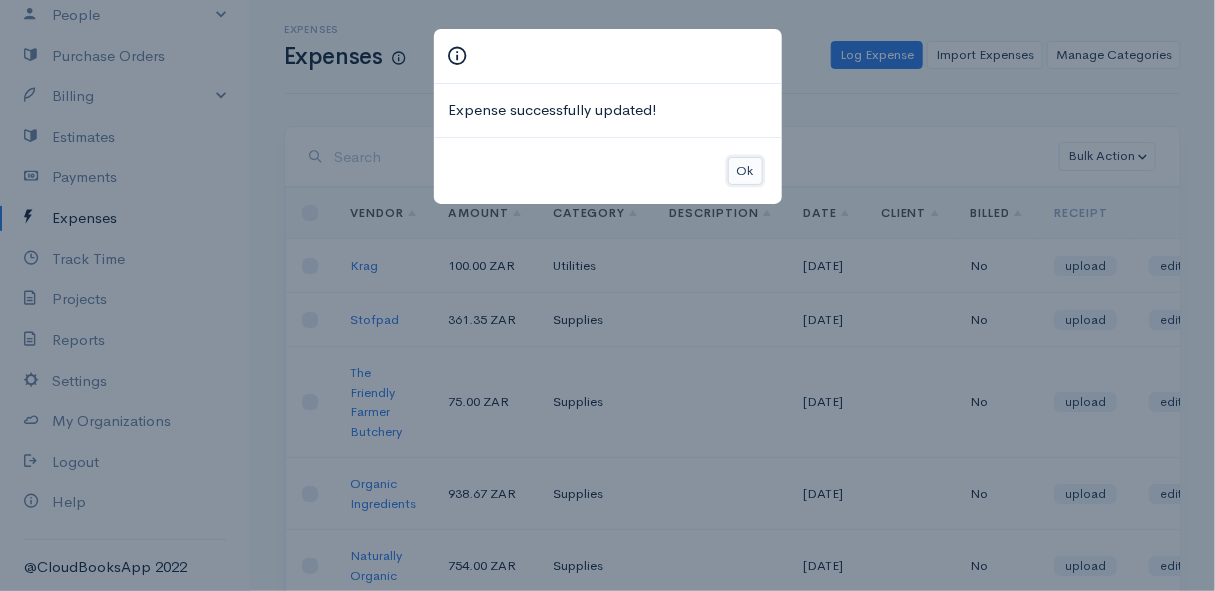 click on "Ok" at bounding box center (745, 171) 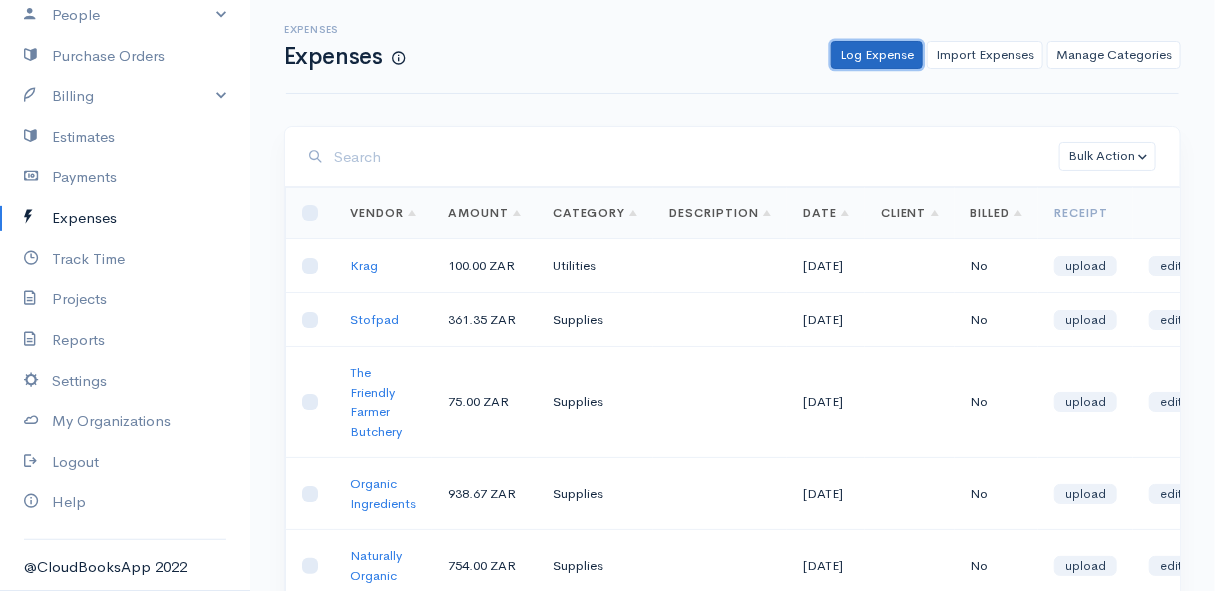 click on "Log Expense" at bounding box center [877, 55] 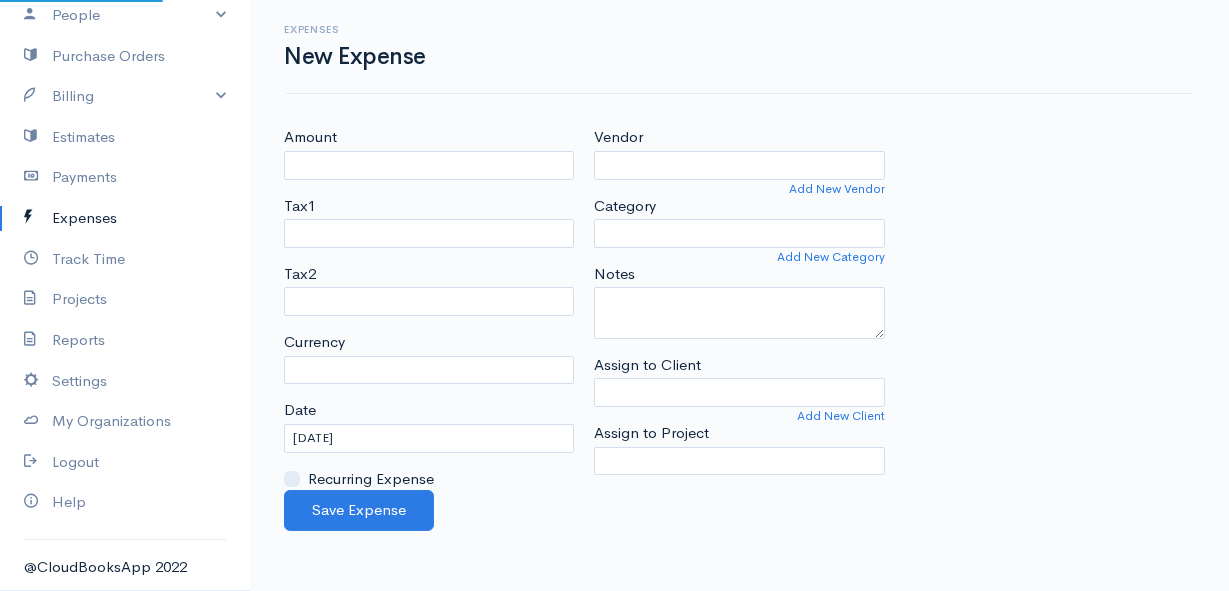 select on "ZAR" 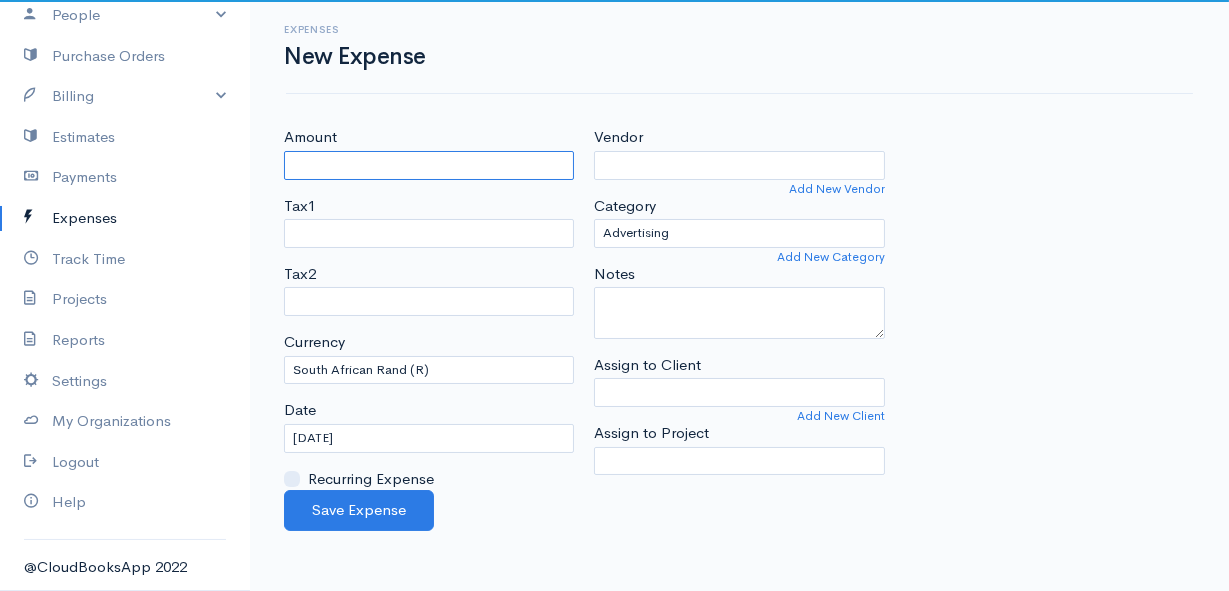 click on "Amount" at bounding box center (429, 165) 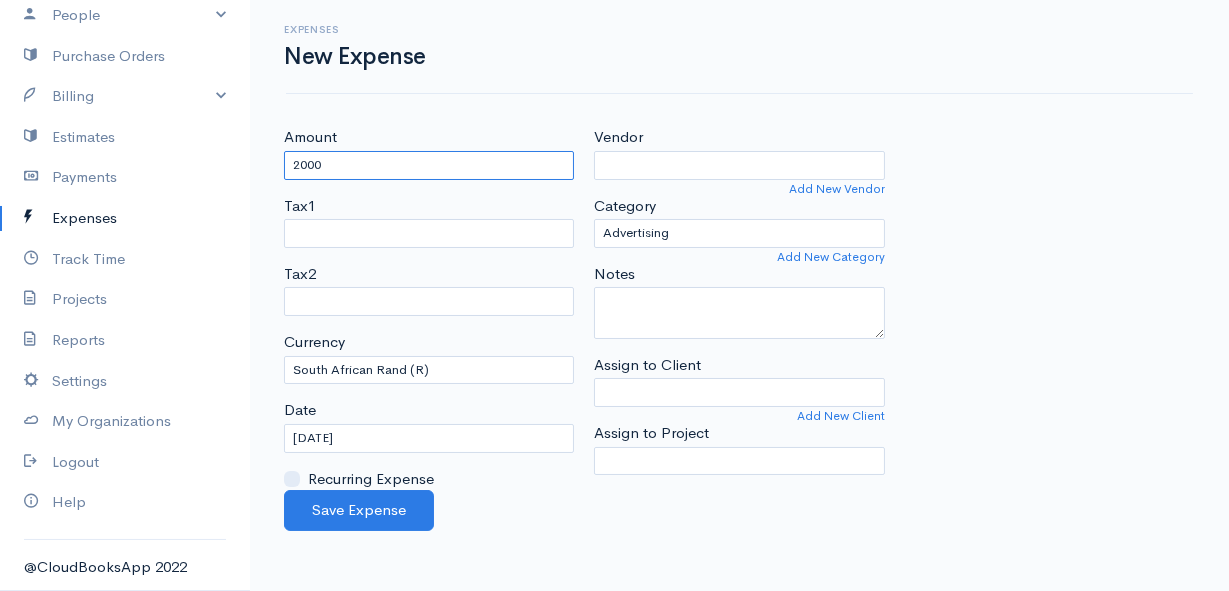 type on "2000" 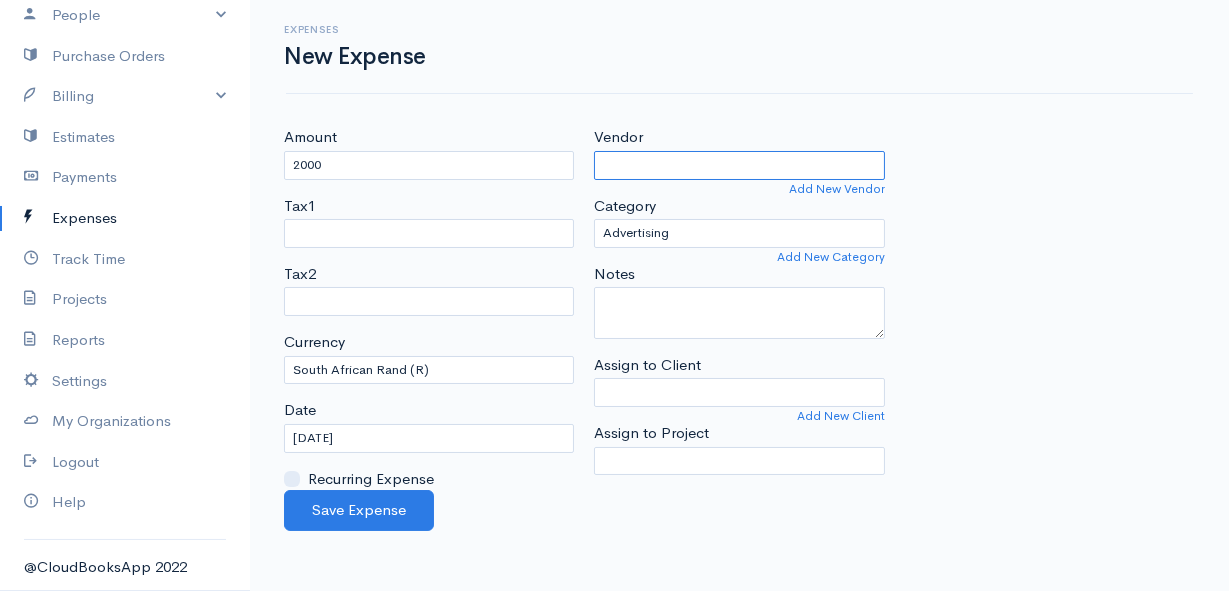 click on "Vendor" at bounding box center [739, 165] 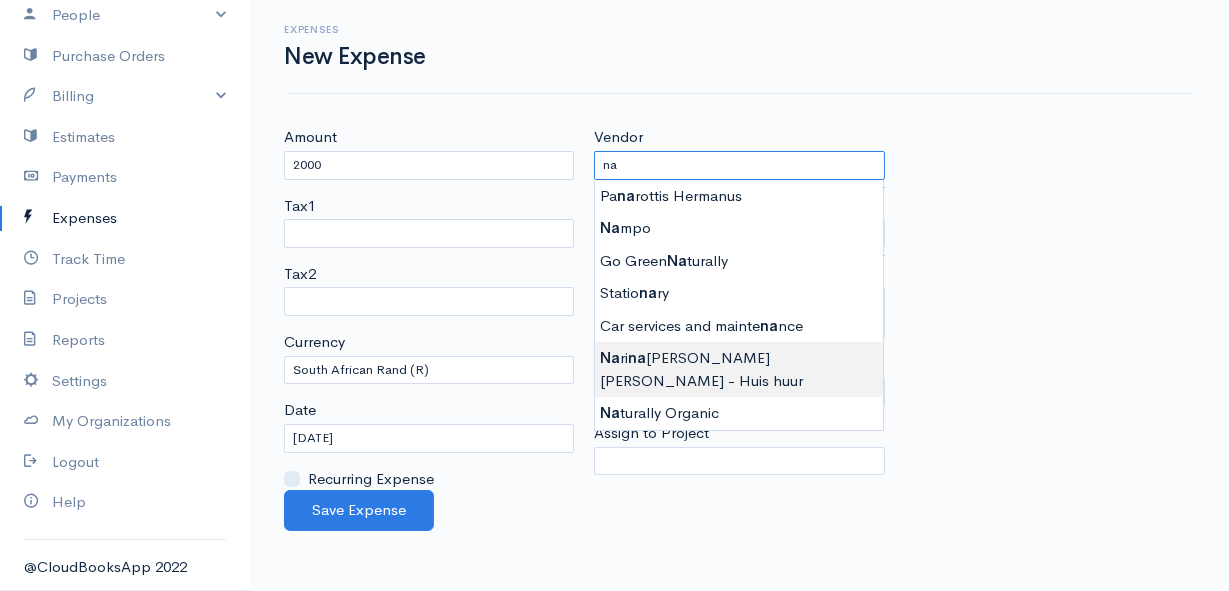 type on "[PERSON_NAME] [PERSON_NAME] - Huis huur" 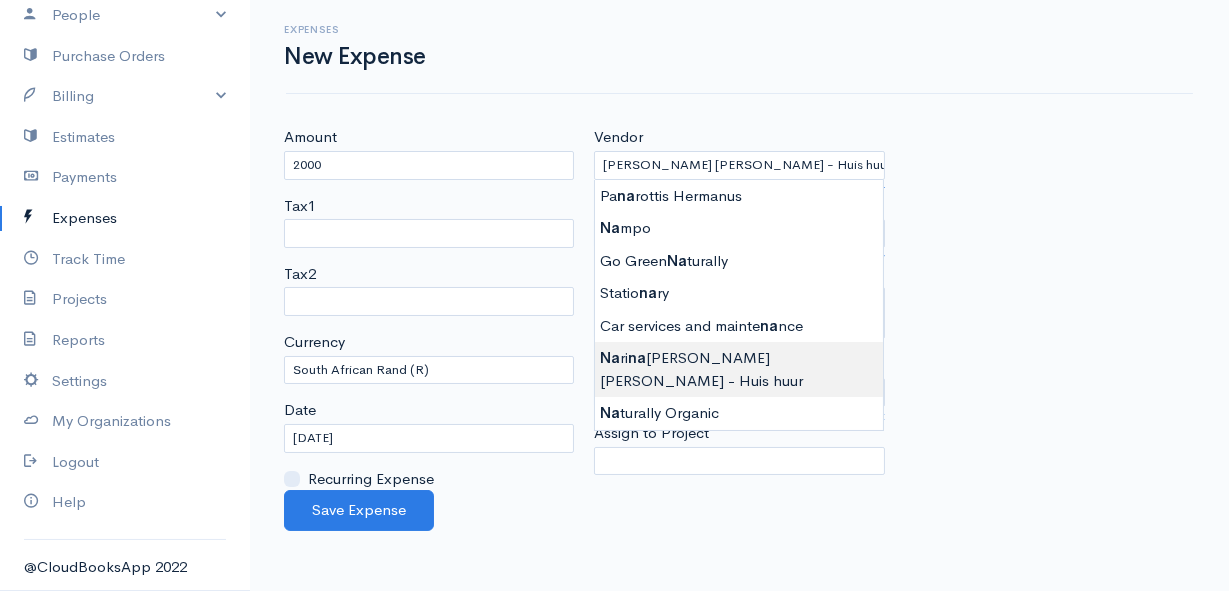 click on "Mamma Chicken
Upgrade
Dashboard
People
Clients
Vendors
Staff Users
Purchase Orders
Billing
Invoice
Recurring Invoice
Items
Services
Taxes
Credits
Estimates
Payments
Expenses
Track Time
Projects
Reports
Settings
My Organizations
Logout
Help
@CloudBooksApp 2022
Expenses
New Expense
Amount 2000 Tax1 Tax2 Currency U.S. Dollars ($) Canadian Dollars ($) British Pounds Sterling (£) Euros (€) Australian Dollars ($) Afghani (Af) Algerian Dinar (د.ج) Argentine Pesos ($) Date s" at bounding box center [614, 295] 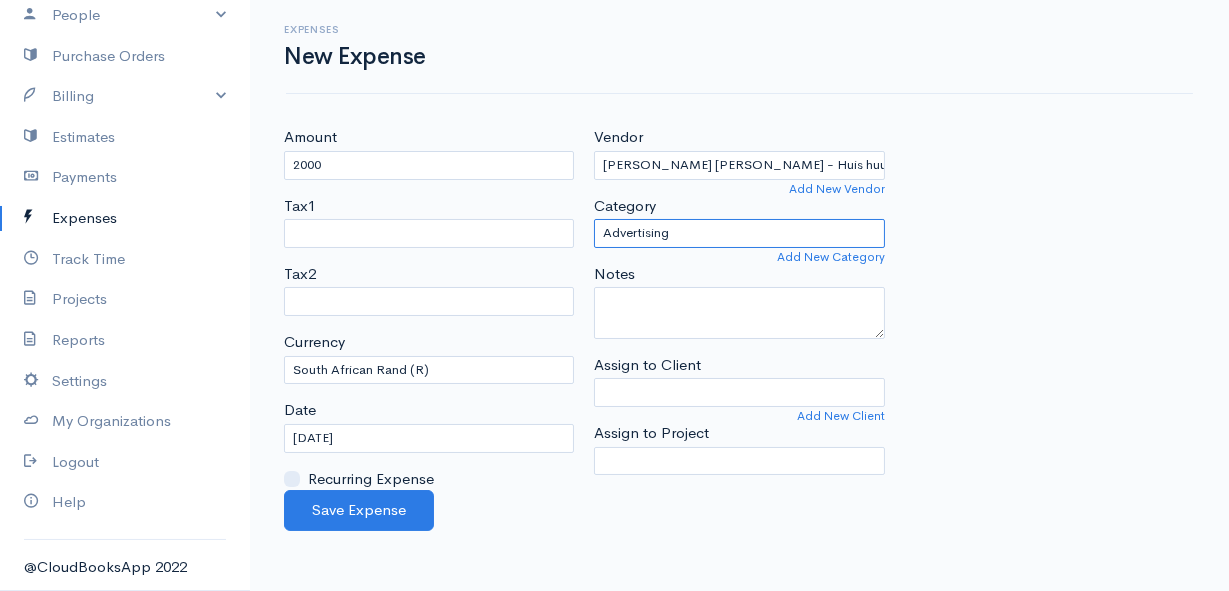 click on "Advertising Car & Truck Expenses Contractors Education Education and Training Employee Benefits Hardware Meals & Entertainment Other Expenses Personal Professional Services Rent or Lease Supplies Travel Utilities" at bounding box center [739, 233] 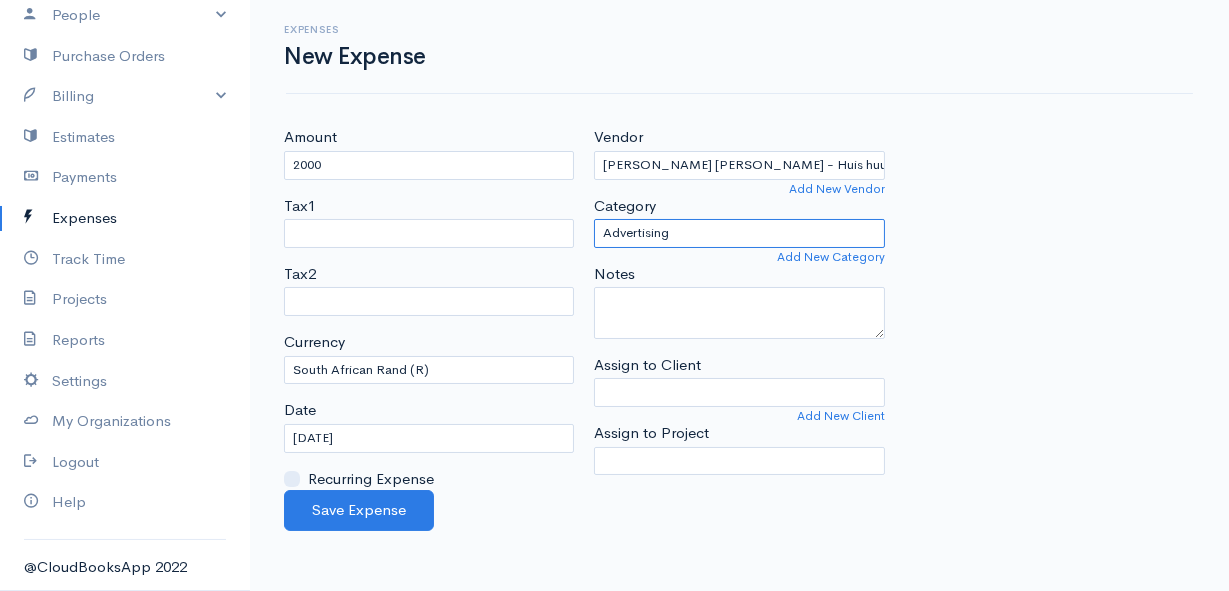 select on "Rent or Lease" 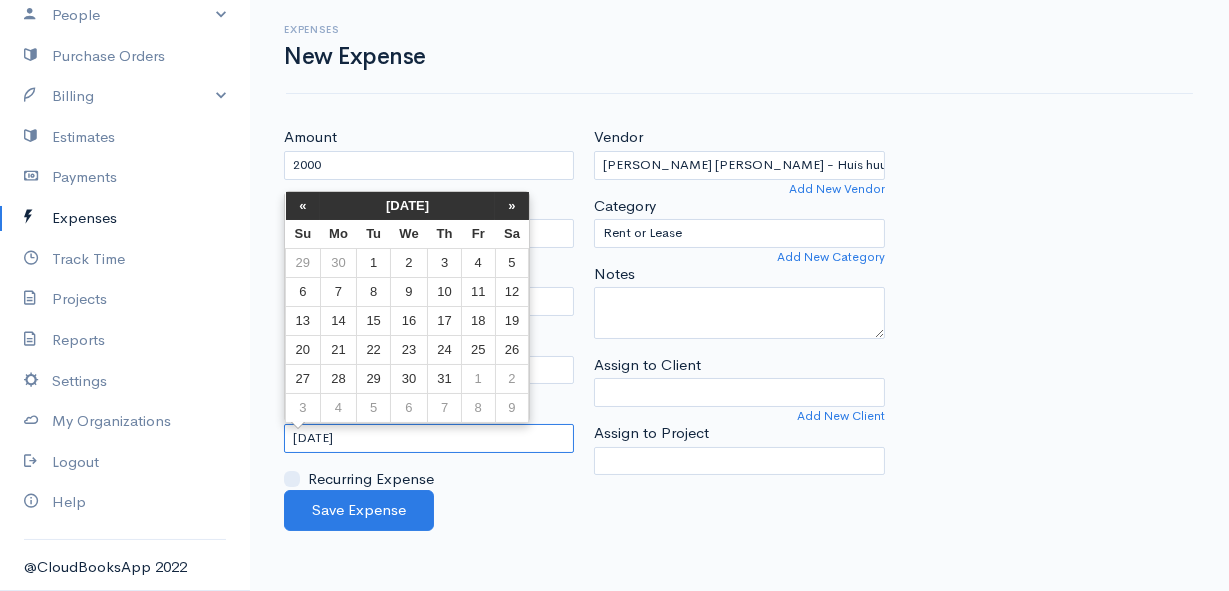 click on "[DATE]" at bounding box center (429, 438) 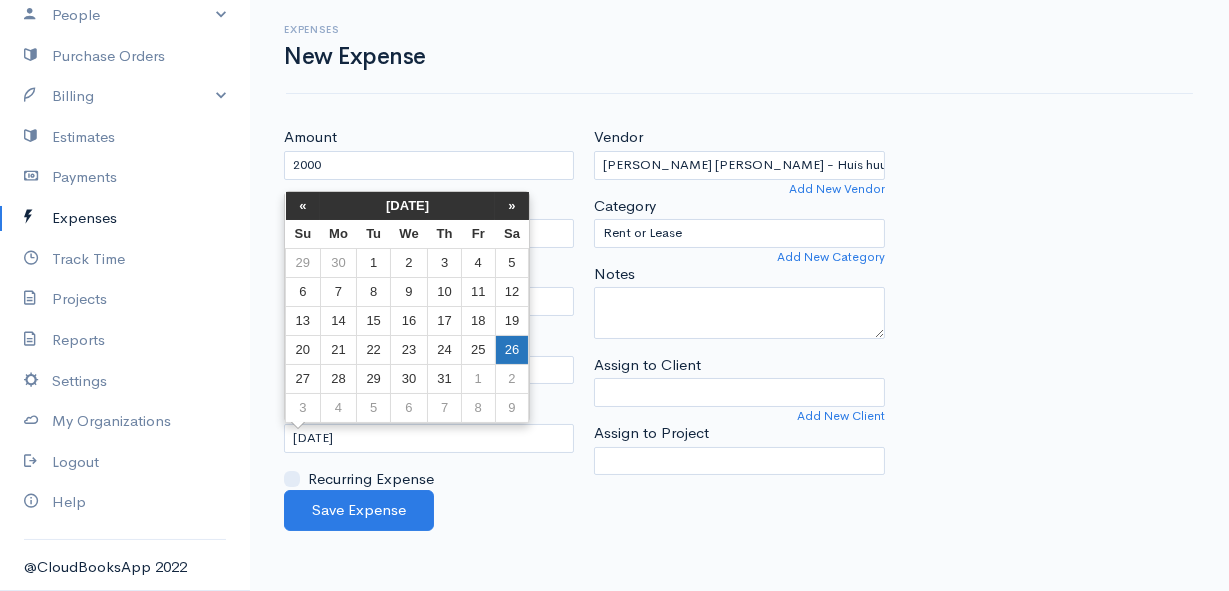 click on "26" at bounding box center (512, 349) 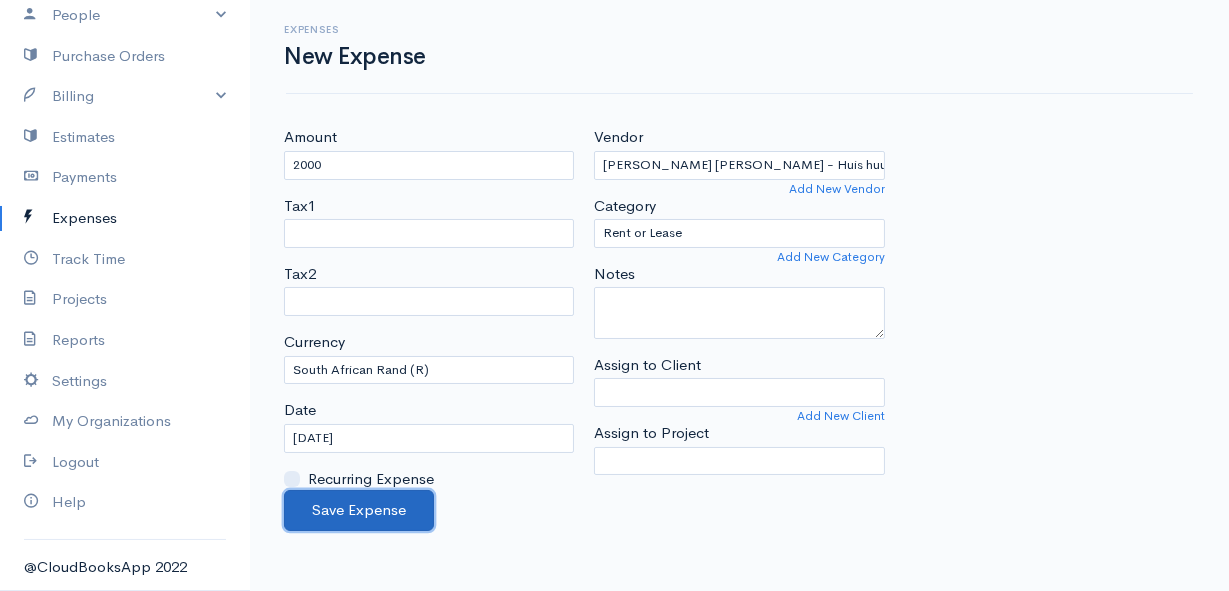 click on "Save Expense" at bounding box center [359, 510] 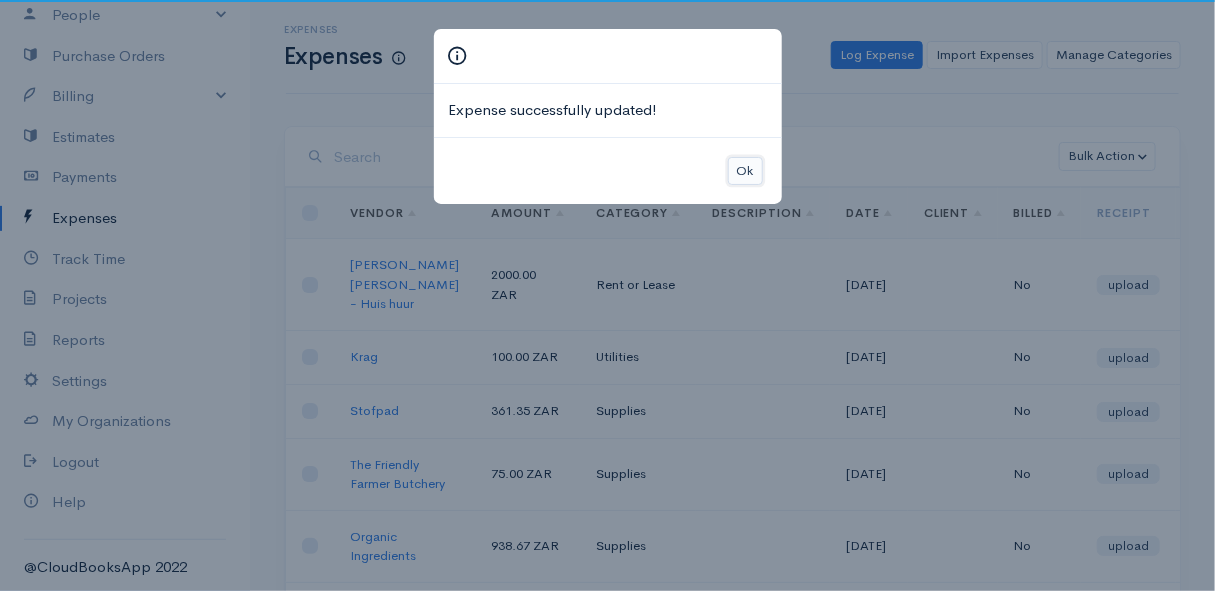 click on "Ok" at bounding box center [745, 171] 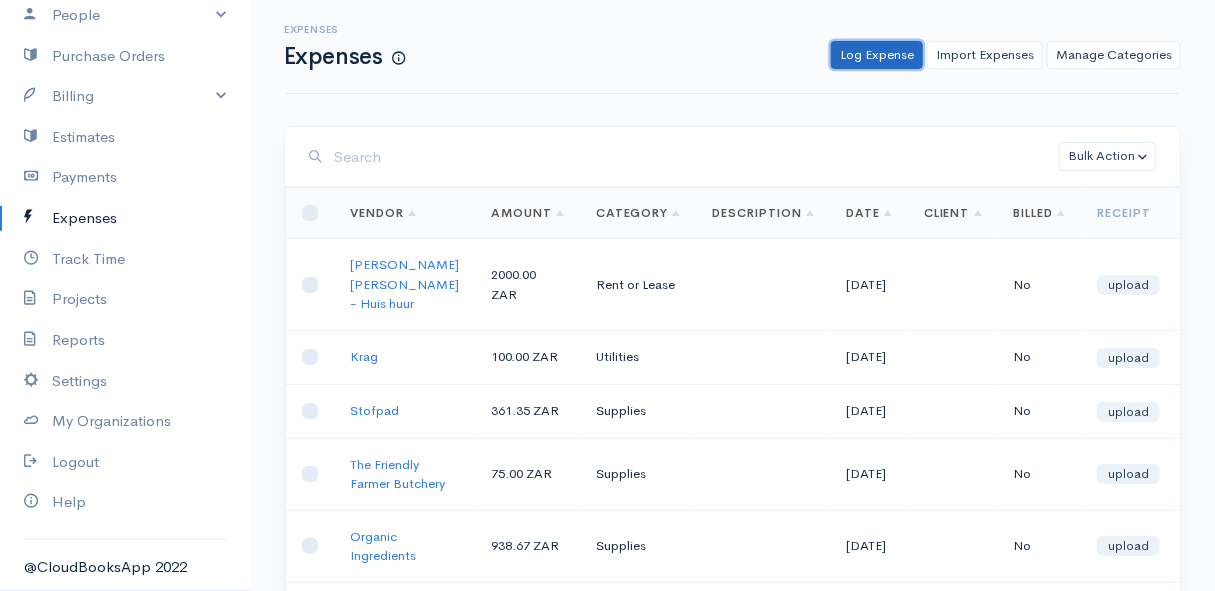 click on "Log Expense" at bounding box center (877, 55) 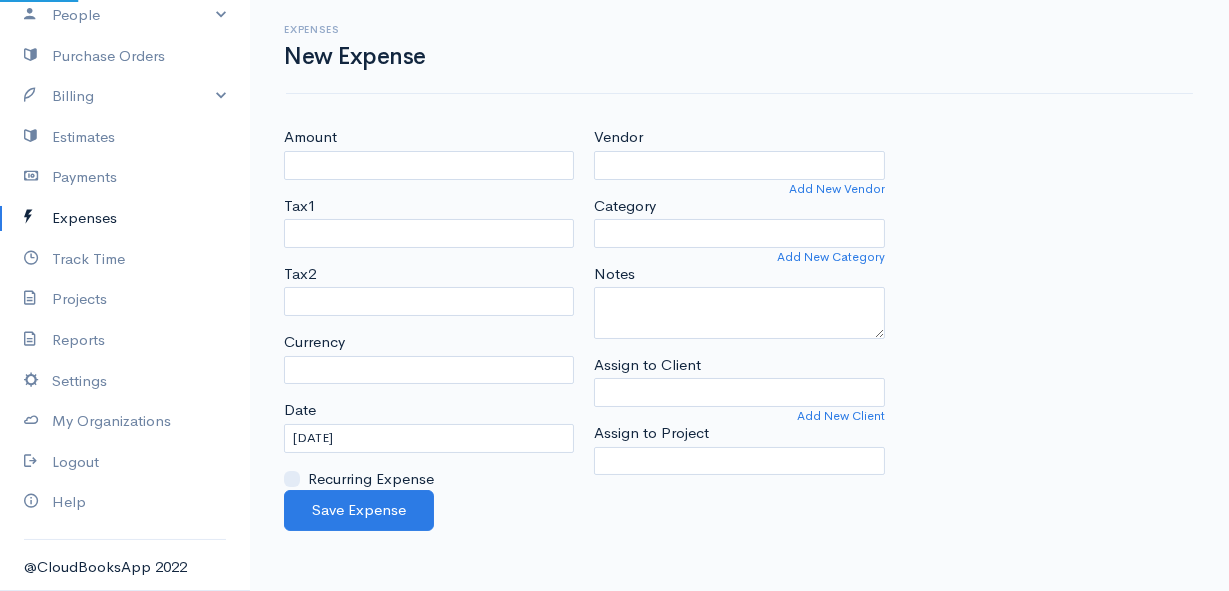 select on "ZAR" 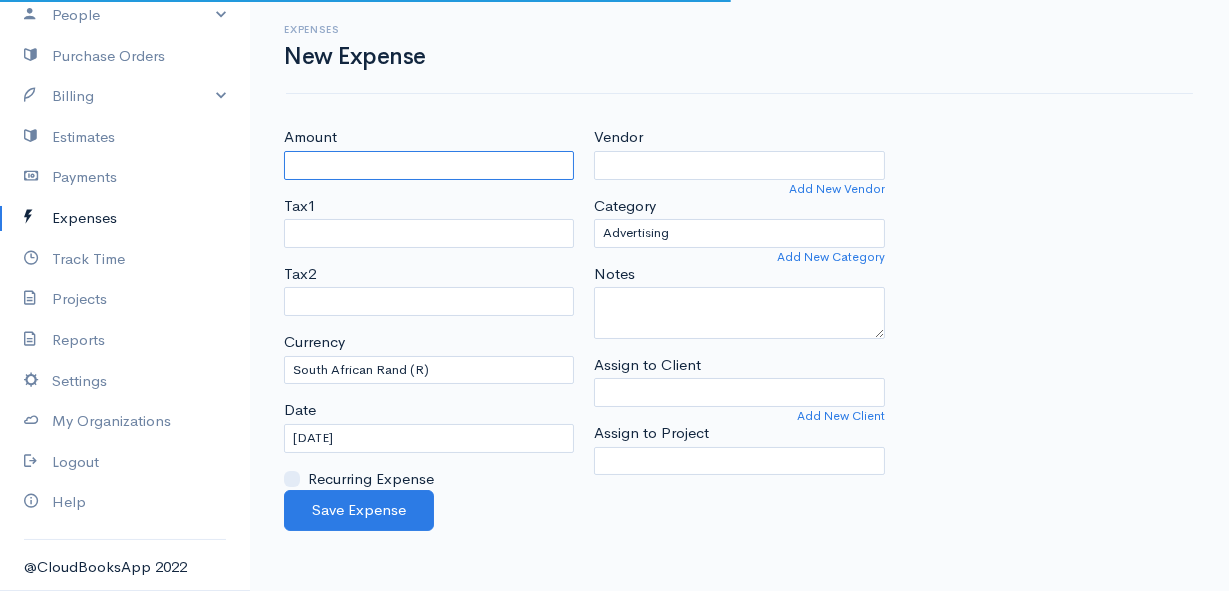 click on "Amount" at bounding box center [429, 165] 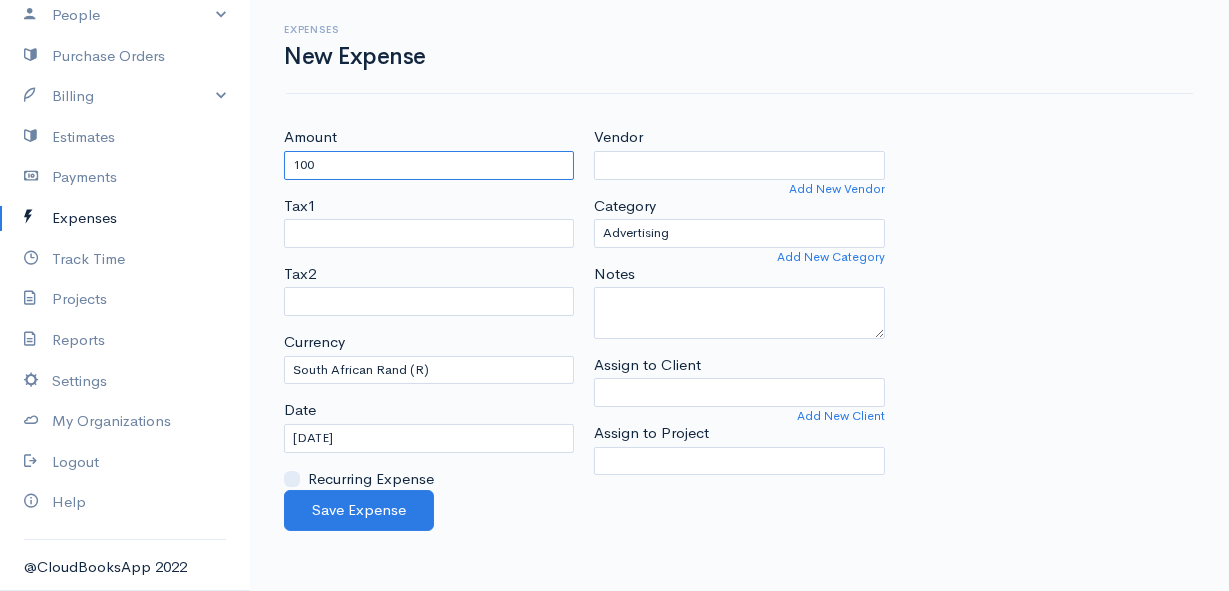 type on "100" 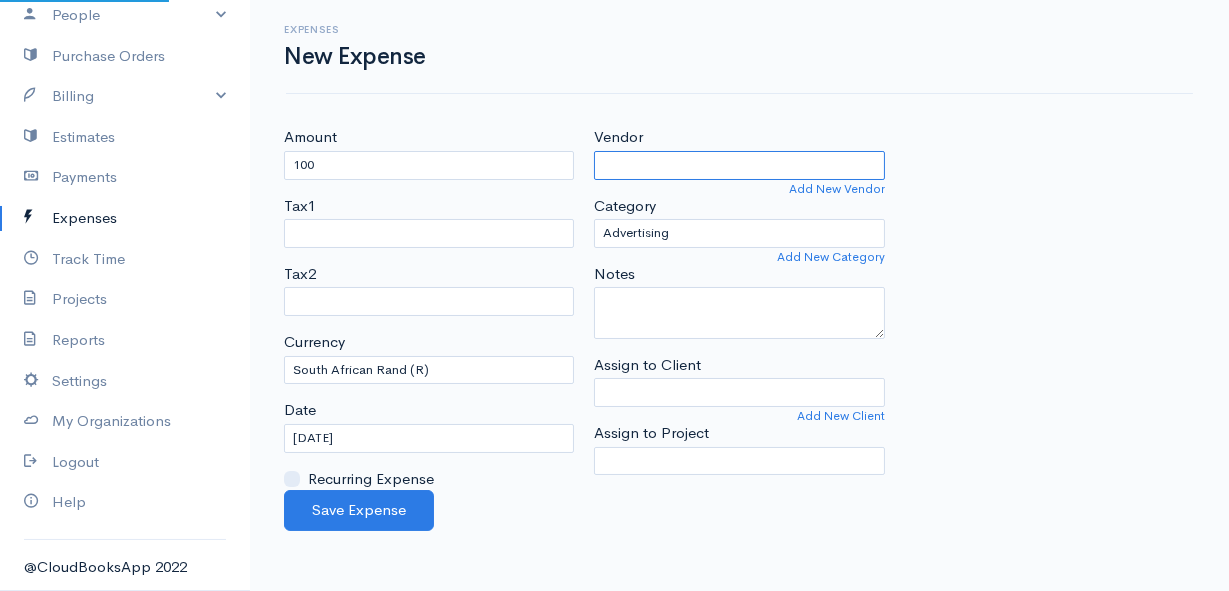 click on "Vendor" at bounding box center [739, 165] 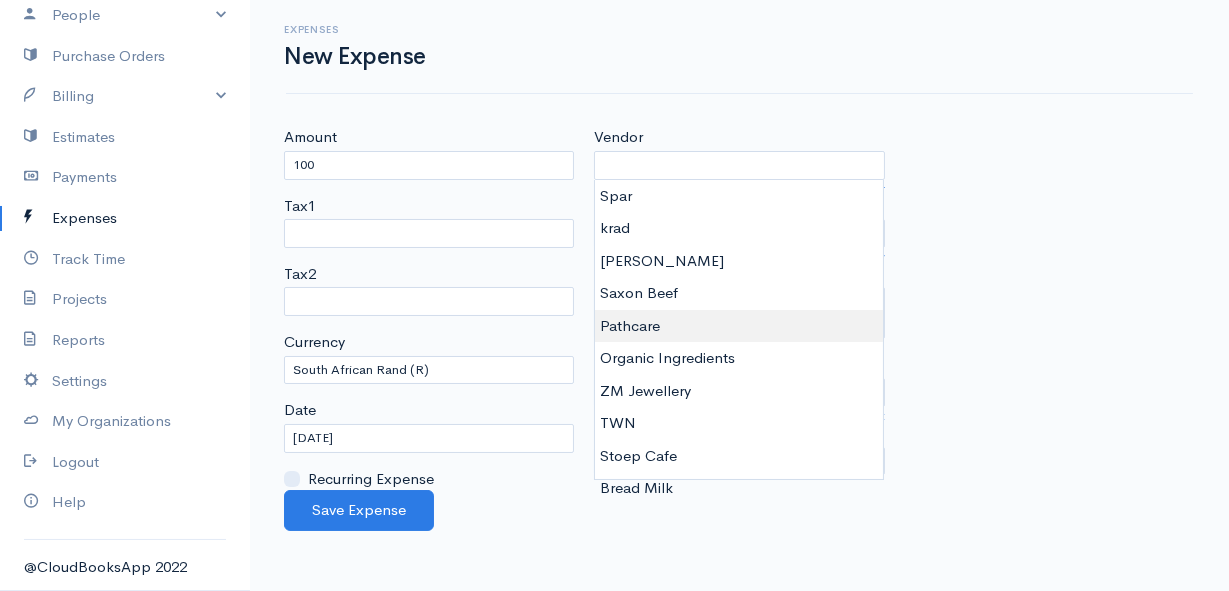 type on "Pathcare" 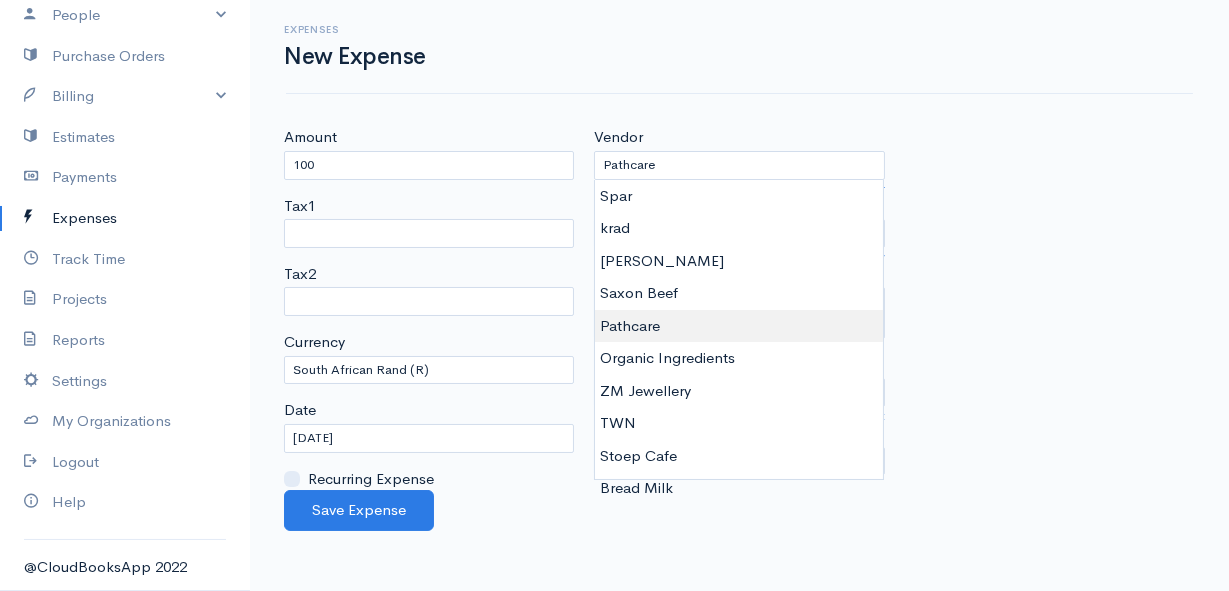 click on "Mamma Chicken
Upgrade
Dashboard
People
Clients
Vendors
Staff Users
Purchase Orders
Billing
Invoice
Recurring Invoice
Items
Services
Taxes
Credits
Estimates
Payments
Expenses
Track Time
Projects
Reports
Settings
My Organizations
Logout
Help
@CloudBooksApp 2022
Expenses
New Expense
Amount 100 Tax1 Tax2 Currency U.S. Dollars ($) Canadian Dollars ($) British Pounds Sterling (£) Euros (€) Australian Dollars ($) Afghani (Af) Algerian Dinar (د.ج) Argentine Pesos ($) Lek (L)" at bounding box center (614, 295) 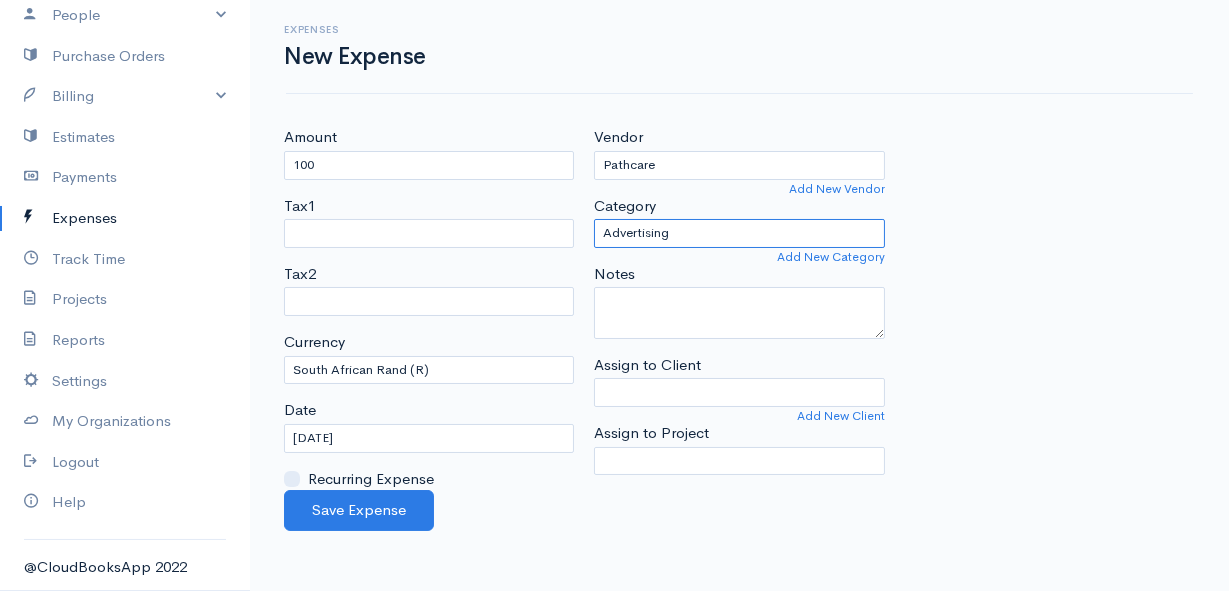 click on "Advertising Car & Truck Expenses Contractors Education Education and Training Employee Benefits Hardware Meals & Entertainment Other Expenses Personal Professional Services Rent or Lease Supplies Travel Utilities" at bounding box center [739, 233] 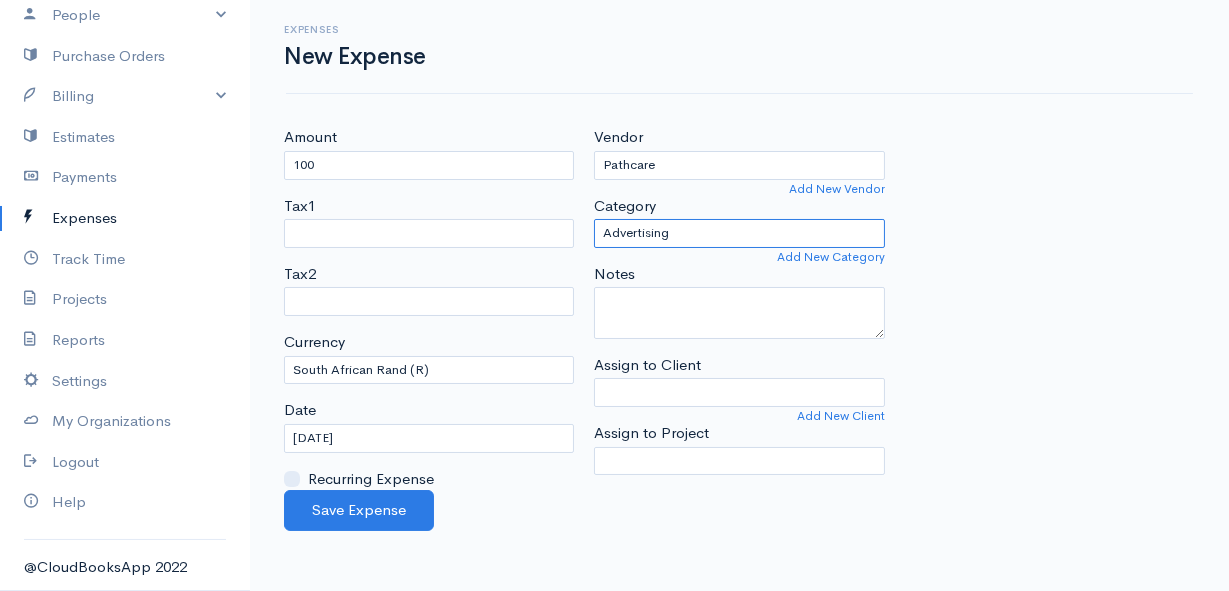 select on "Other Expenses" 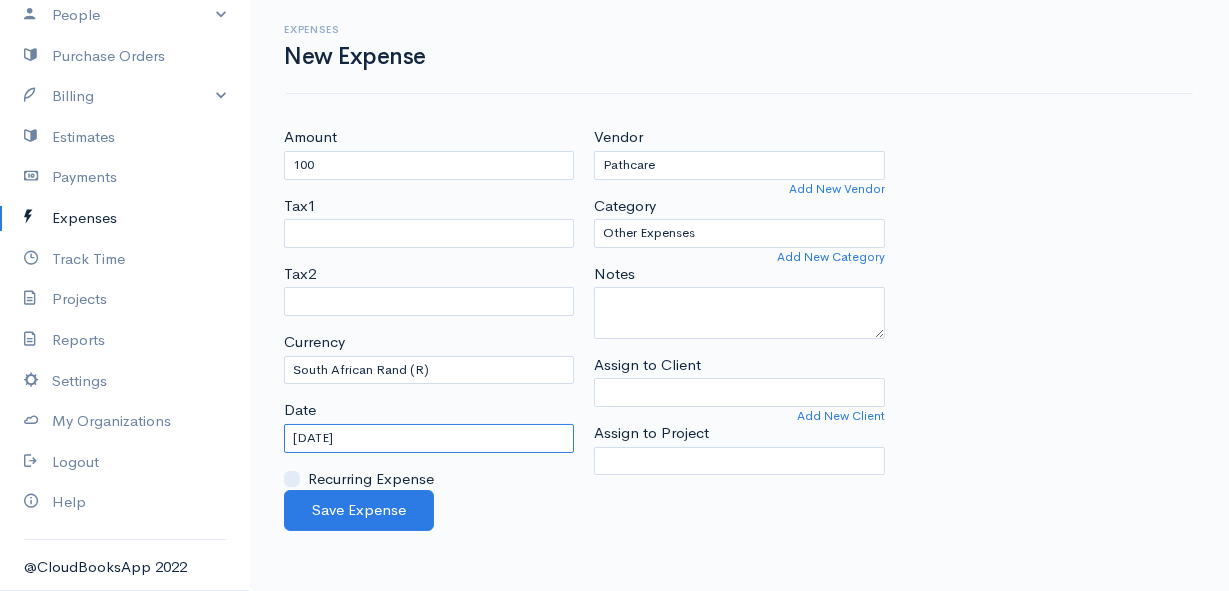 click on "[DATE]" at bounding box center (429, 438) 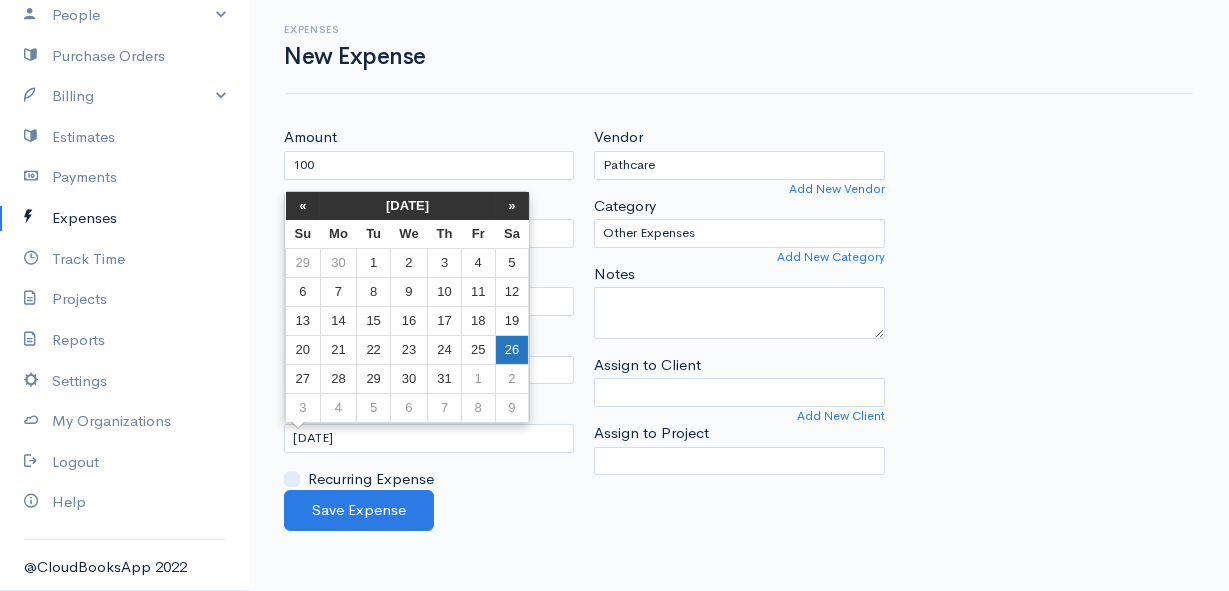 click on "26" at bounding box center (512, 349) 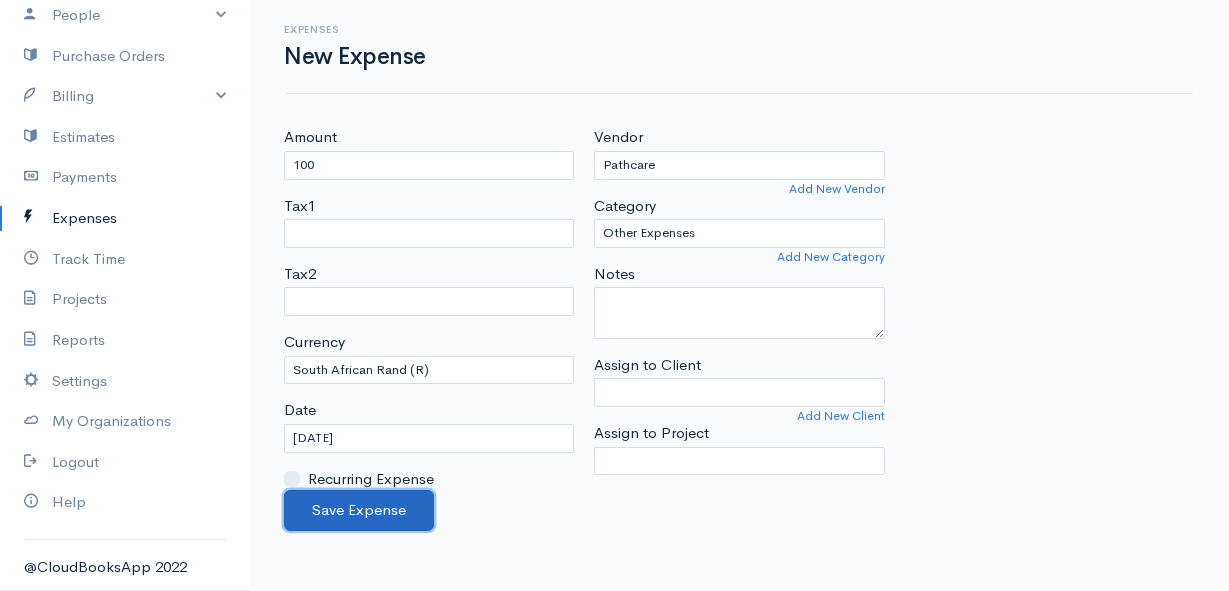 click on "Save Expense" at bounding box center [359, 510] 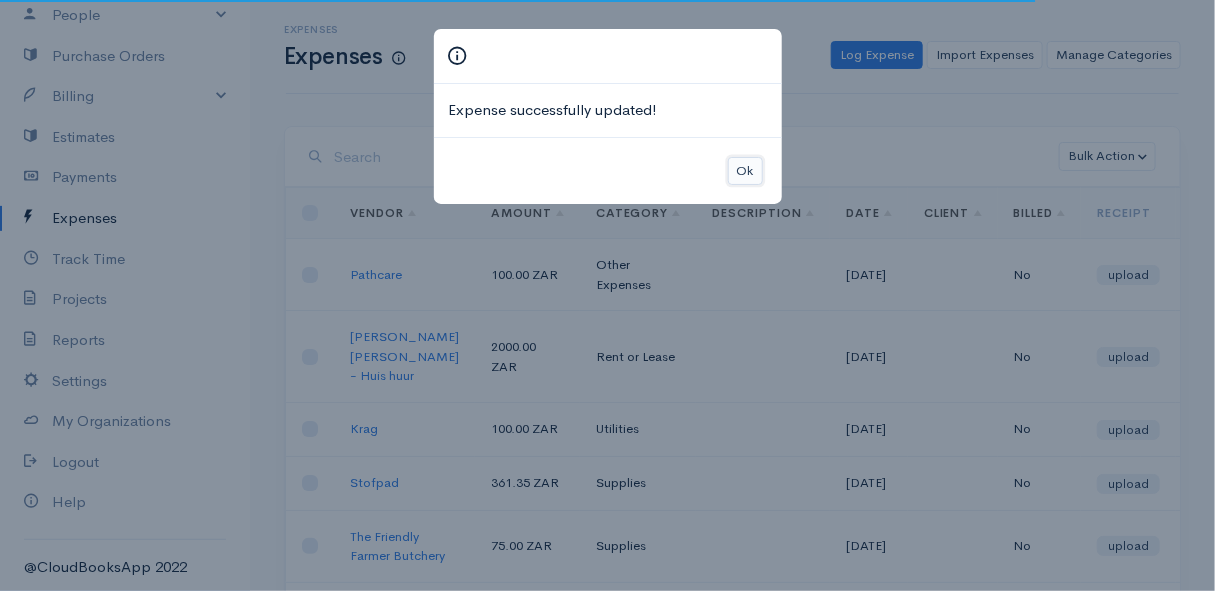 click on "Ok" at bounding box center (745, 171) 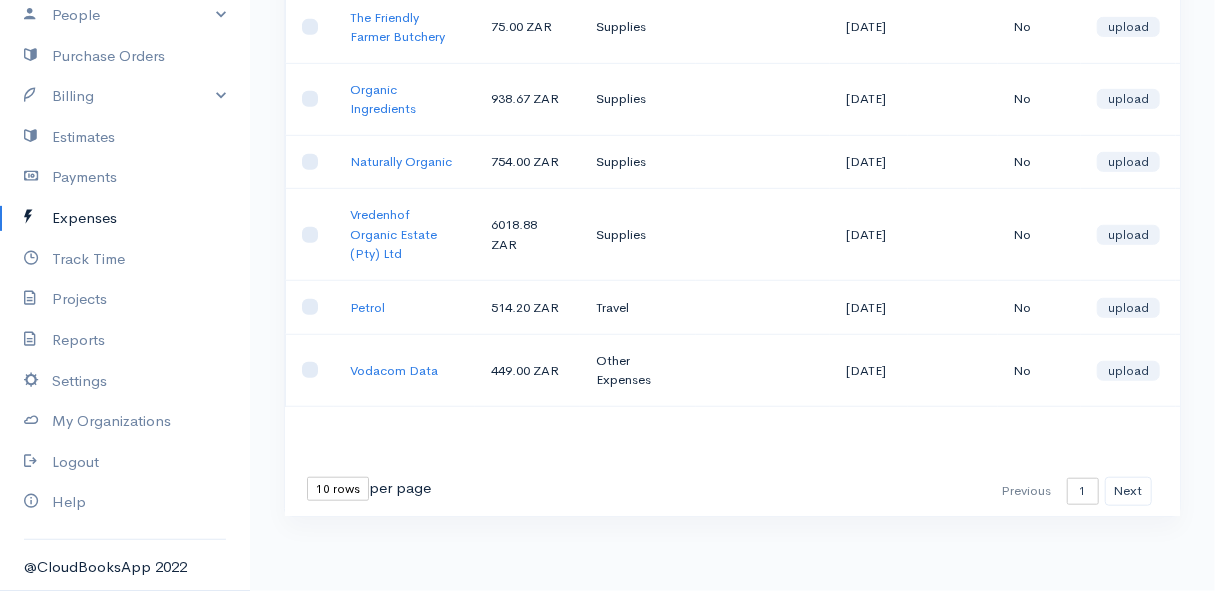 scroll, scrollTop: 0, scrollLeft: 0, axis: both 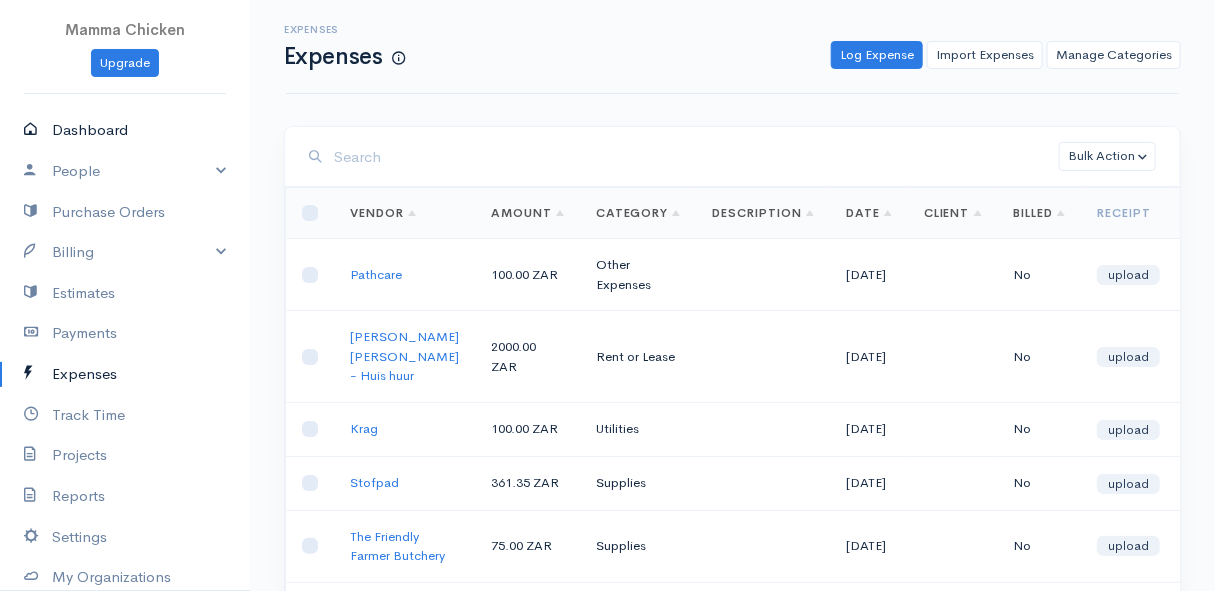 click on "Dashboard" at bounding box center [125, 130] 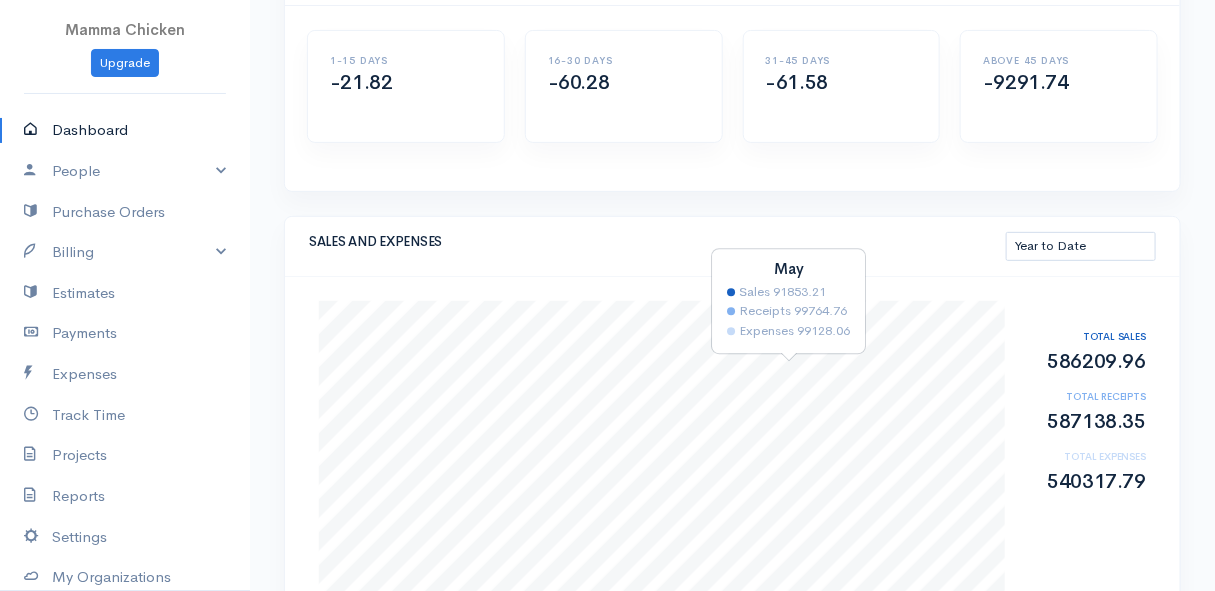 scroll, scrollTop: 272, scrollLeft: 0, axis: vertical 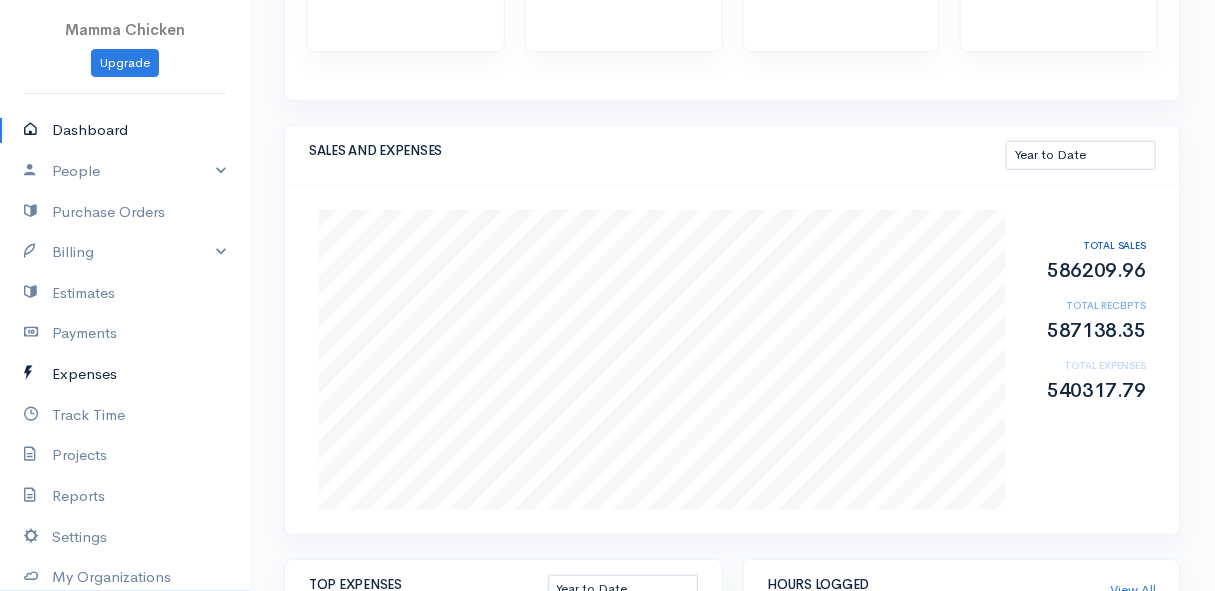 click on "Expenses" at bounding box center [125, 374] 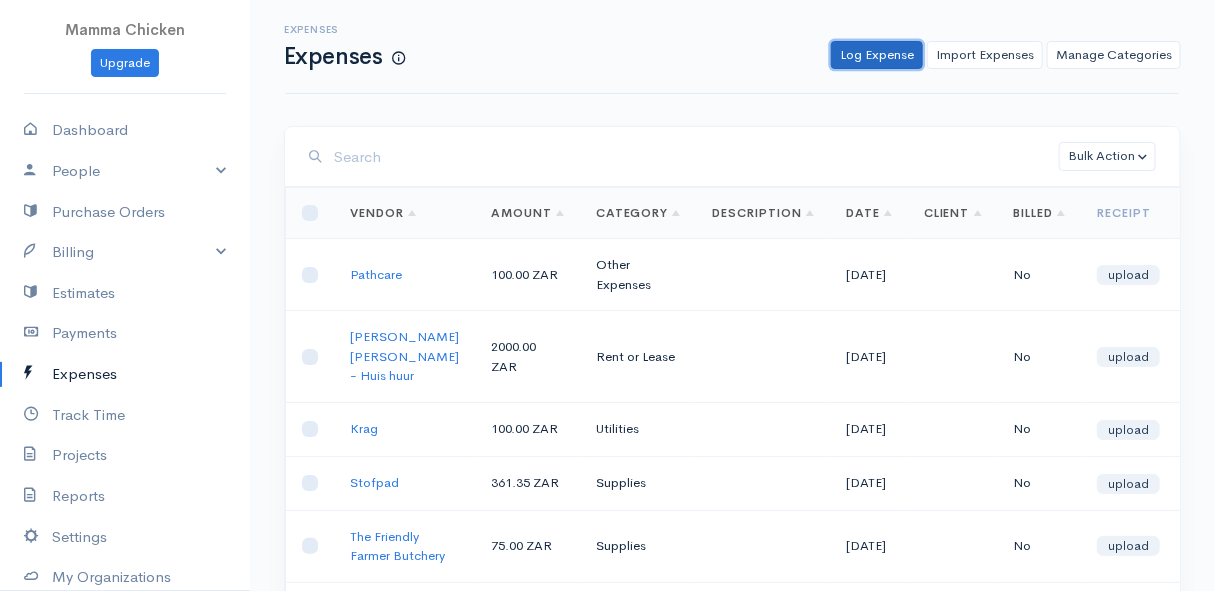 click on "Log Expense" at bounding box center [877, 55] 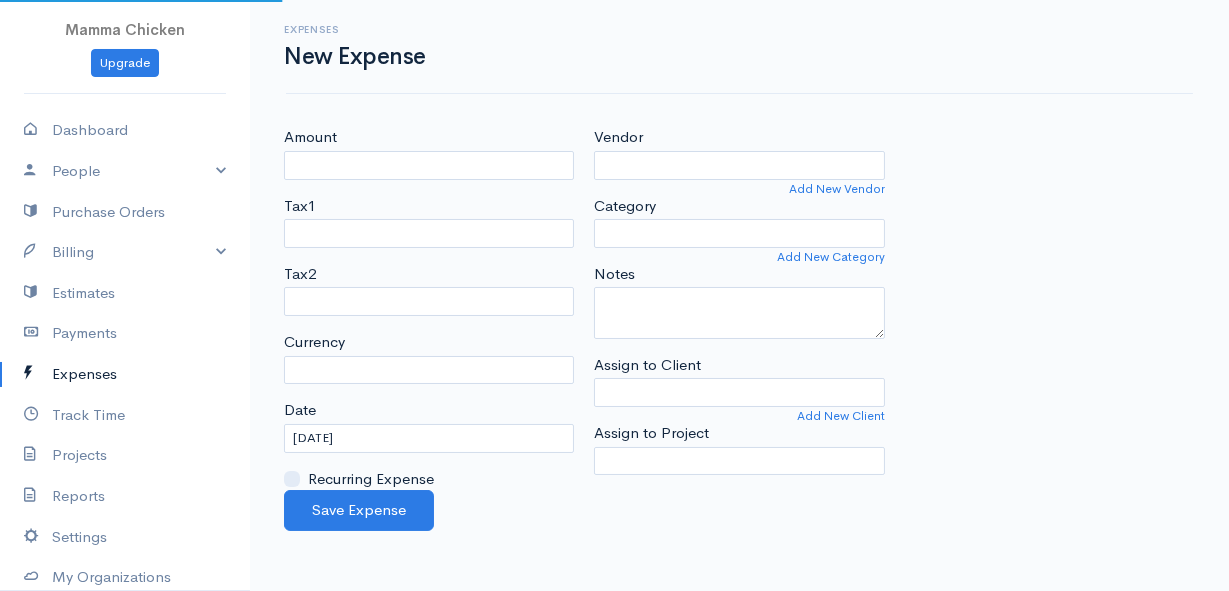 select on "ZAR" 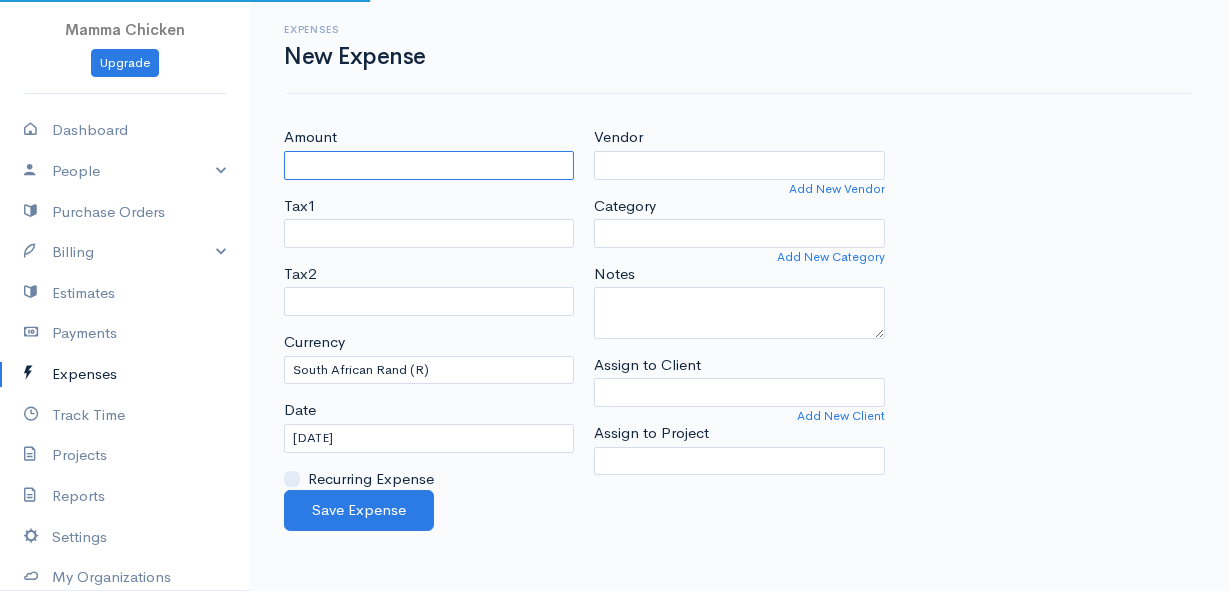 click on "Amount" at bounding box center (429, 165) 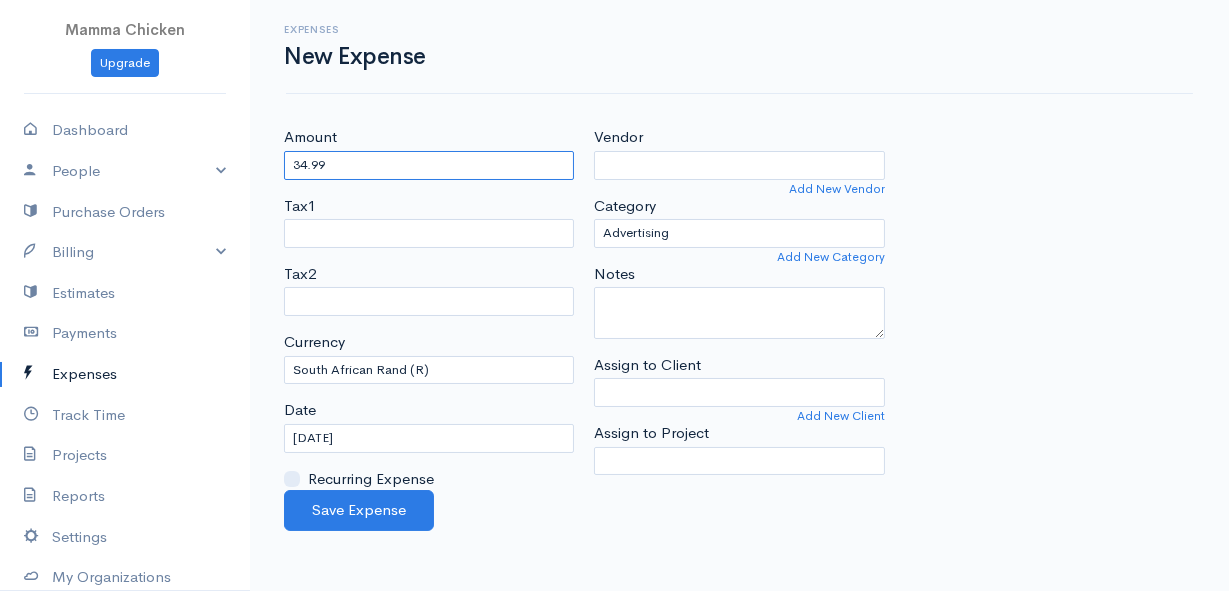 type on "34.99" 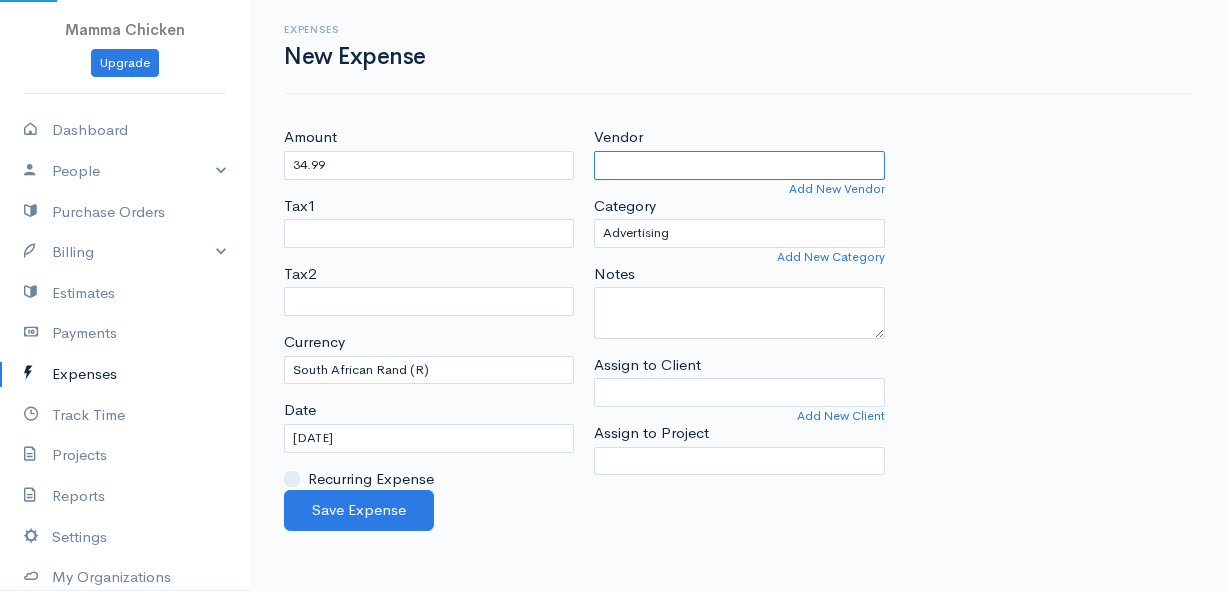 click on "Vendor" at bounding box center (739, 165) 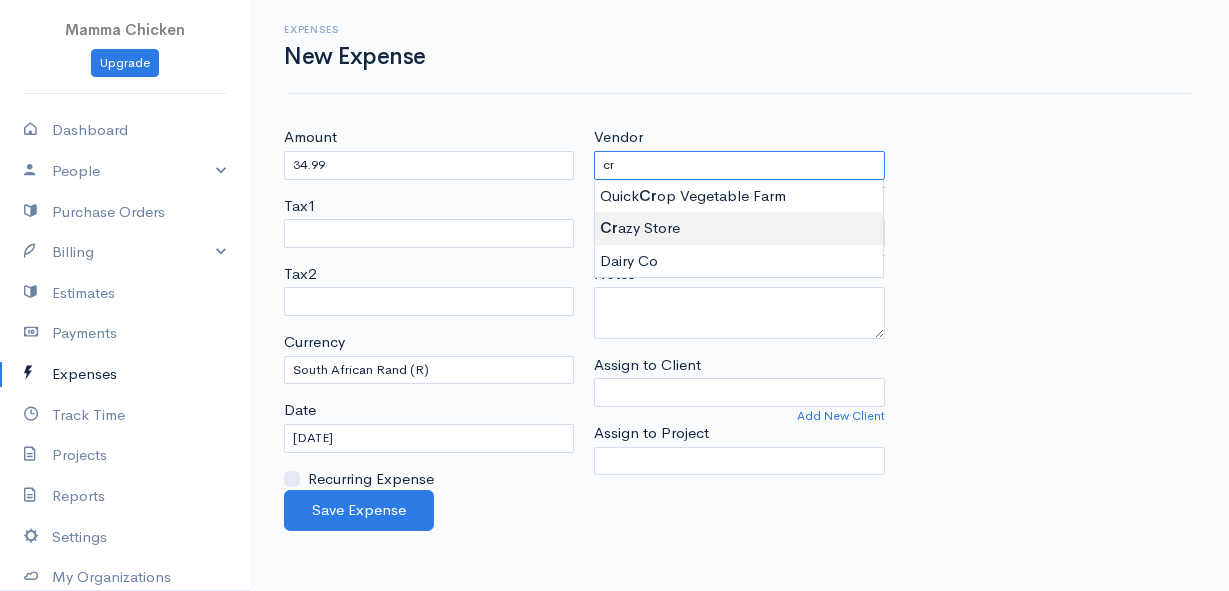 type on "Crazy Store" 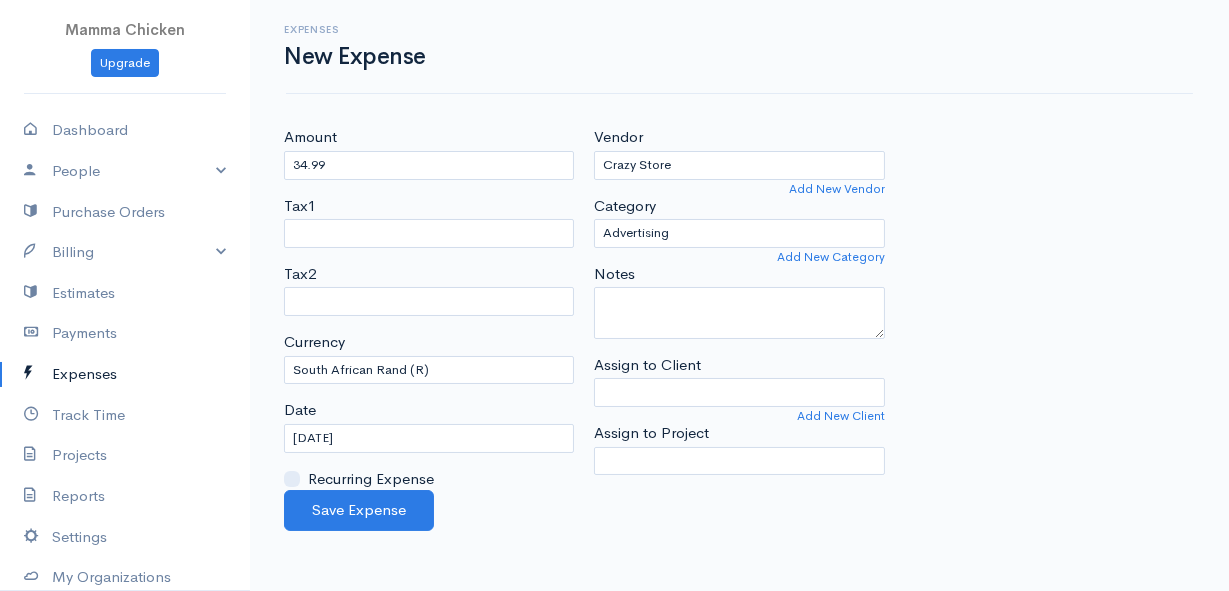 click on "Mamma Chicken
Upgrade
Dashboard
People
Clients
Vendors
Staff Users
Purchase Orders
Billing
Invoice
Recurring Invoice
Items
Services
Taxes
Credits
Estimates
Payments
Expenses
Track Time
Projects
Reports
Settings
My Organizations
Logout
Help
@CloudBooksApp 2022
Expenses
New Expense
Amount 34.99 Tax1 Tax2 Currency U.S. Dollars ($) Canadian Dollars ($) British Pounds Sterling (£) Euros (€) Australian Dollars ($) Afghani (Af) Algerian Dinar (د.ج) Argentine Pesos ($) Date" at bounding box center (614, 295) 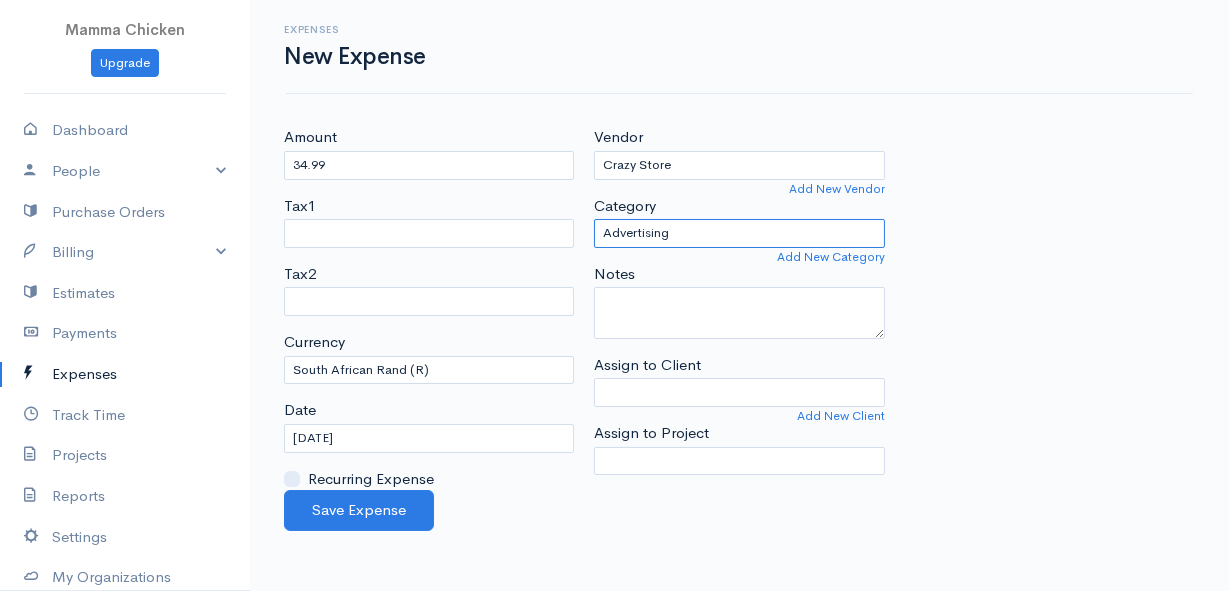 click on "Advertising Car & Truck Expenses Contractors Education Education and Training Employee Benefits Hardware Meals & Entertainment Other Expenses Personal Professional Services Rent or Lease Supplies Travel Utilities" at bounding box center [739, 233] 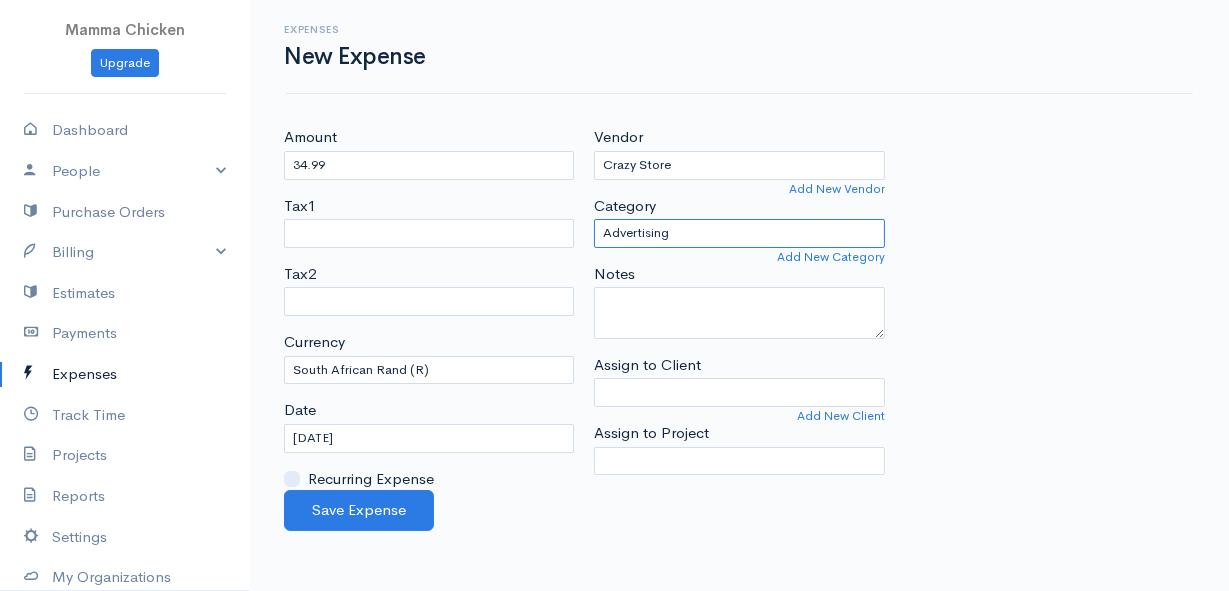 select on "Other Expenses" 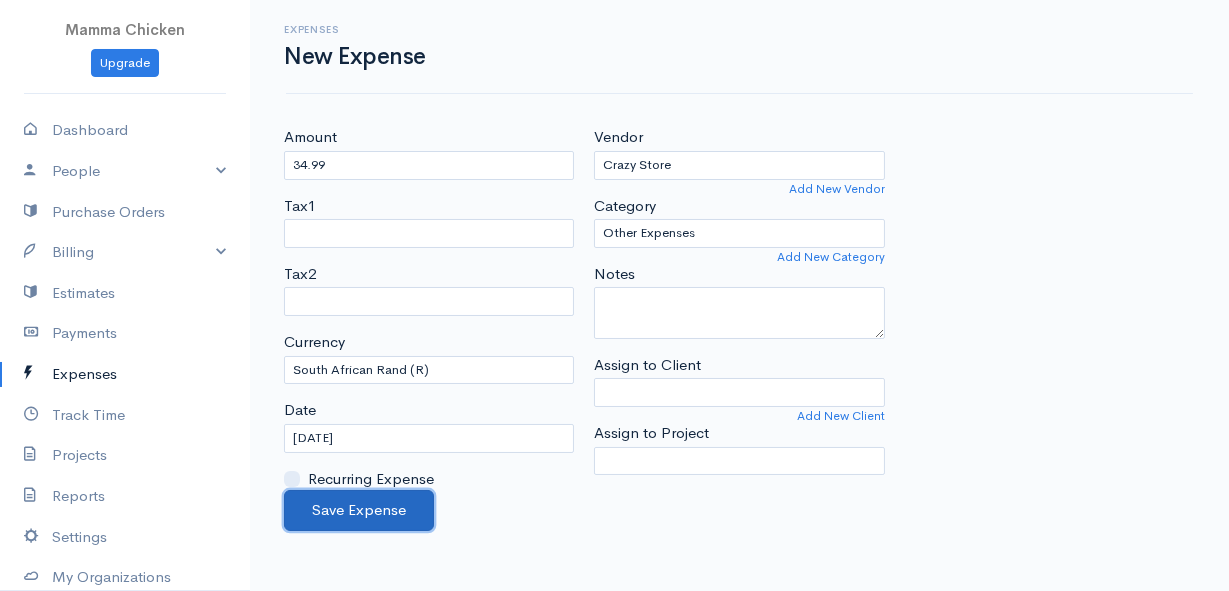 click on "Save Expense" at bounding box center [359, 510] 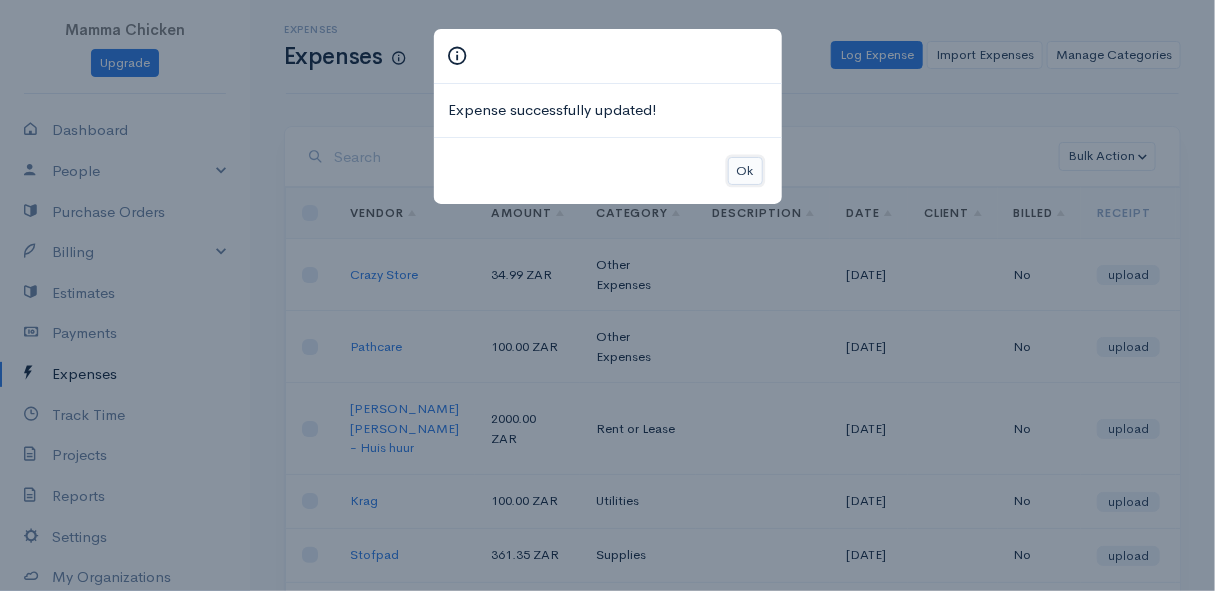 click on "Ok" at bounding box center [745, 171] 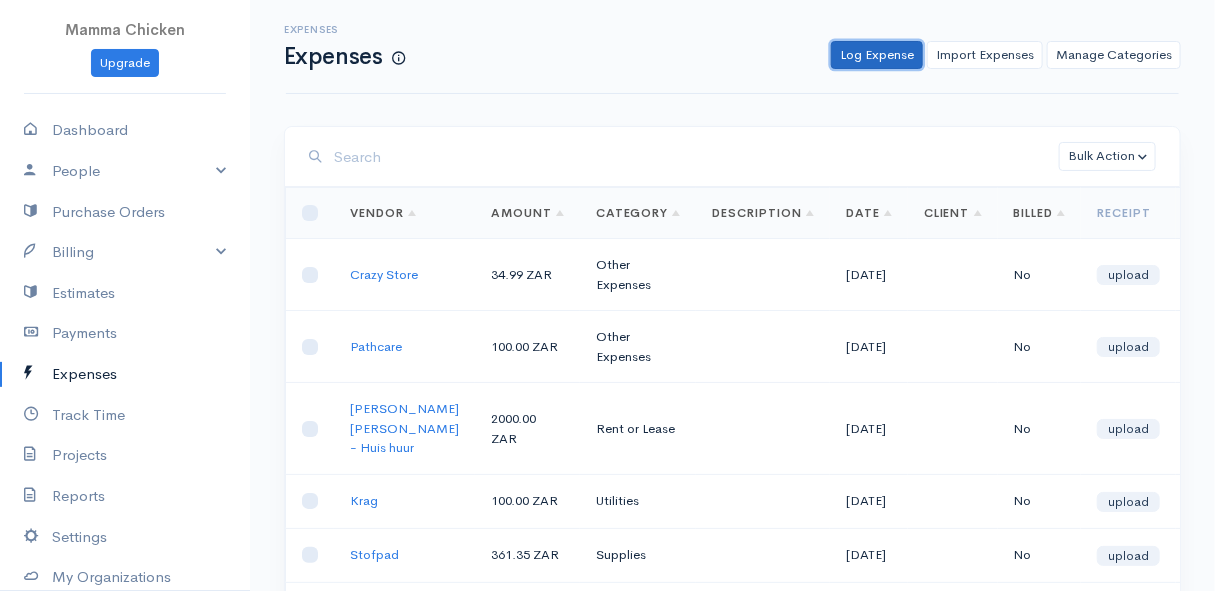 click on "Log Expense" at bounding box center (877, 55) 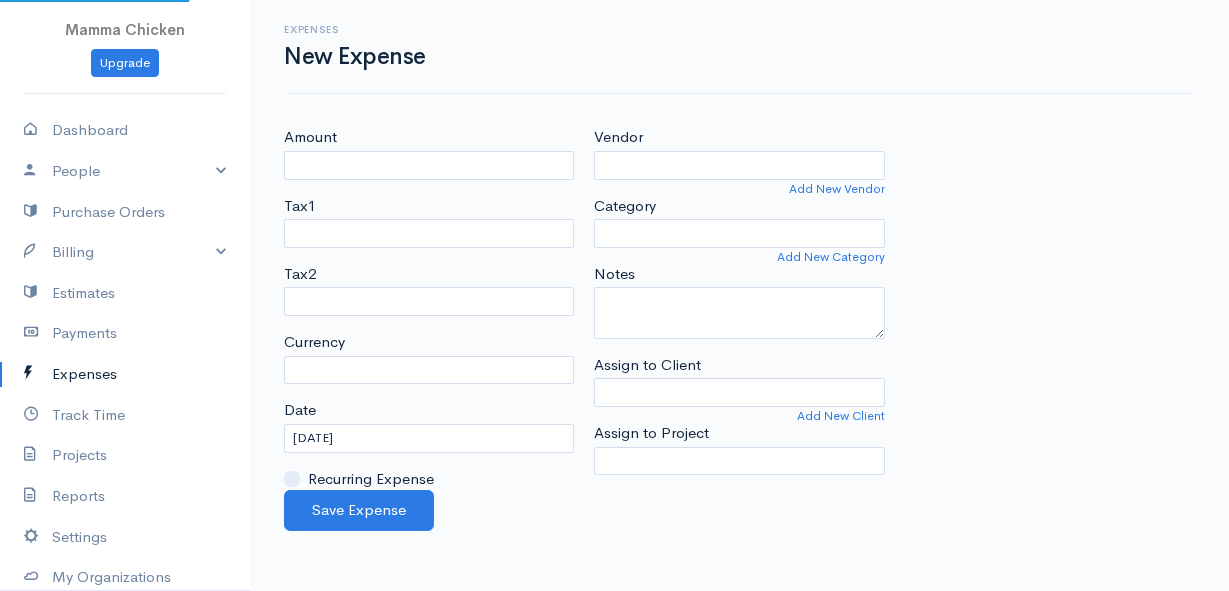 select on "ZAR" 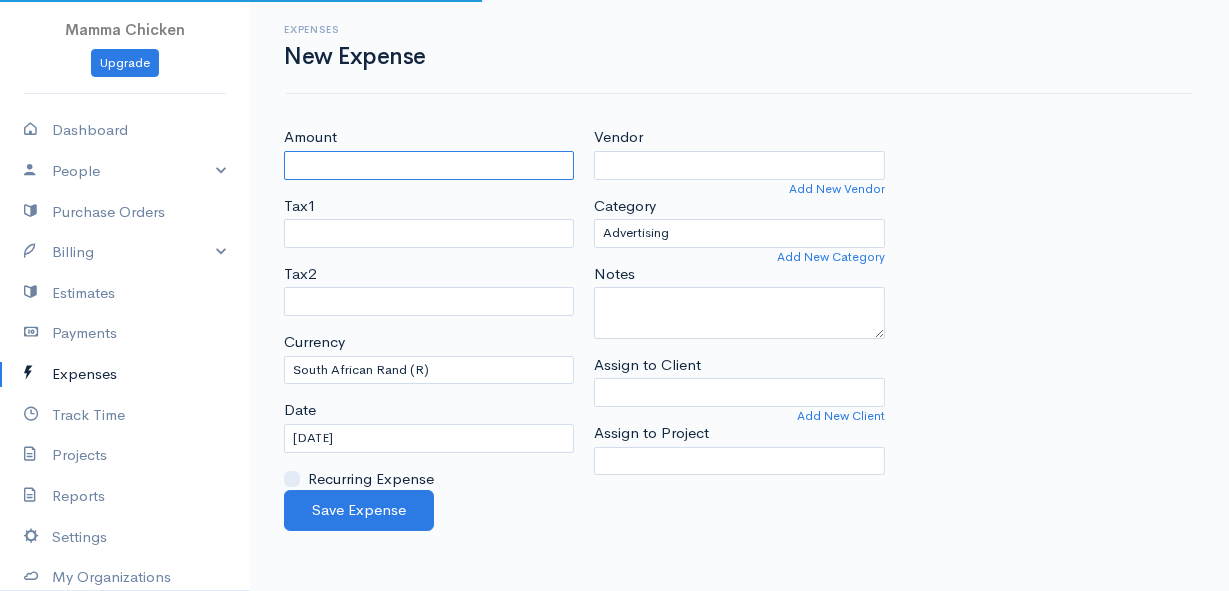 click on "Amount" at bounding box center (429, 165) 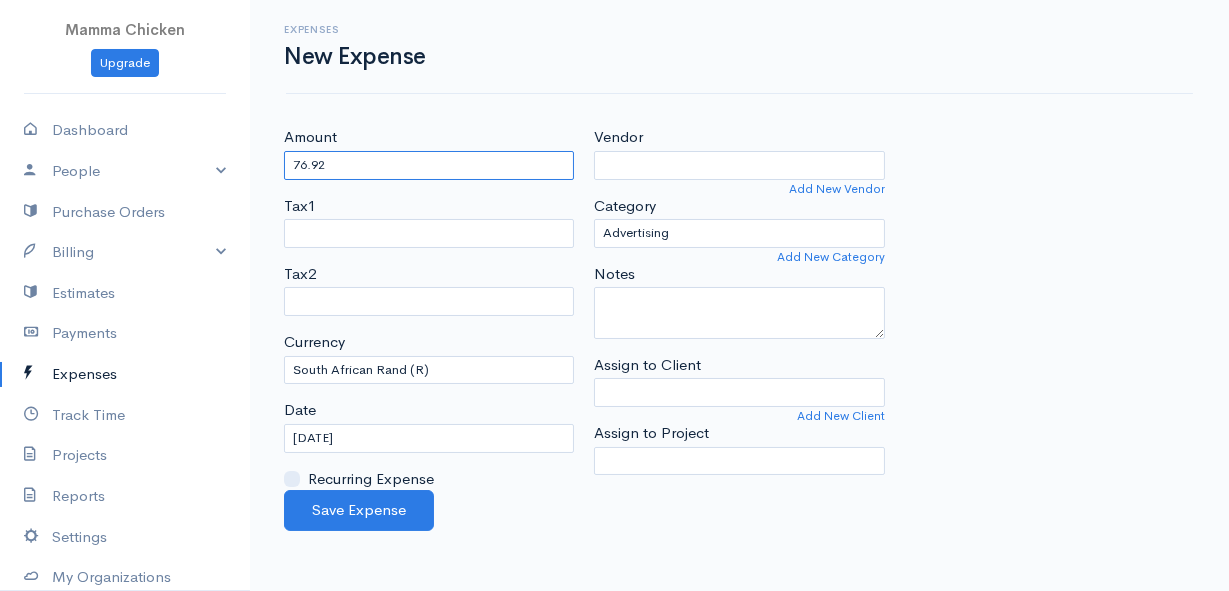 type on "76.92" 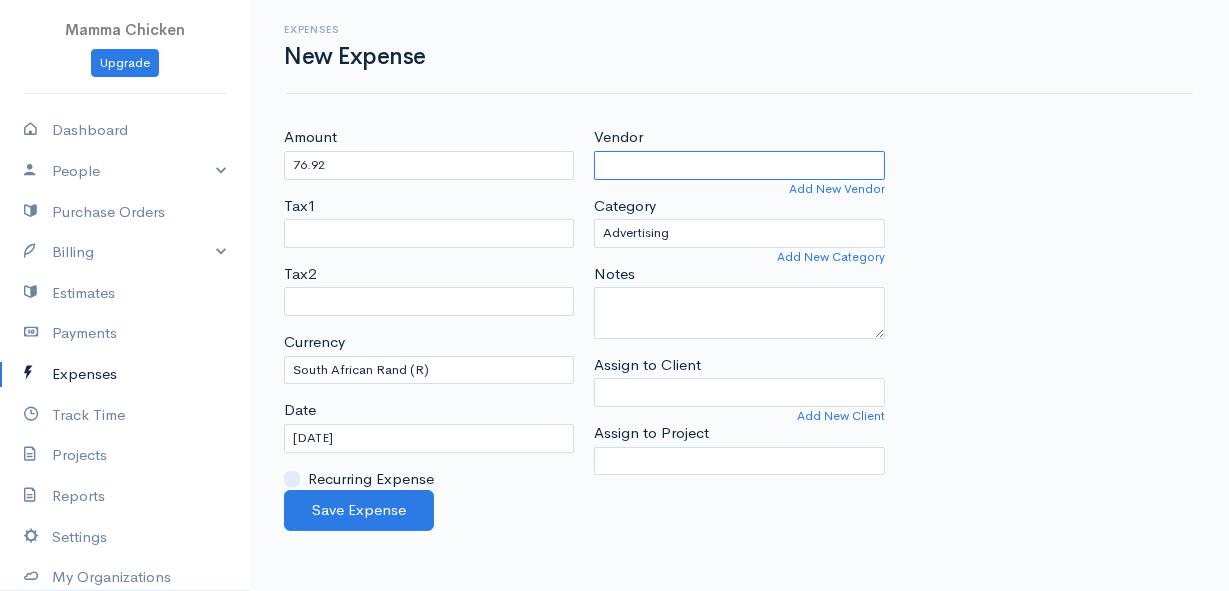 click on "Vendor" at bounding box center [739, 165] 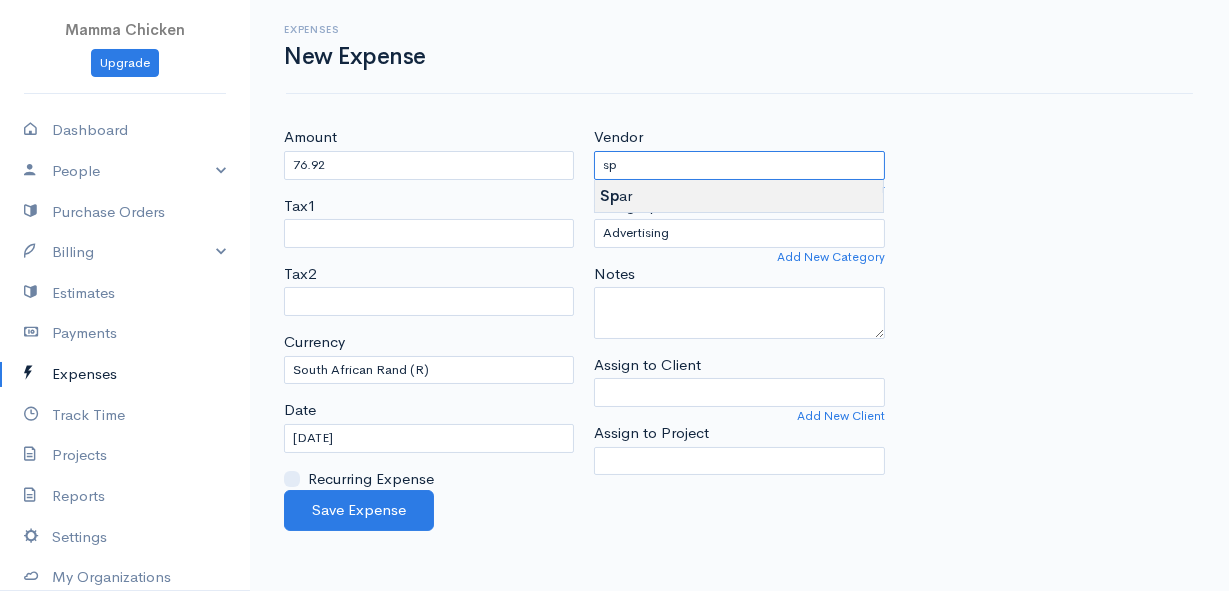 type on "Spar" 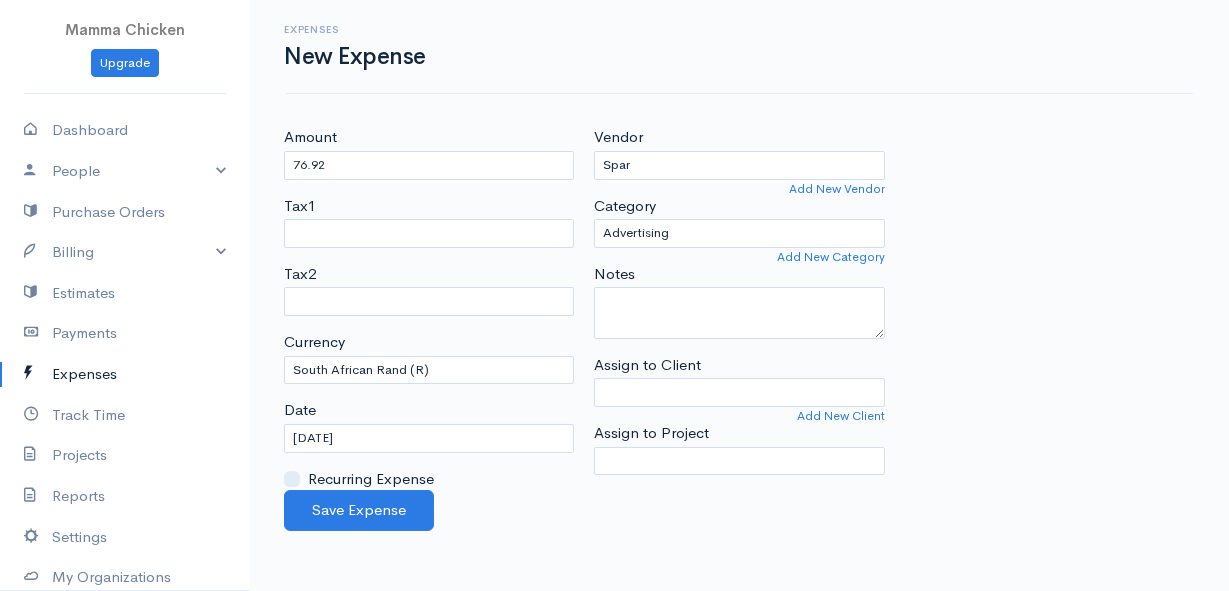 click on "Mamma Chicken
Upgrade
Dashboard
People
Clients
Vendors
Staff Users
Purchase Orders
Billing
Invoice
Recurring Invoice
Items
Services
Taxes
Credits
Estimates
Payments
Expenses
Track Time
Projects
Reports
Settings
My Organizations
Logout
Help
@CloudBooksApp 2022
Expenses
New Expense
Amount 76.92 Tax1 Tax2 Currency U.S. Dollars ($) Canadian Dollars ($) British Pounds Sterling (£) Euros (€) Australian Dollars ($) Afghani (Af) Algerian Dinar (د.ج) Argentine Pesos ($) Date" at bounding box center (614, 295) 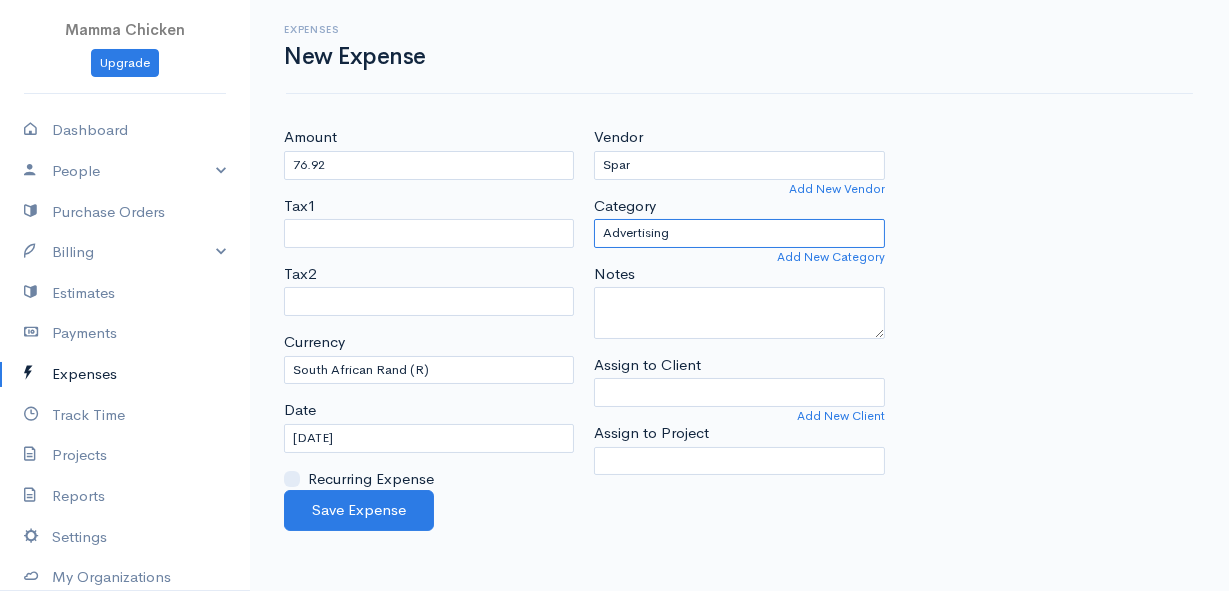 click on "Advertising Car & Truck Expenses Contractors Education Education and Training Employee Benefits Hardware Meals & Entertainment Other Expenses Personal Professional Services Rent or Lease Supplies Travel Utilities" at bounding box center (739, 233) 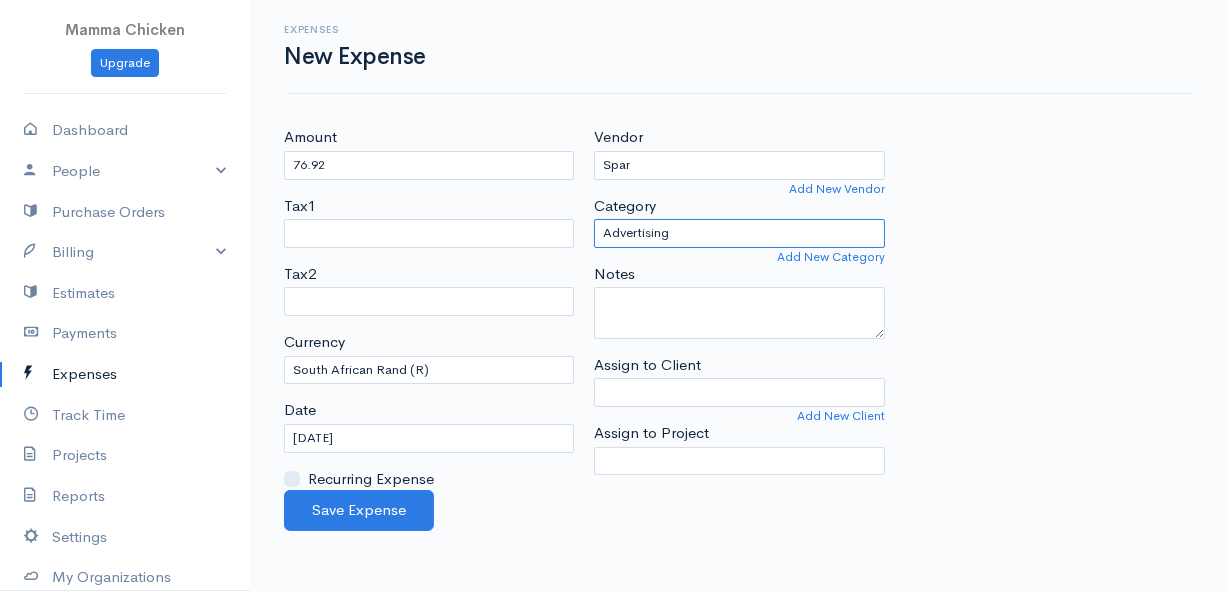 select on "Other Expenses" 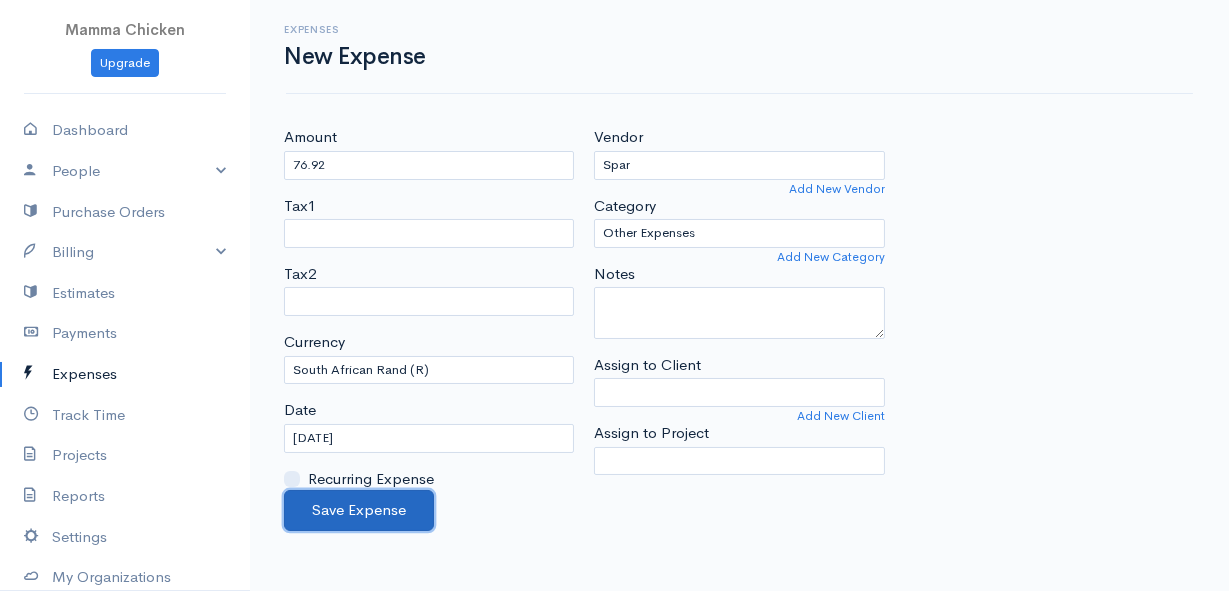 click on "Save Expense" at bounding box center [359, 510] 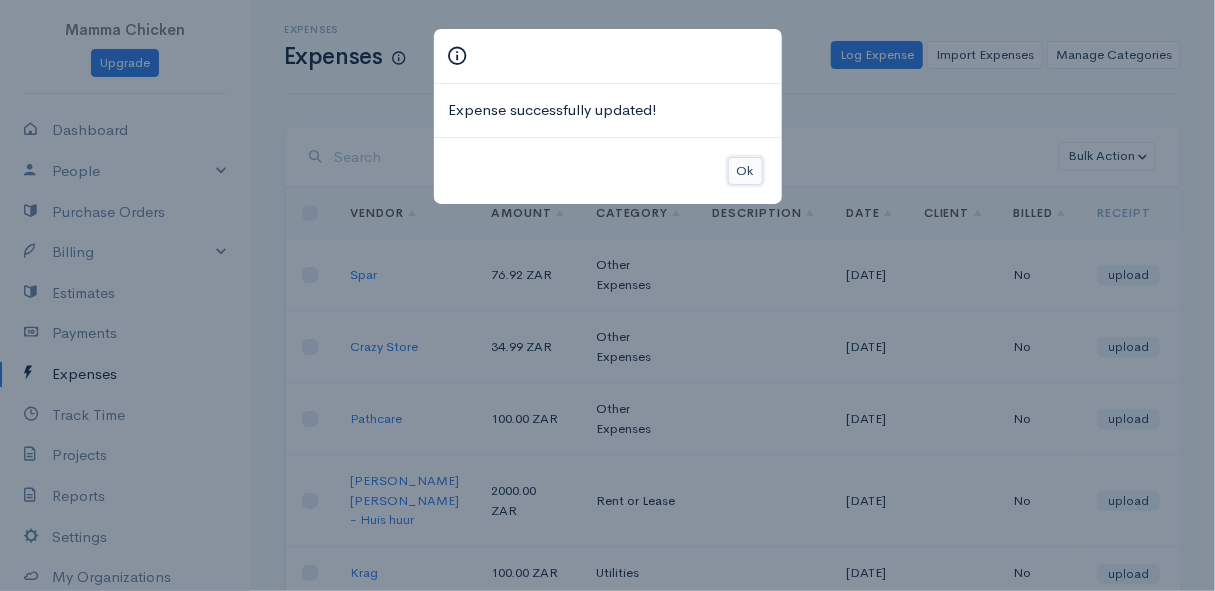 click on "Ok" at bounding box center (745, 171) 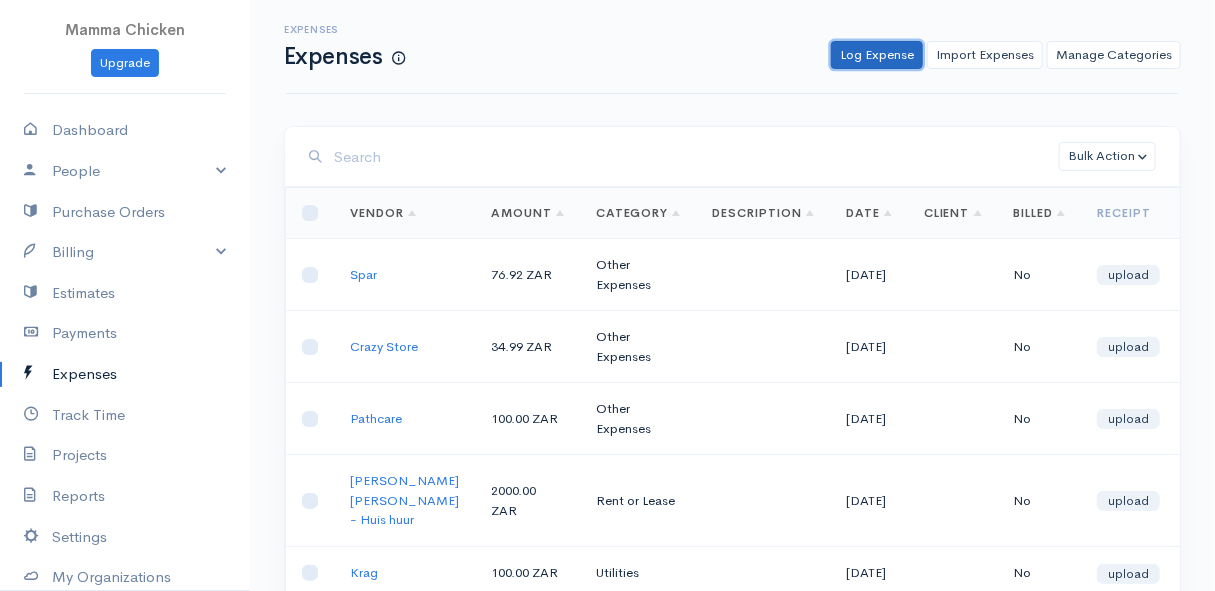 click on "Log Expense" at bounding box center [877, 55] 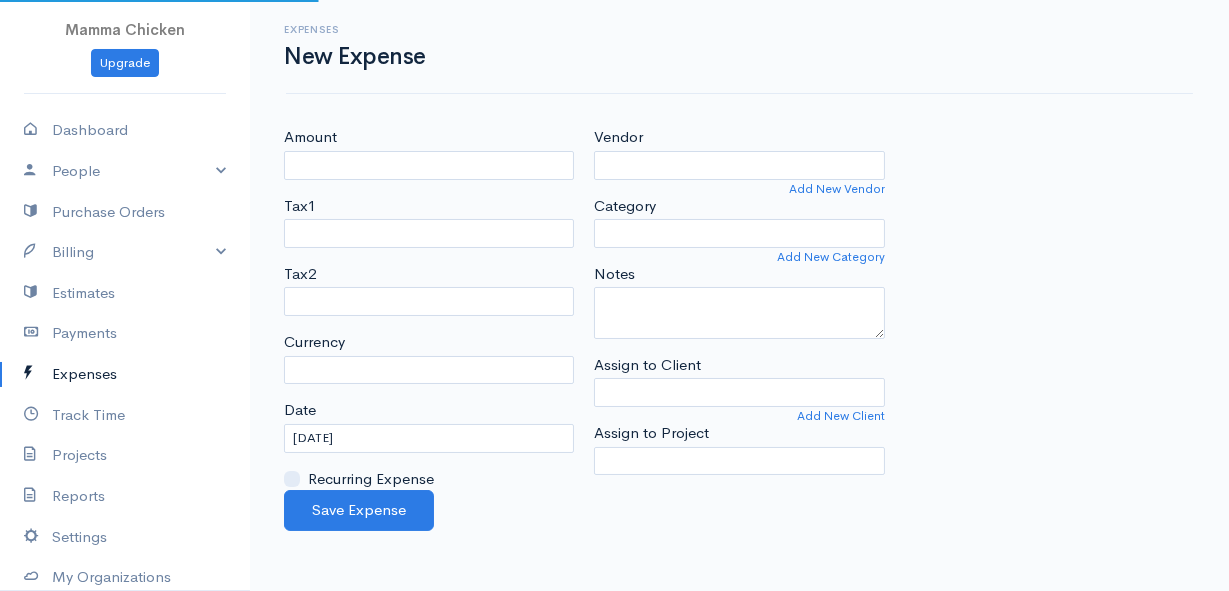 select on "ZAR" 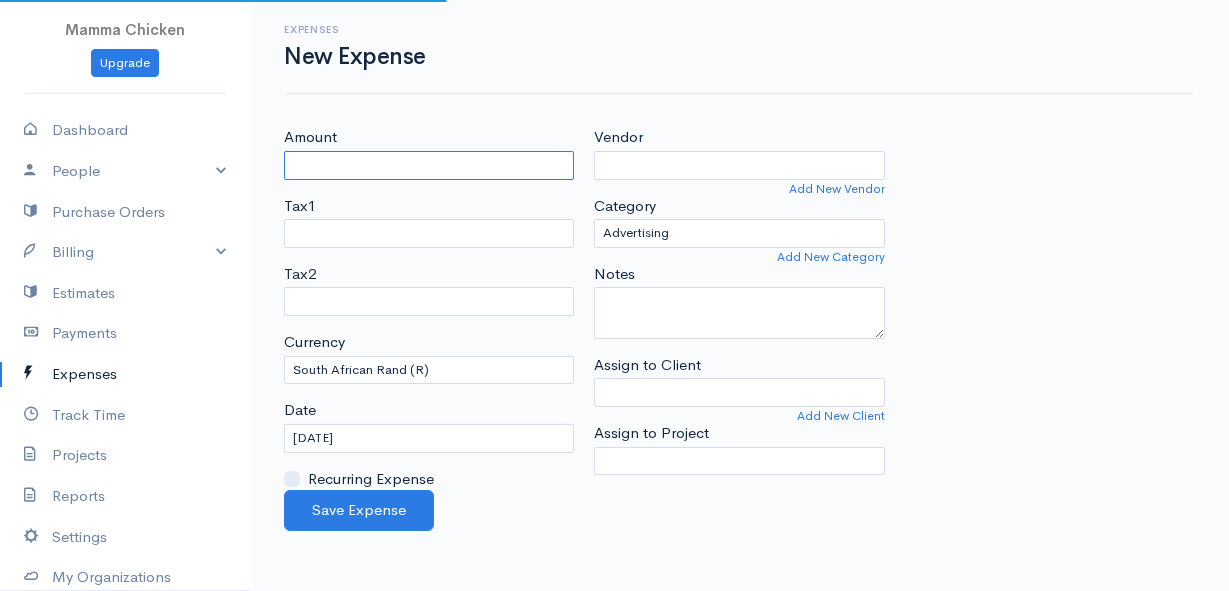 click on "Amount" at bounding box center [429, 165] 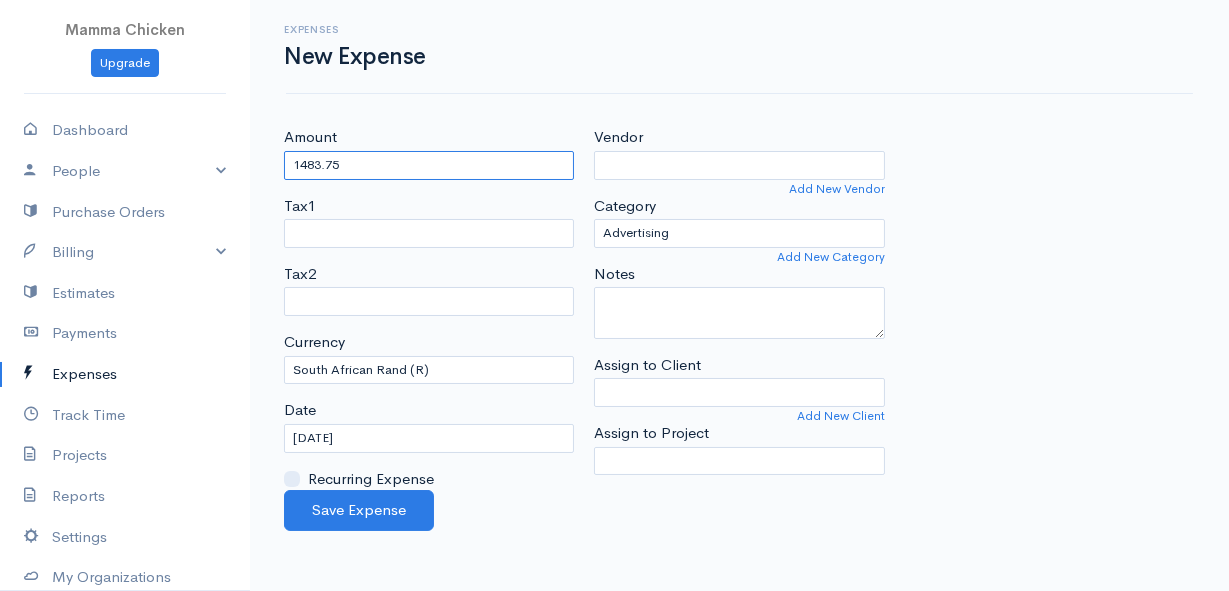 type on "1483.75" 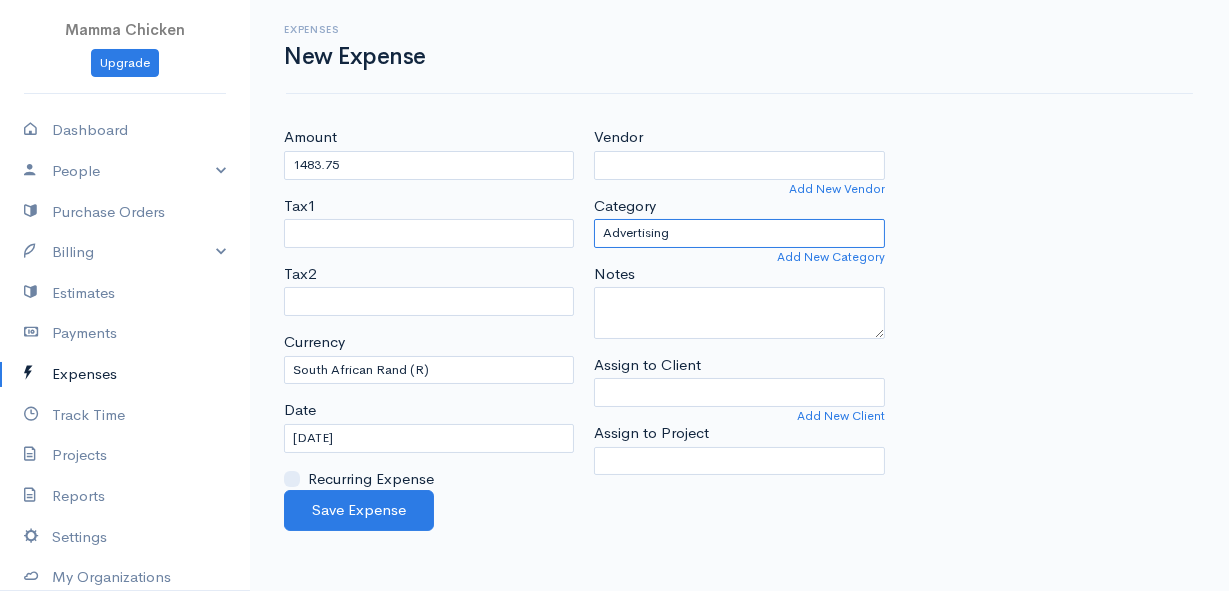 click on "Advertising Car & Truck Expenses Contractors Education Education and Training Employee Benefits Hardware Meals & Entertainment Other Expenses Personal Professional Services Rent or Lease Supplies Travel Utilities" at bounding box center (739, 233) 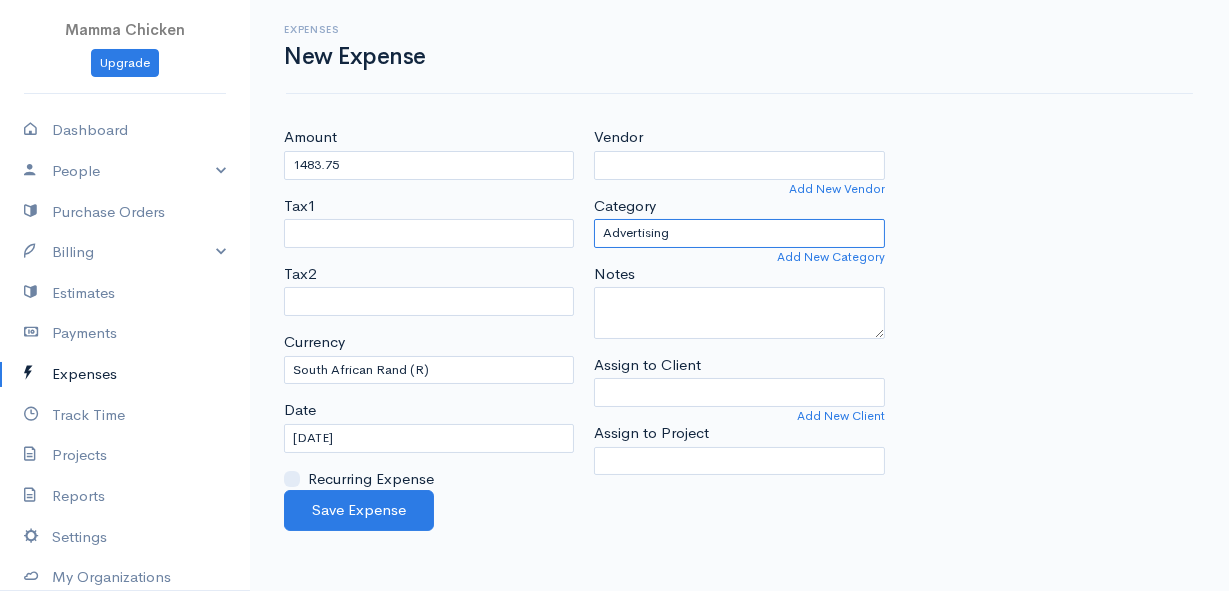 select on "Supplies" 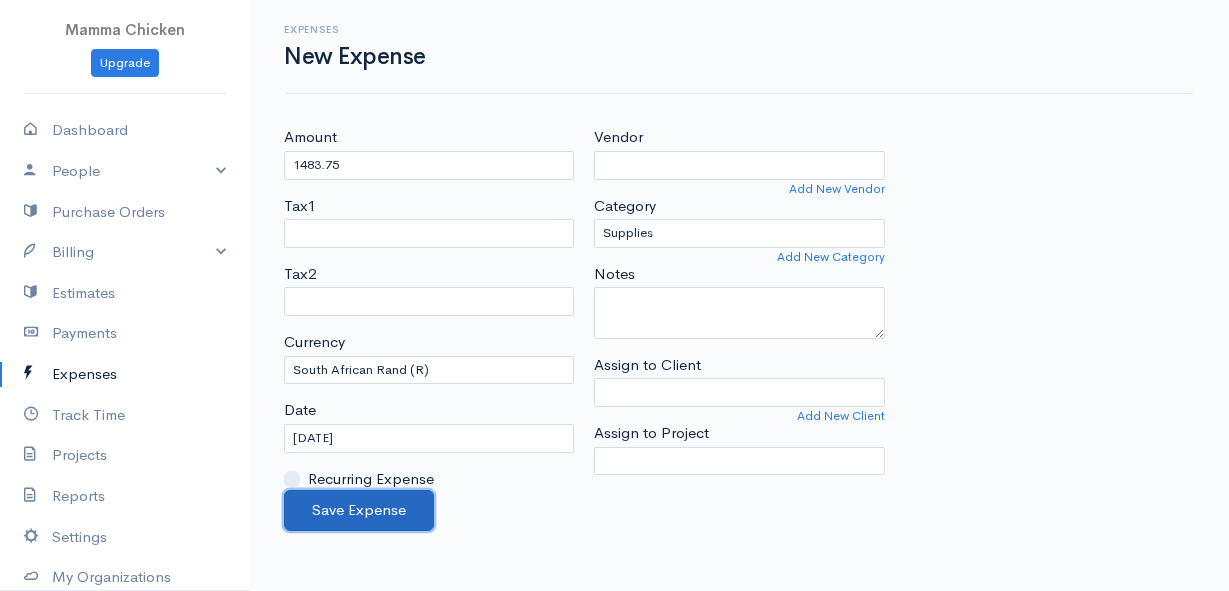 click on "Save Expense" at bounding box center [359, 510] 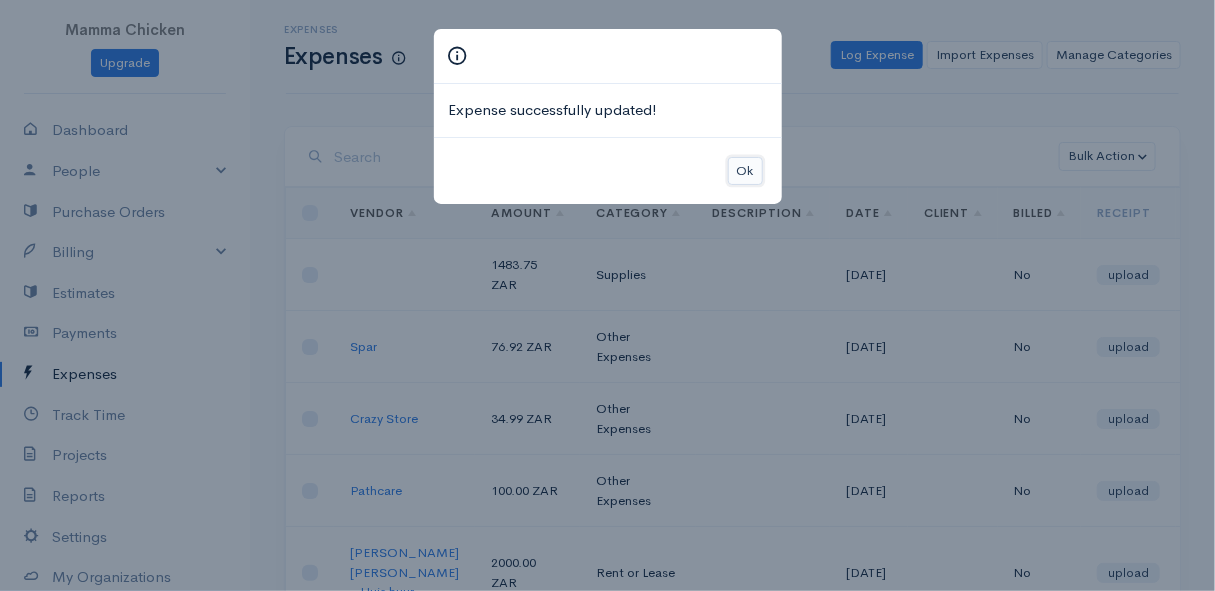 click on "Ok" at bounding box center [745, 171] 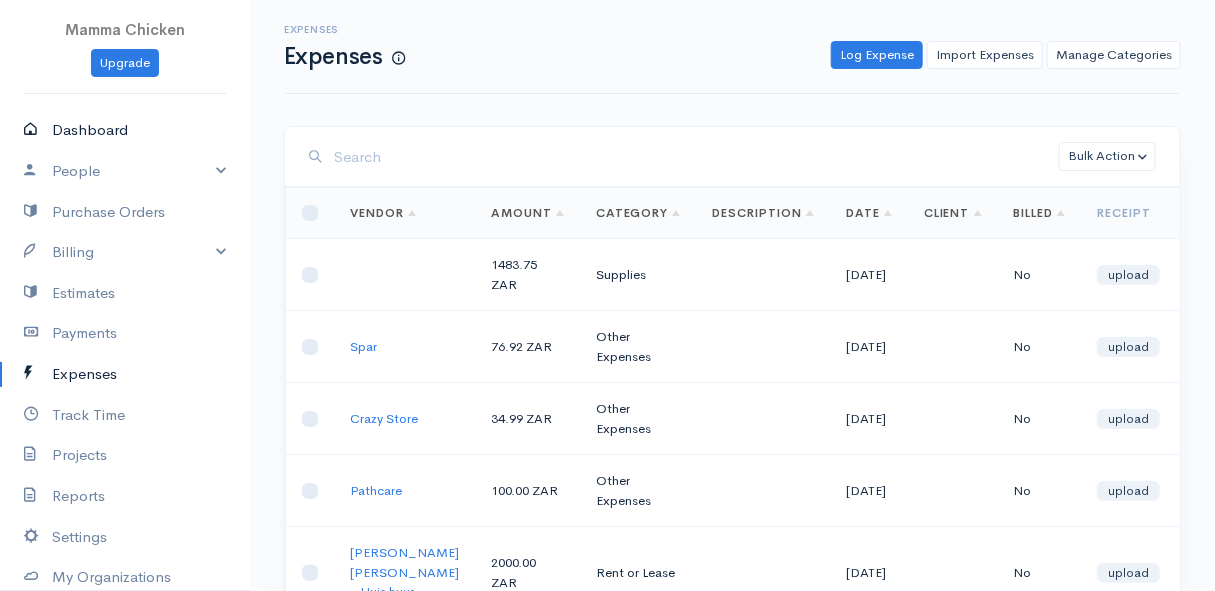 click on "Dashboard" at bounding box center [125, 130] 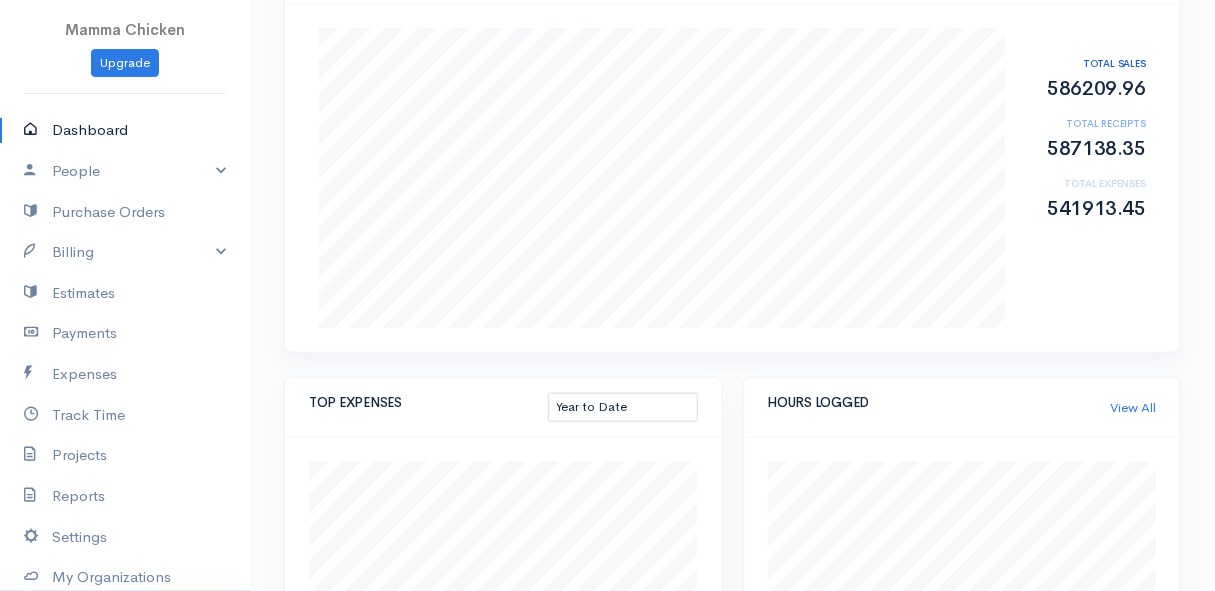 scroll, scrollTop: 272, scrollLeft: 0, axis: vertical 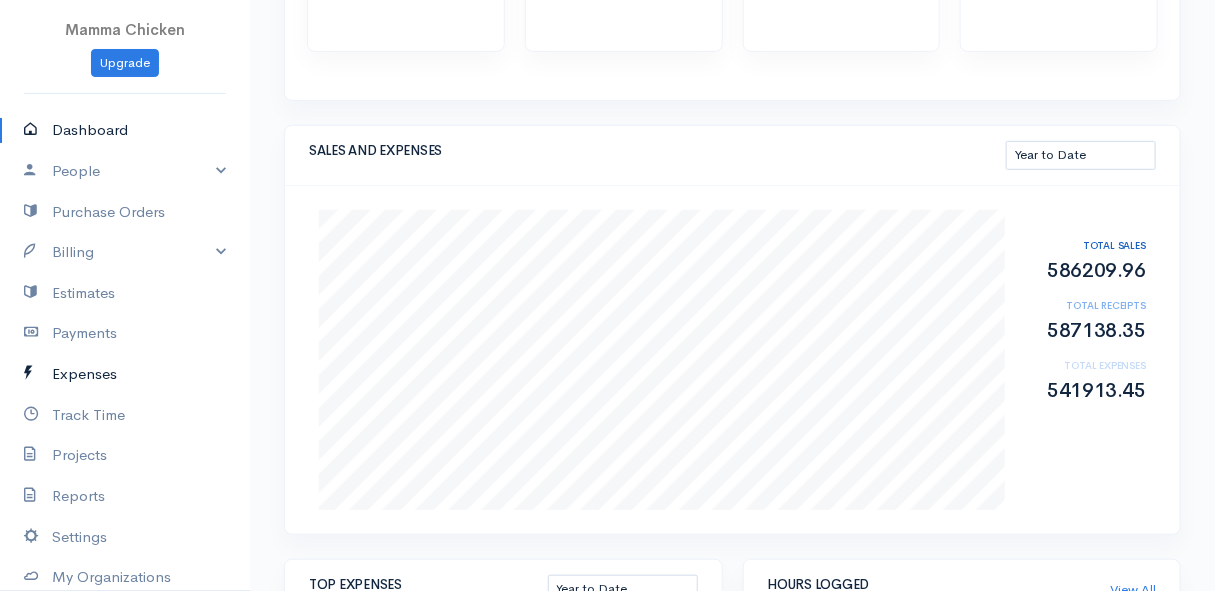 click on "Expenses" at bounding box center [125, 374] 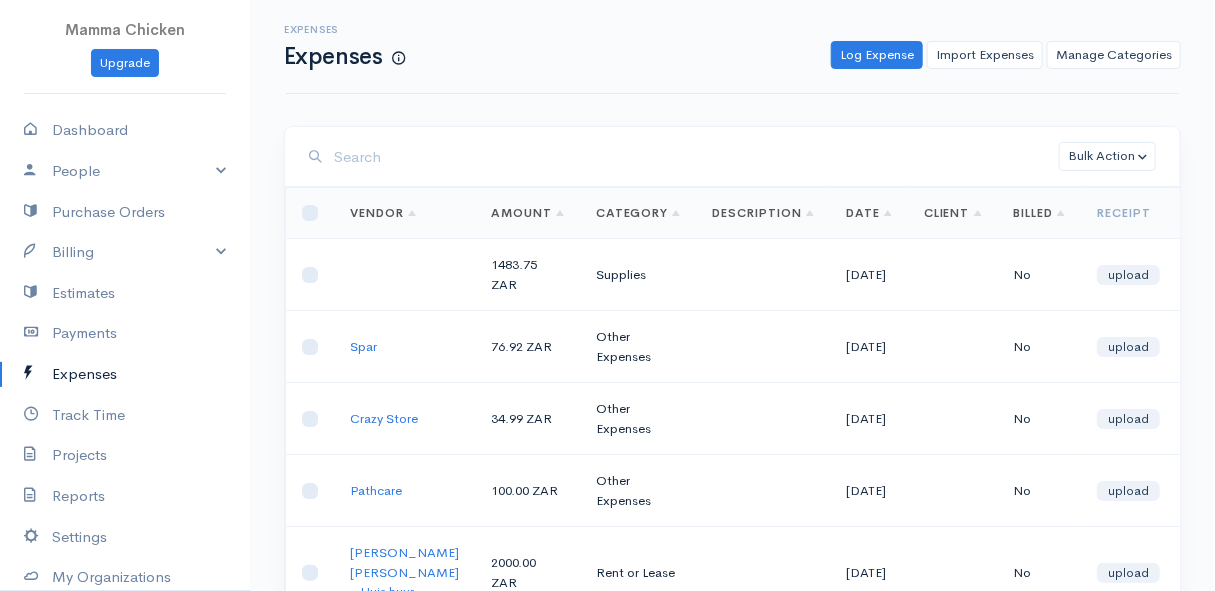 scroll, scrollTop: 90, scrollLeft: 0, axis: vertical 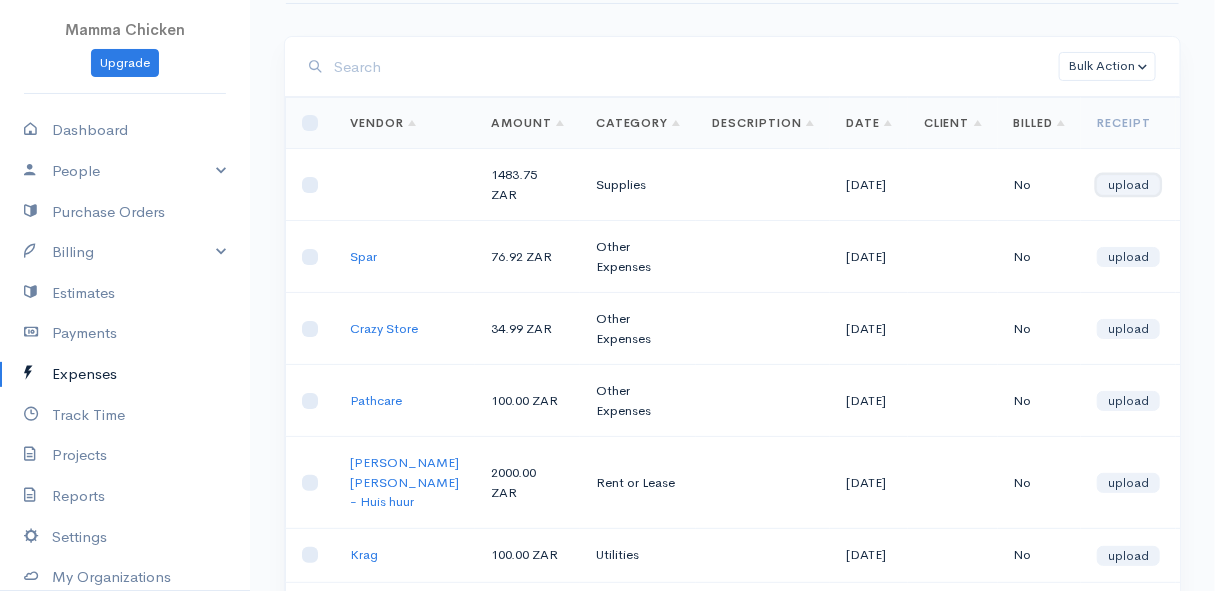 click on "upload" at bounding box center [1128, 185] 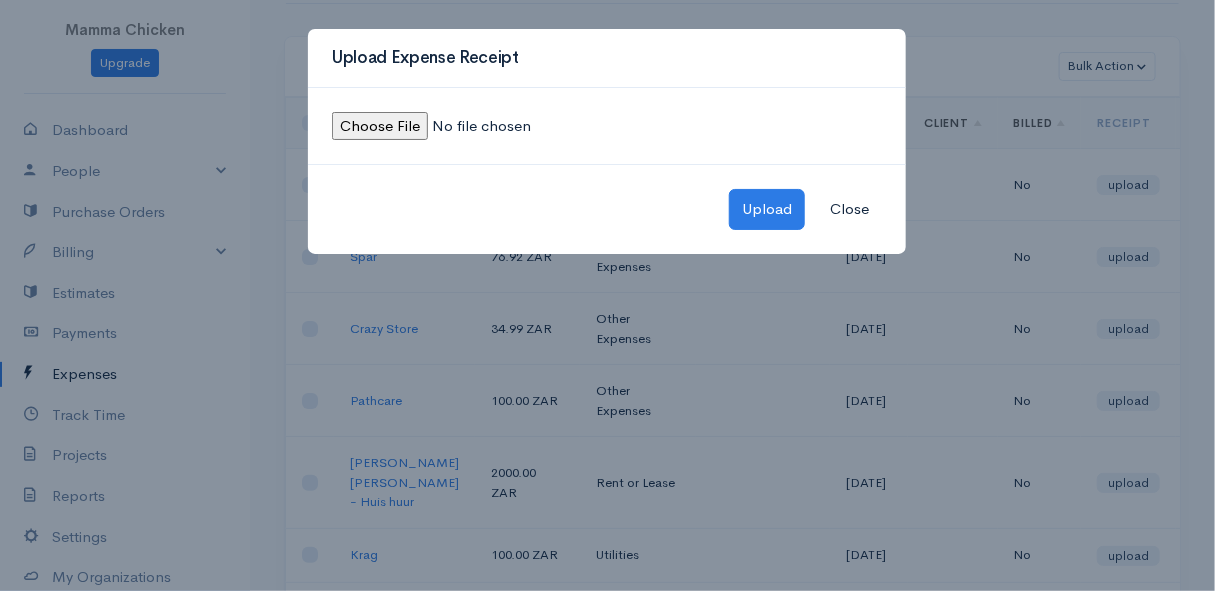 click on "Close" at bounding box center (849, 209) 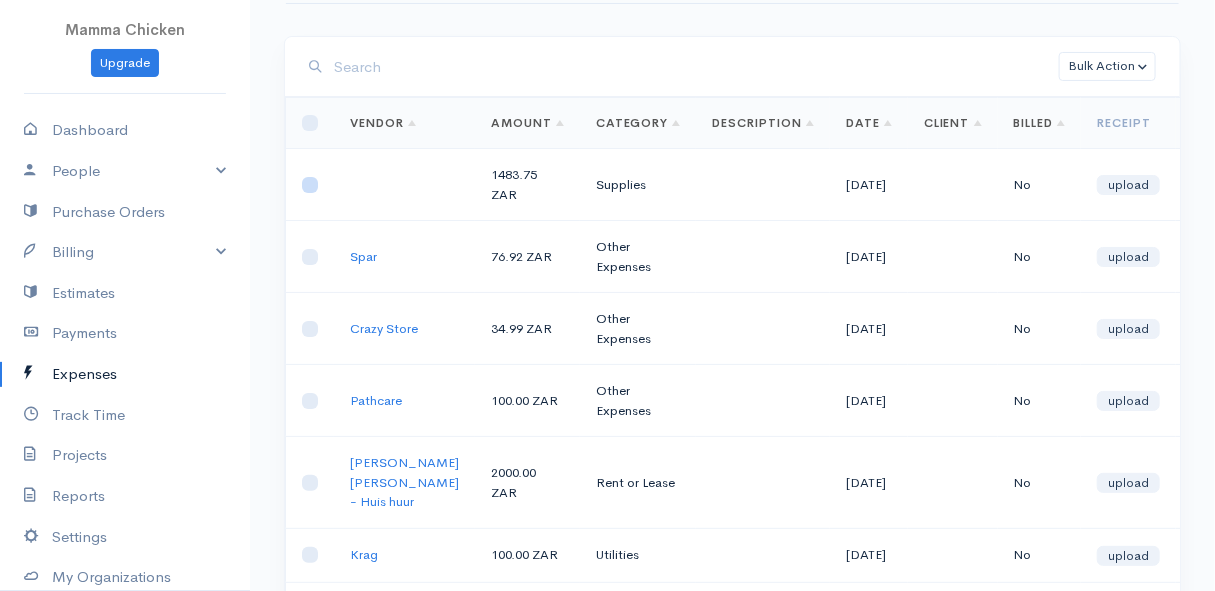 click at bounding box center [310, 185] 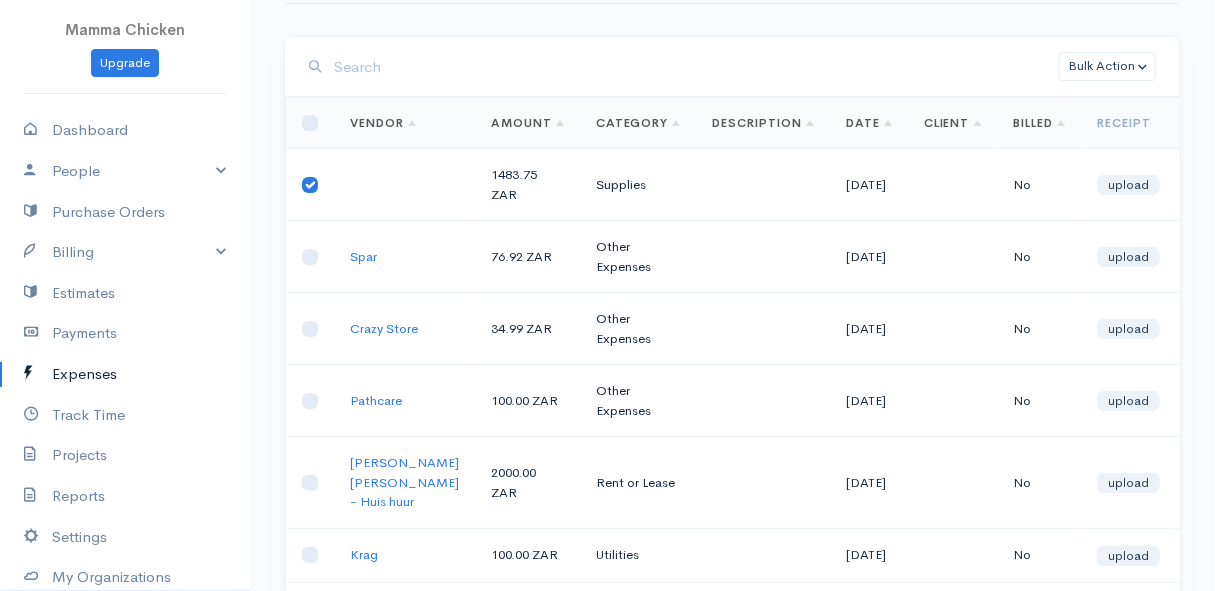 scroll, scrollTop: 0, scrollLeft: 0, axis: both 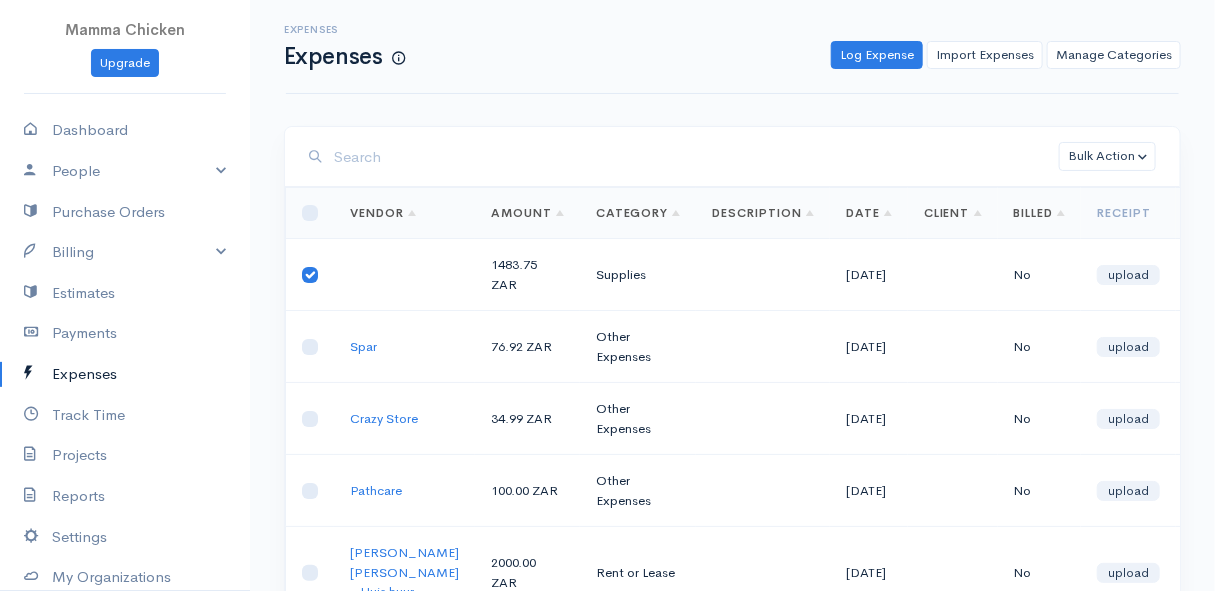 click on "1483.75 ZAR" at bounding box center [527, 275] 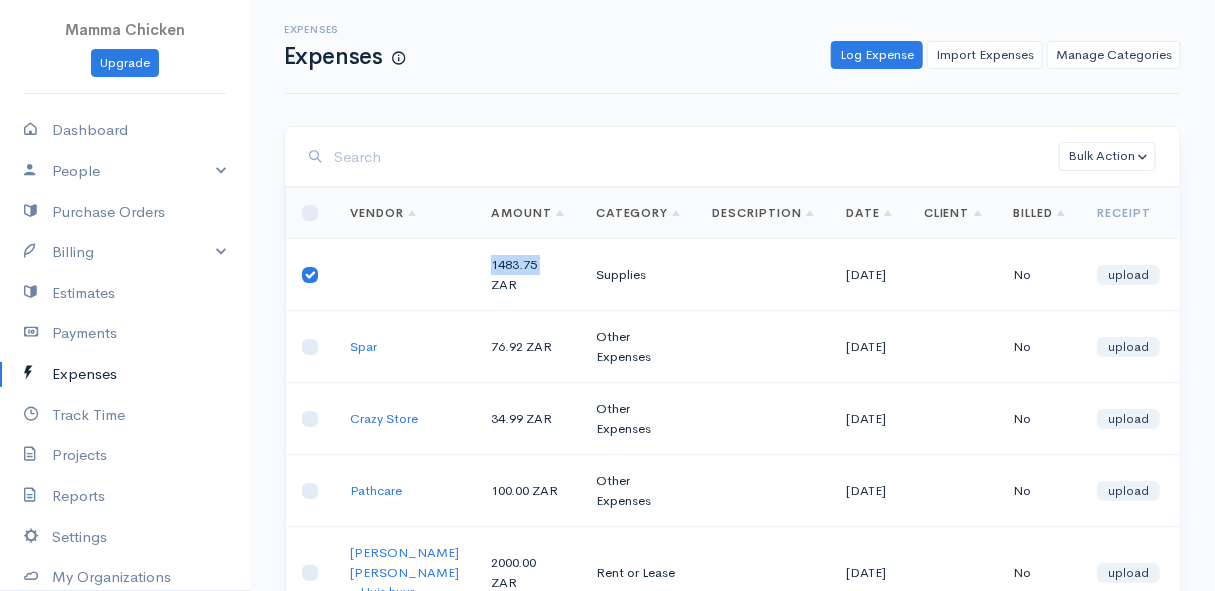 click on "1483.75 ZAR" at bounding box center [527, 275] 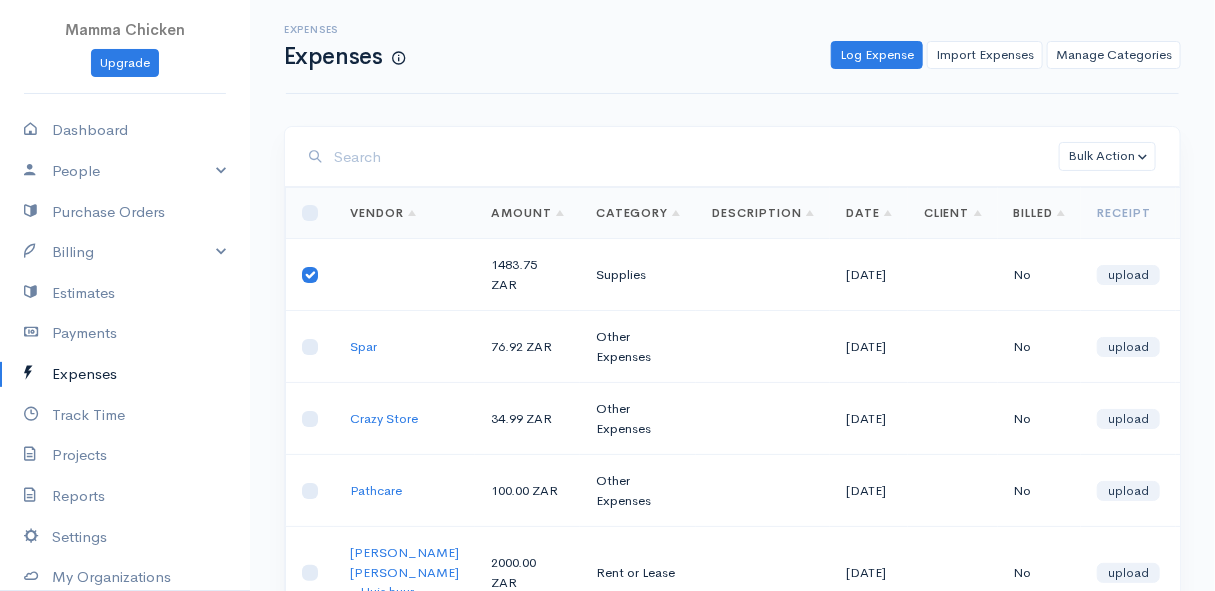 drag, startPoint x: 489, startPoint y: 265, endPoint x: 616, endPoint y: 293, distance: 130.04999 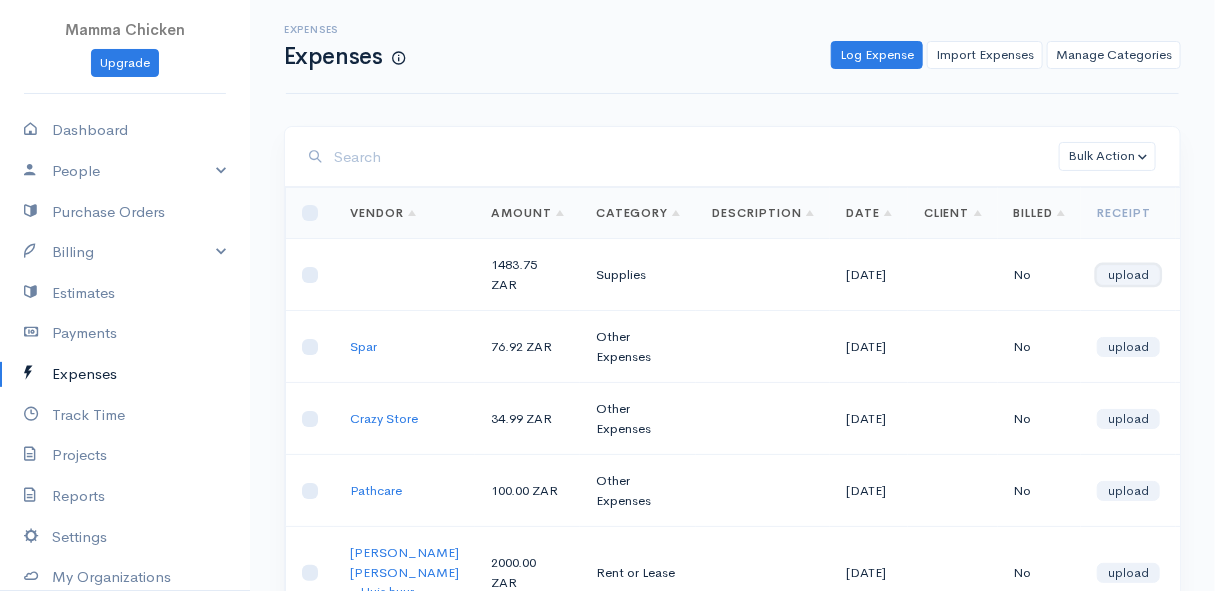 click on "upload" at bounding box center (1128, 275) 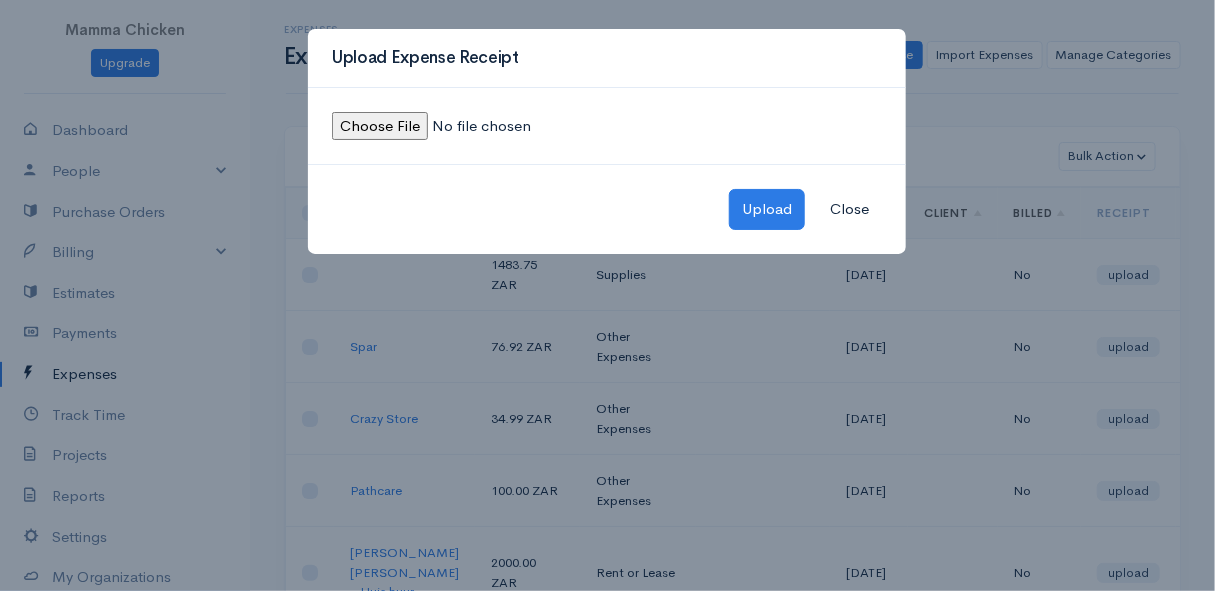 click at bounding box center (468, 126) 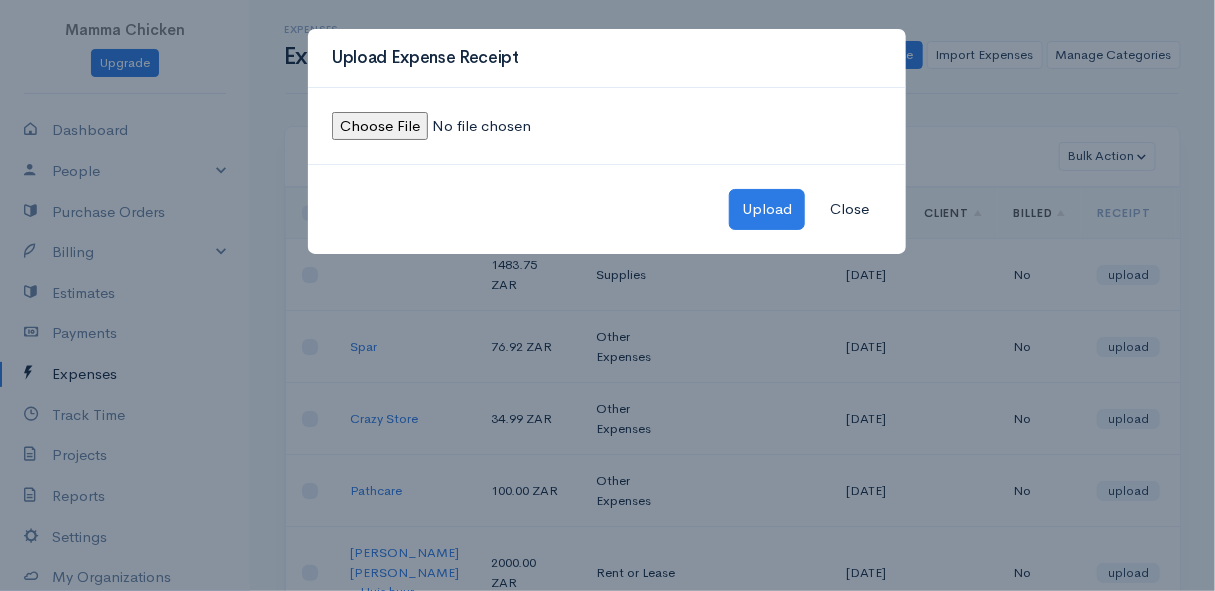 click on "Close" at bounding box center [849, 209] 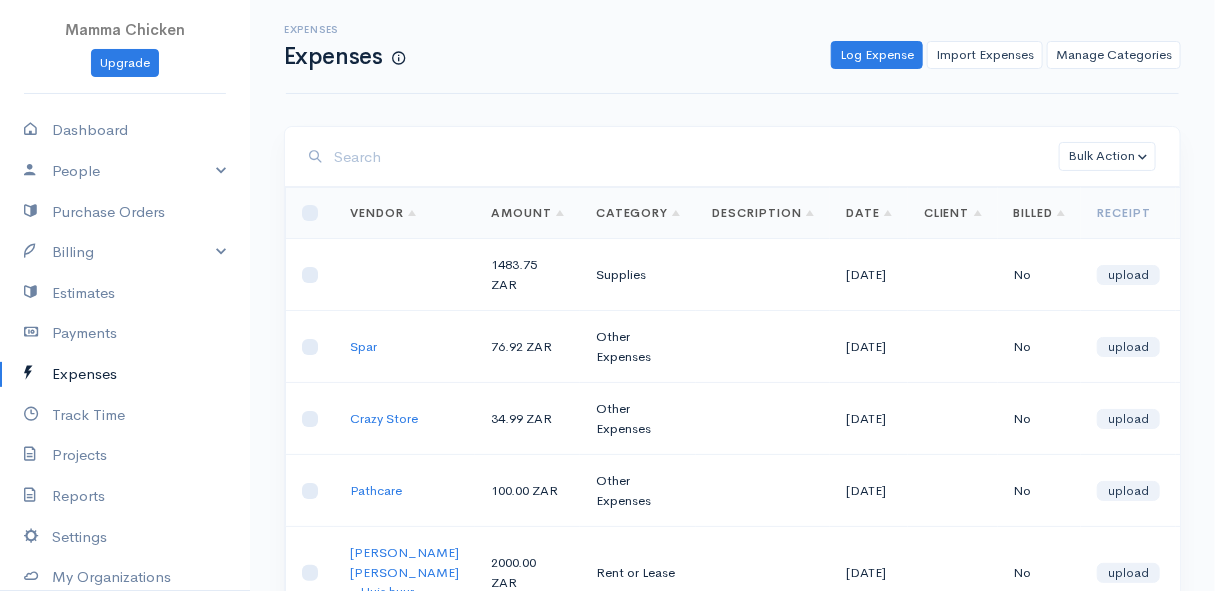 click on "1483.75 ZAR" at bounding box center [527, 275] 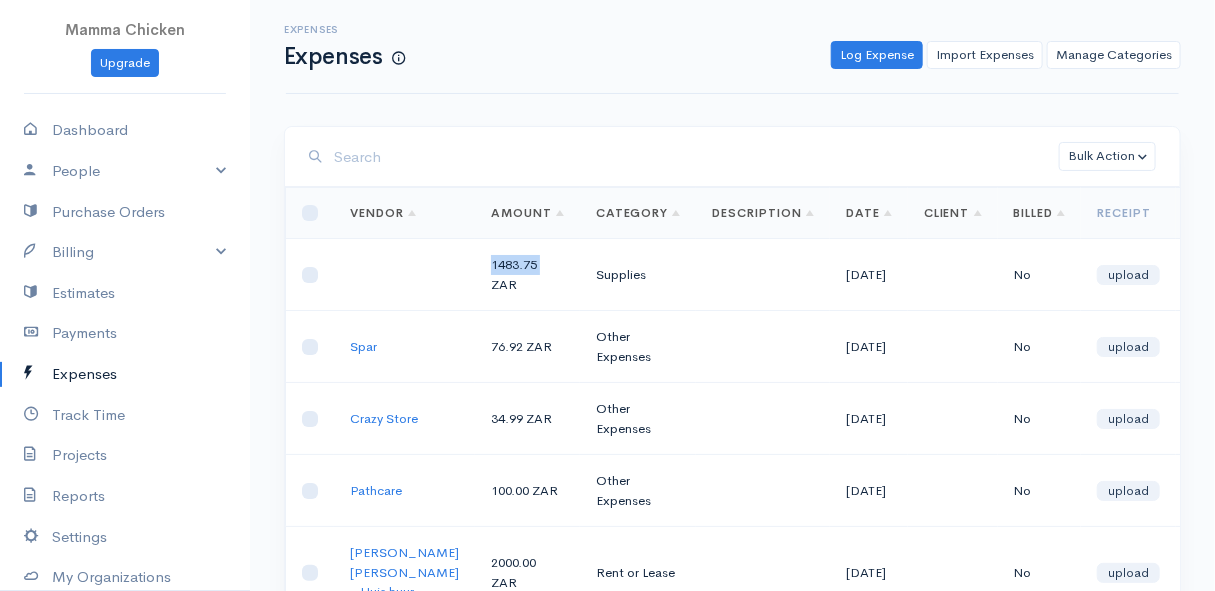 click on "1483.75 ZAR" at bounding box center (527, 275) 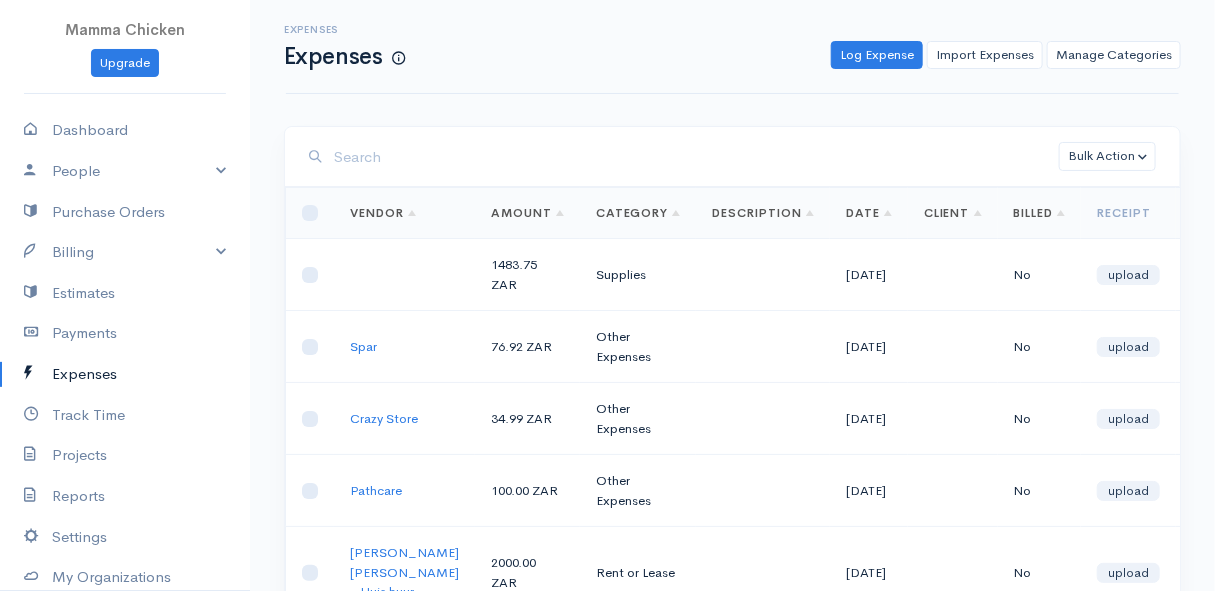 drag, startPoint x: 490, startPoint y: 263, endPoint x: 875, endPoint y: 290, distance: 385.9456 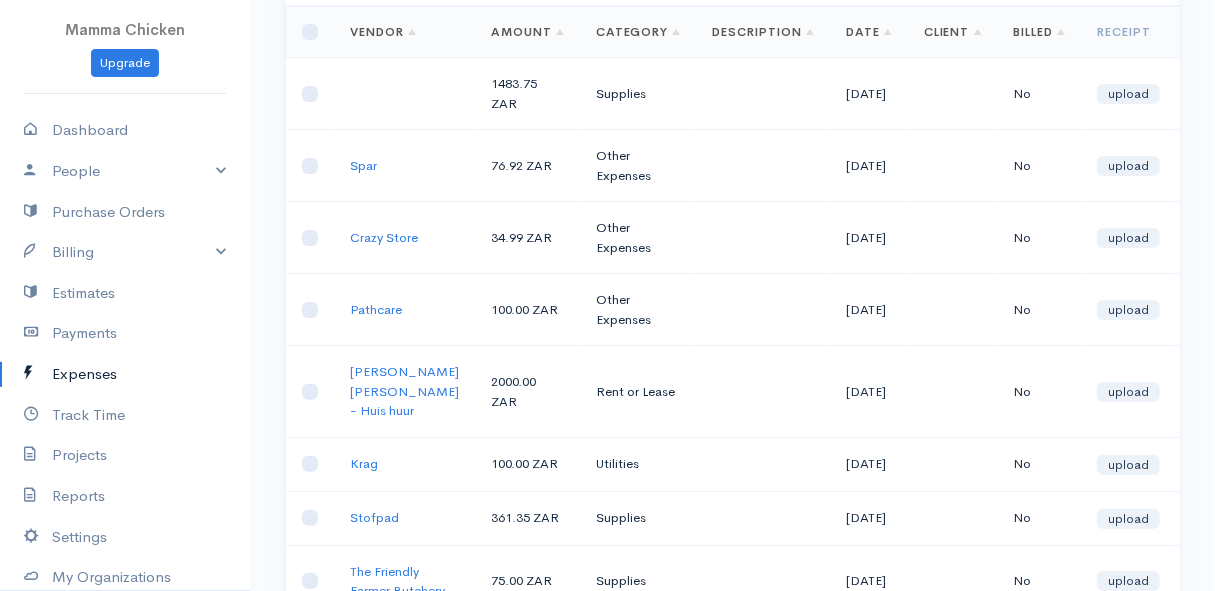 scroll, scrollTop: 90, scrollLeft: 0, axis: vertical 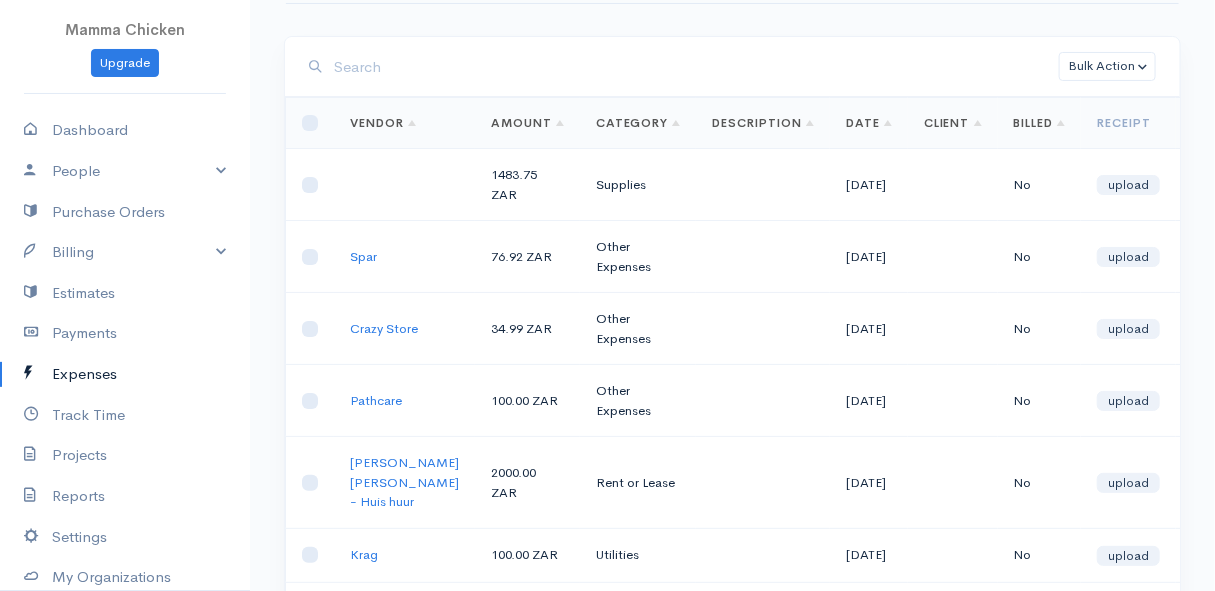 click on "Vendor" at bounding box center (383, 123) 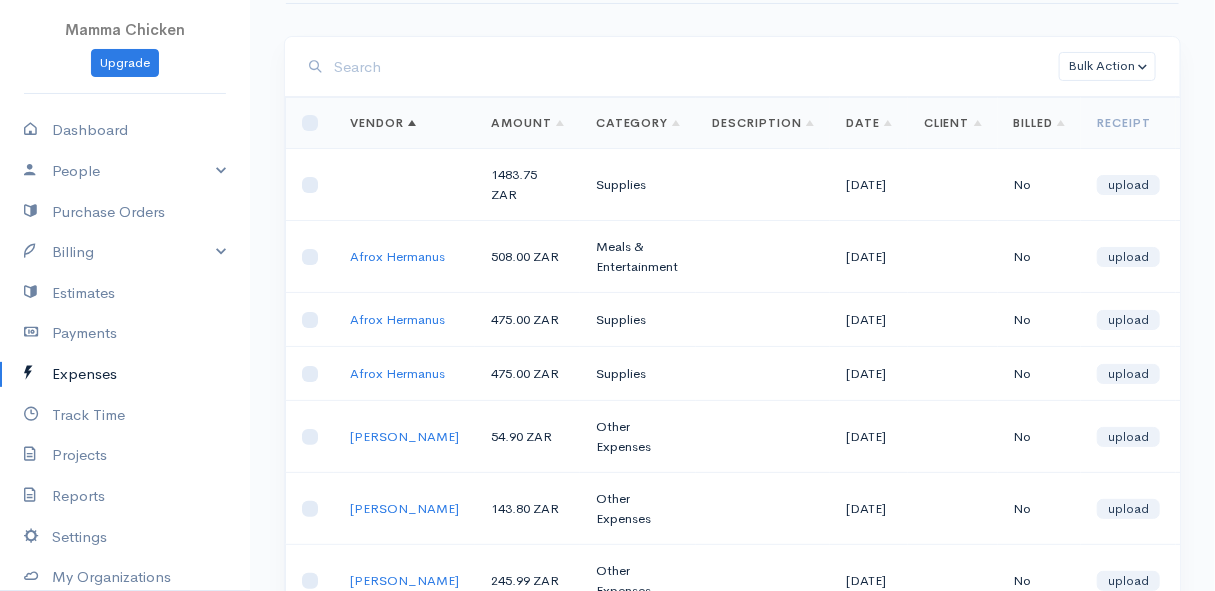 scroll, scrollTop: 0, scrollLeft: 0, axis: both 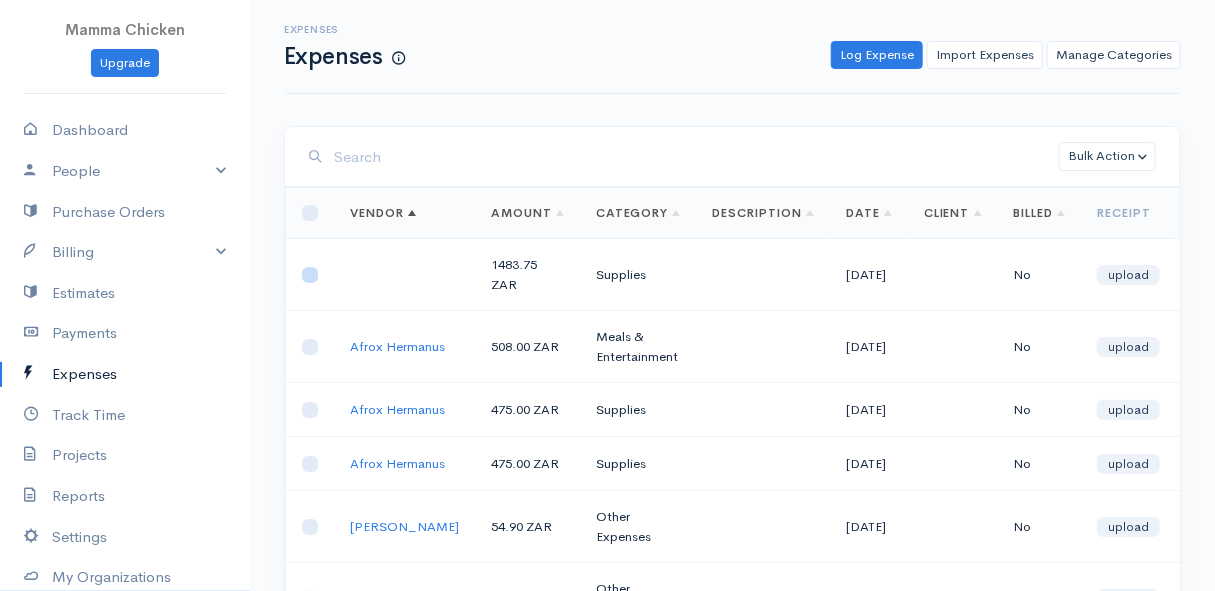 click at bounding box center (310, 275) 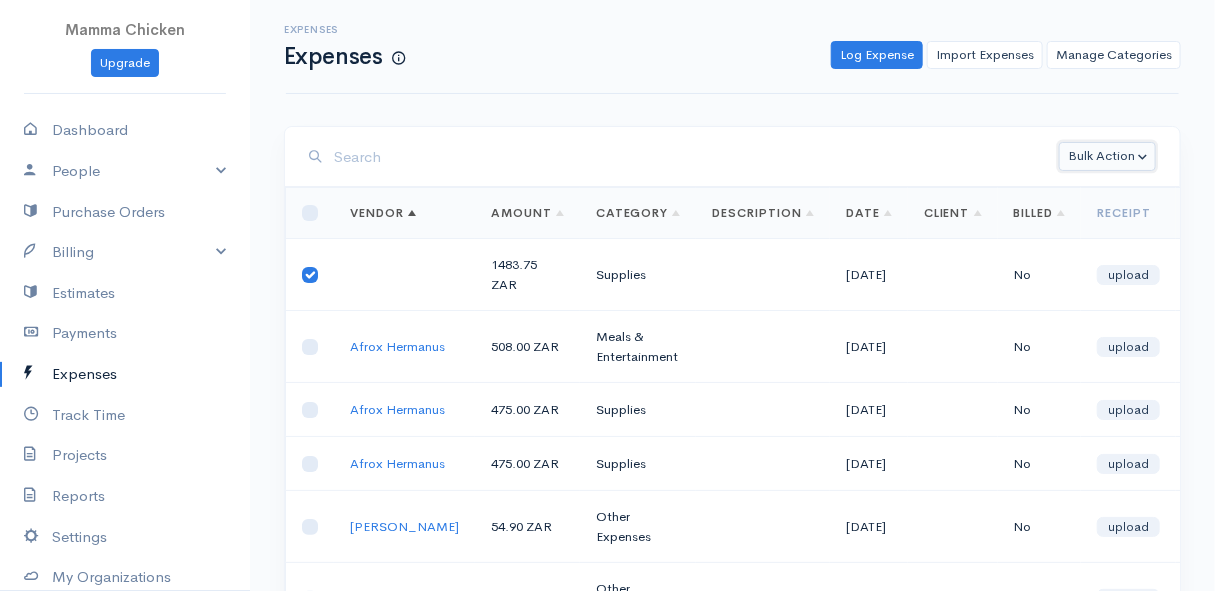 click on "Bulk Action" at bounding box center (1107, 156) 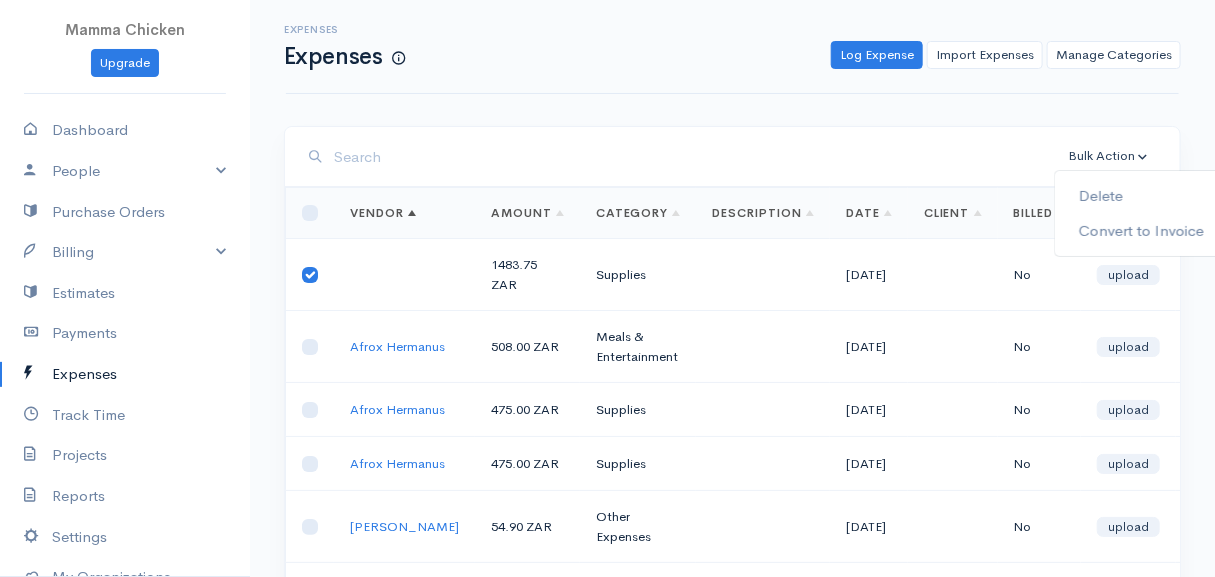 click on "Expenses
Expenses
Log Expense   Import Expenses   Manage Categories Action New Expense Import Expenses Manage Categories" at bounding box center [732, 47] 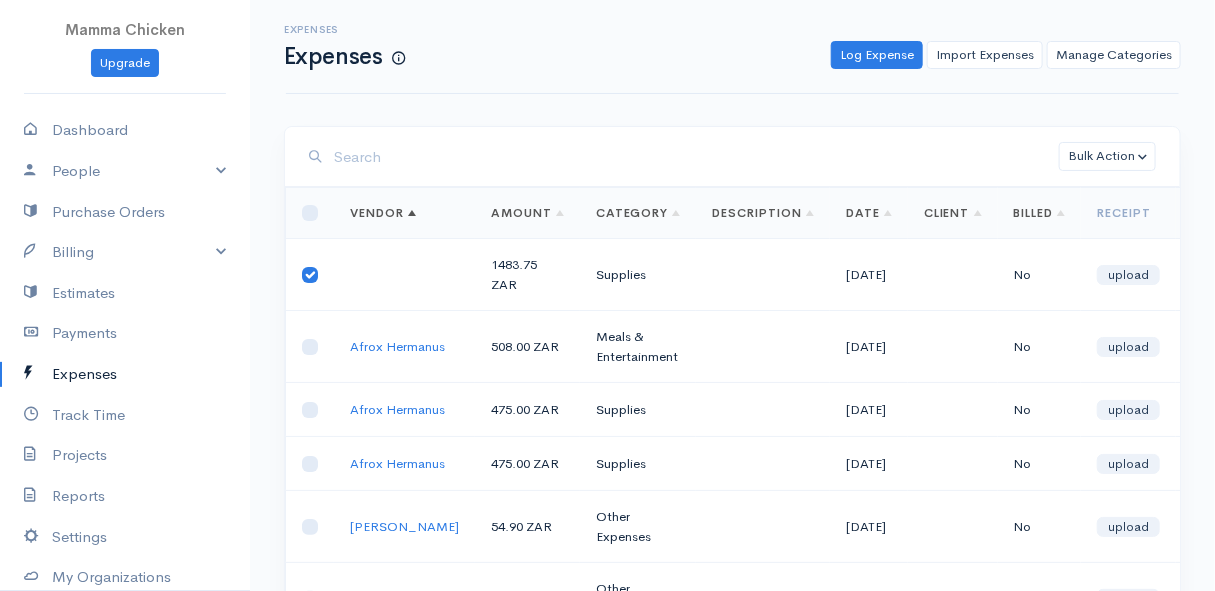 click on "Vendor" at bounding box center [383, 213] 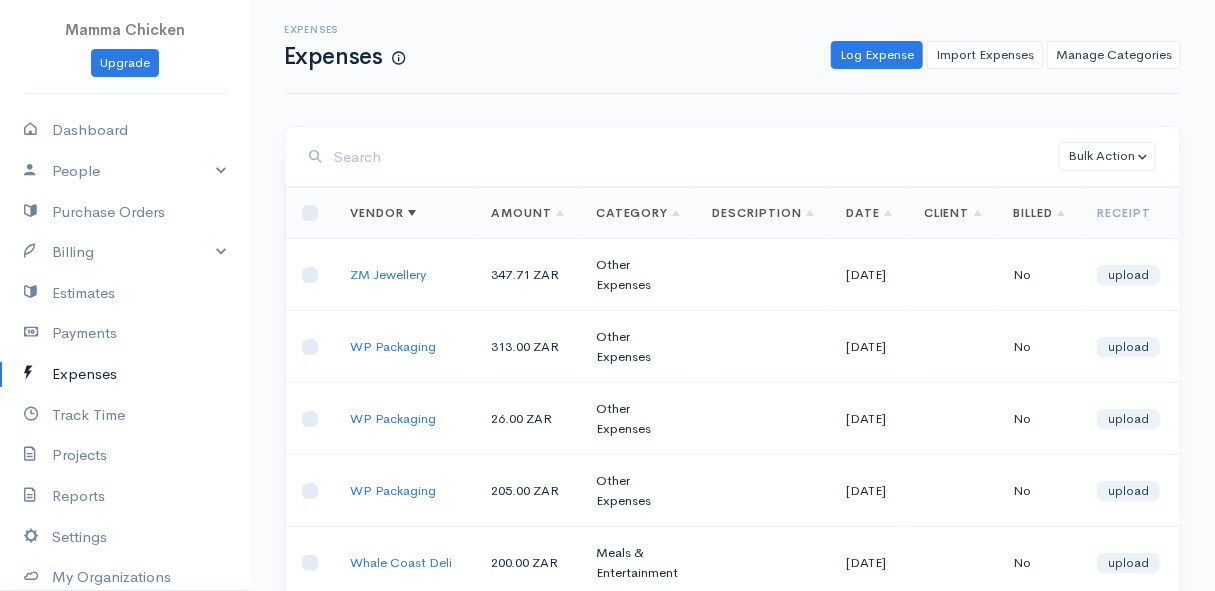 click on "Vendor" at bounding box center [383, 213] 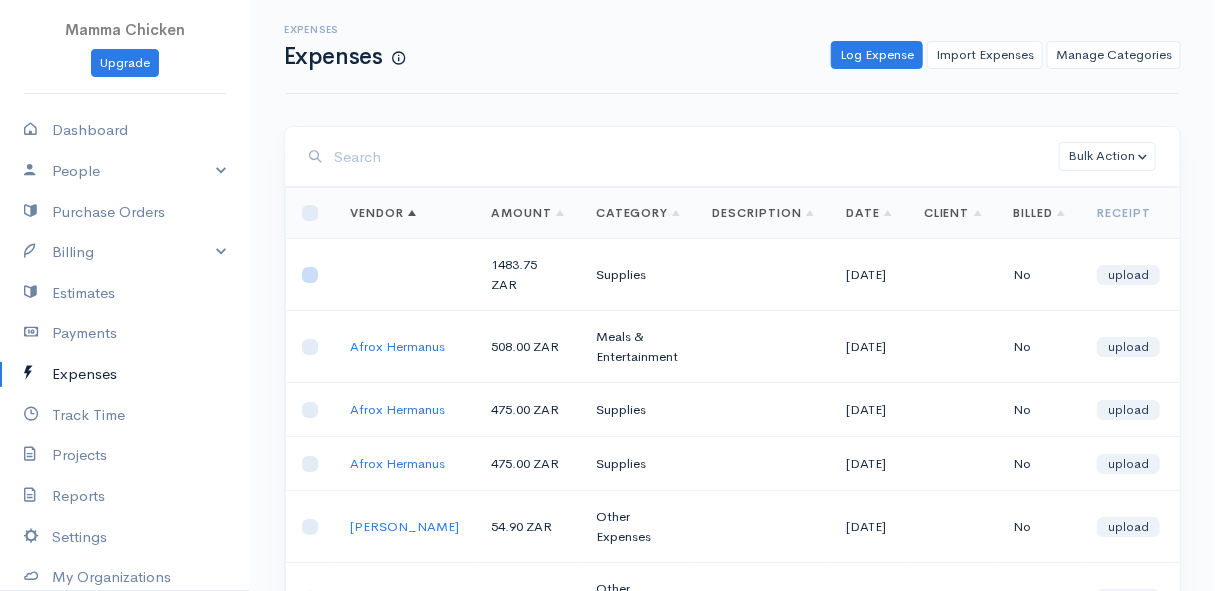 click at bounding box center [310, 275] 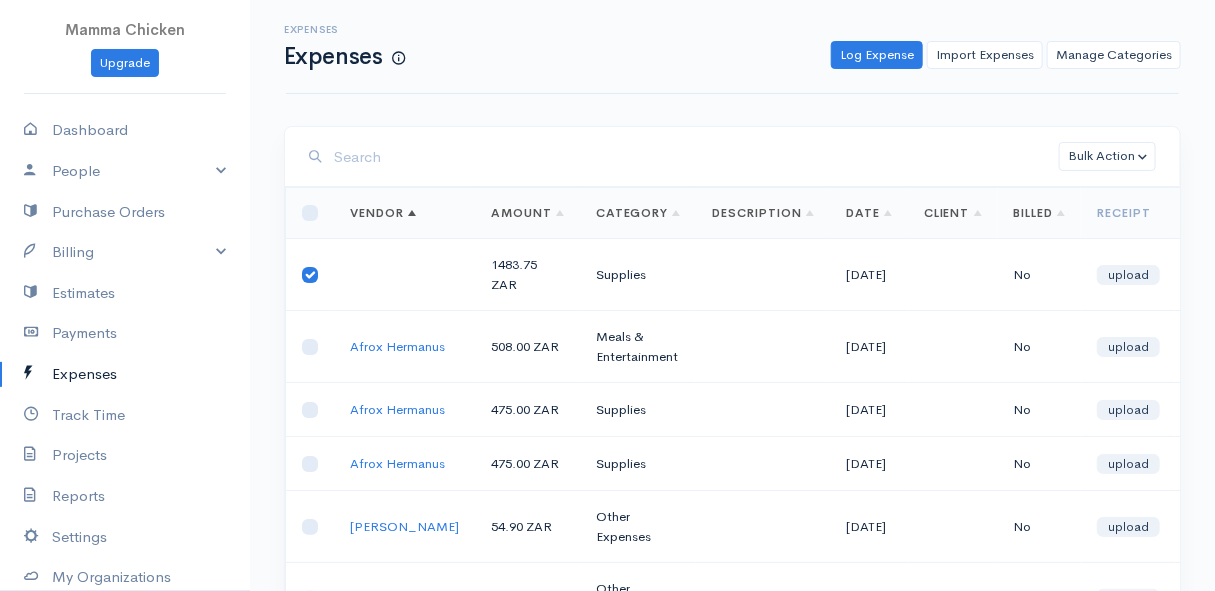click on "Supplies" at bounding box center [638, 275] 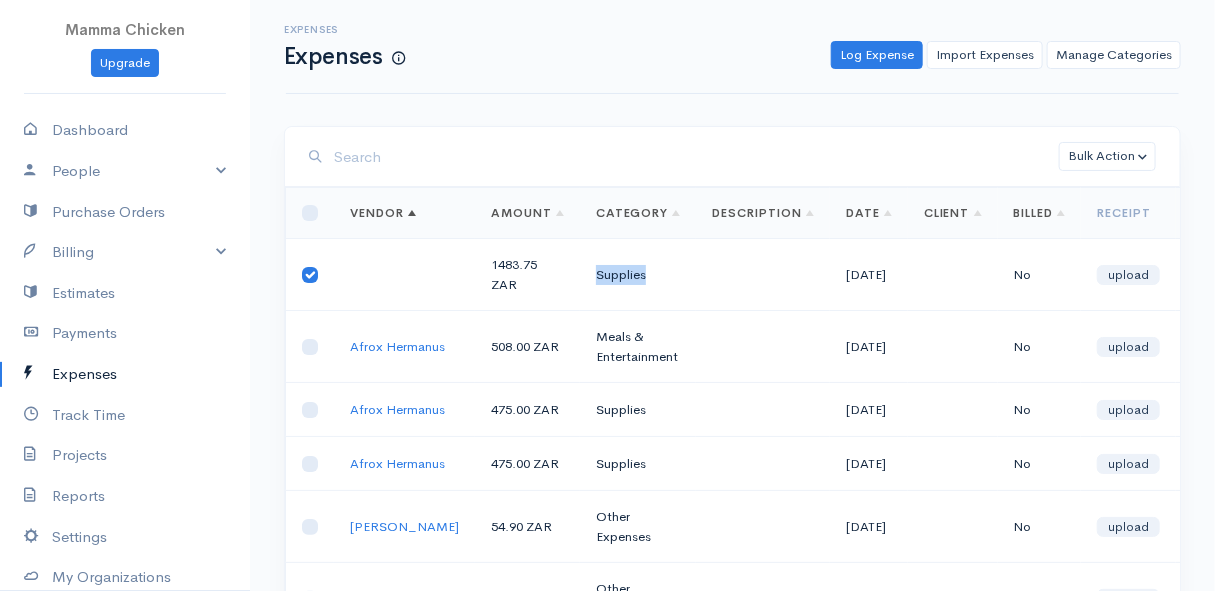 click on "Supplies" at bounding box center [638, 275] 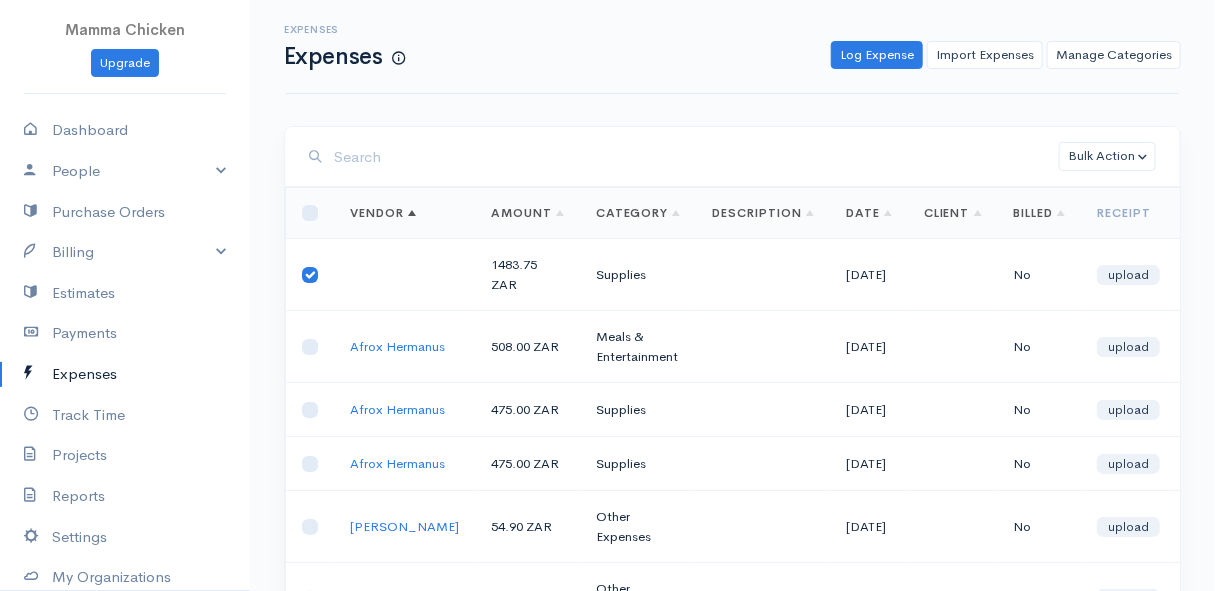 drag, startPoint x: 593, startPoint y: 278, endPoint x: 481, endPoint y: 278, distance: 112 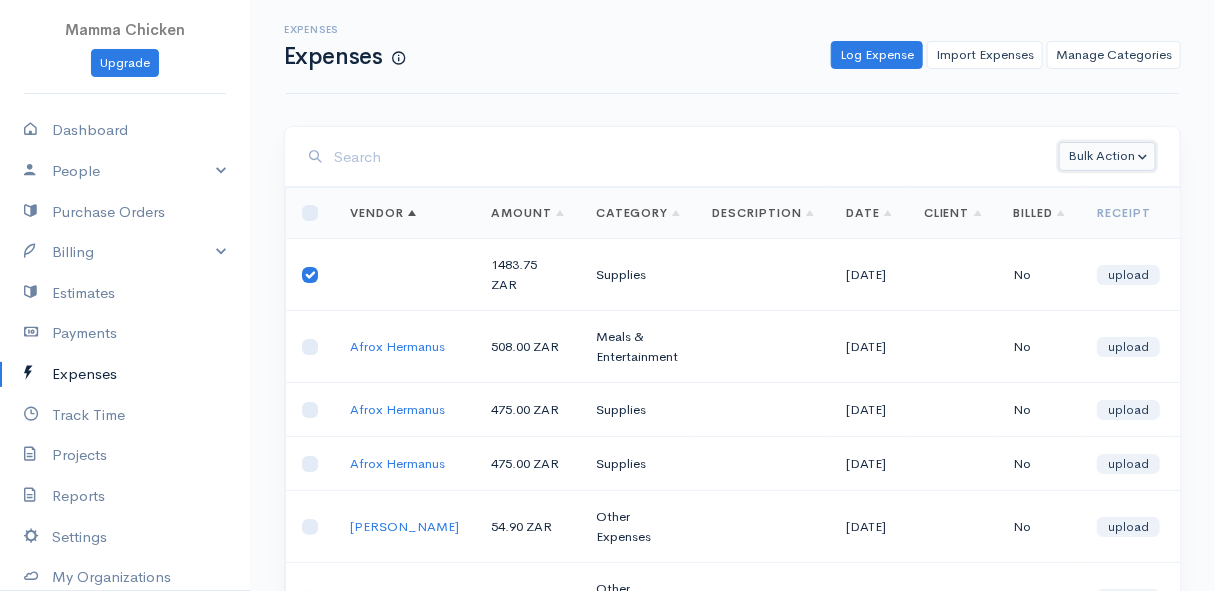click on "Bulk Action" at bounding box center [1107, 156] 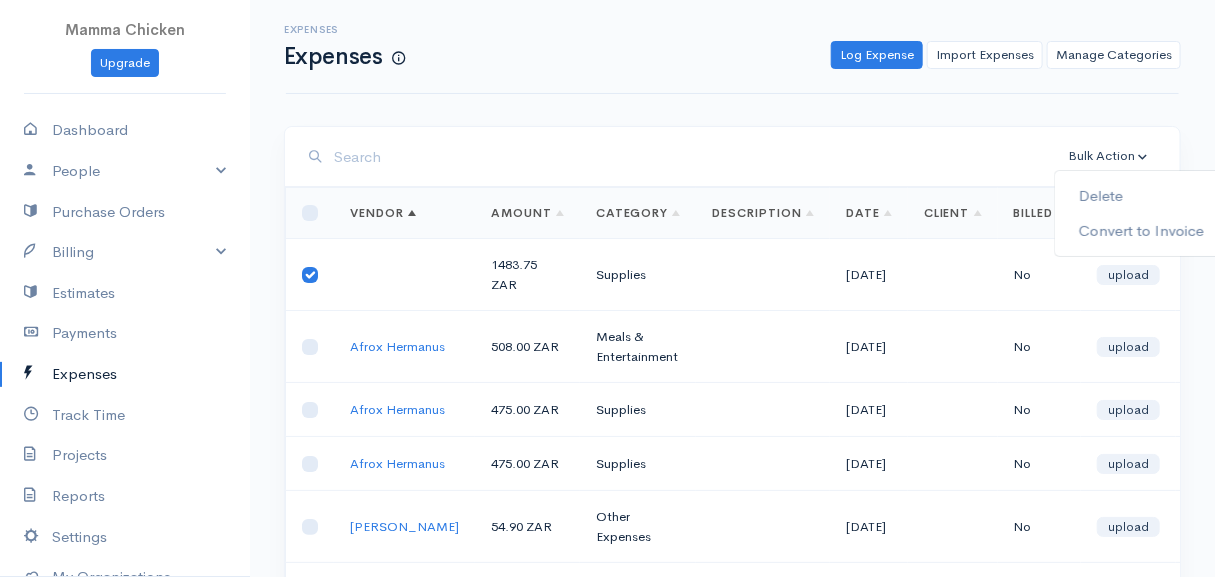 click on "Expenses
Expenses
Log Expense   Import Expenses   Manage Categories Action New Expense Import Expenses Manage Categories
Bulk Action Delete Convert to Invoice Loading ... First Previous 1 2 3 4 5 6 7 8 9 10 11 12 13 14 15 16 17 18 19 20 21 22 23 24 25 26 27 28 29 30 31 32 33 34 35 36 37 38 39 40 41 42 43 44 45 46 47 48 49 50 51 52 53 54 55 56 57 58 59 60 61 62 63 64 65 66 67 68 69 70 71 Next Last 10 rows 25 rows 50 rows  per page Vendor Amount Category Description Date Client Billed Receipt 1483.75 ZAR Supplies 27/07/2025 No upload edit Afrox Hermanus 508.00 ZAR Meals & Entertainment 01/04/2025 No upload edit Afrox Hermanus 475.00 ZAR Supplies 02/11/2024 No upload edit Afrox Hermanus 475.00 ZAR Supplies 08/10/2024 No upload edit Albertyn Apteek No edit" at bounding box center (732, 544) 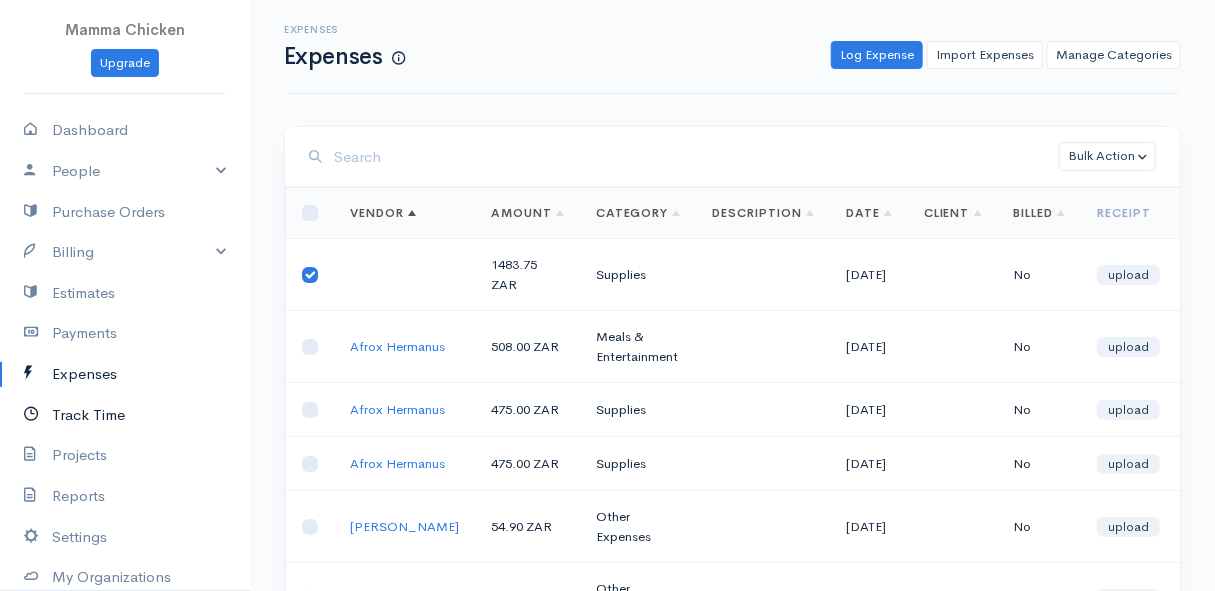 click on "Track Time" at bounding box center (125, 415) 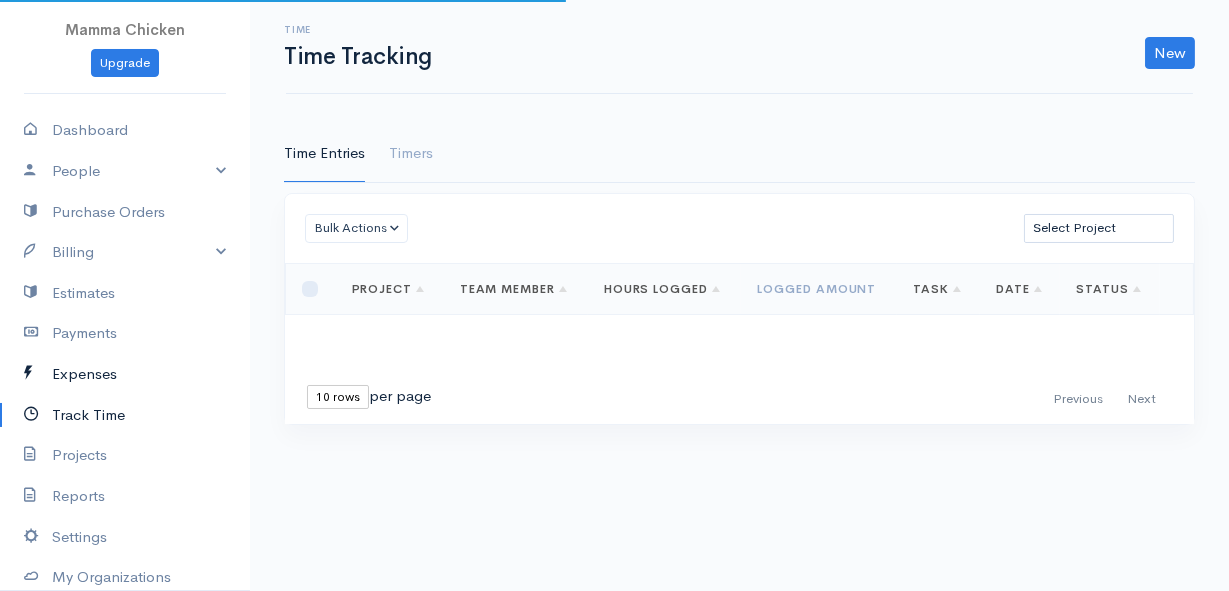 click on "Expenses" at bounding box center (125, 374) 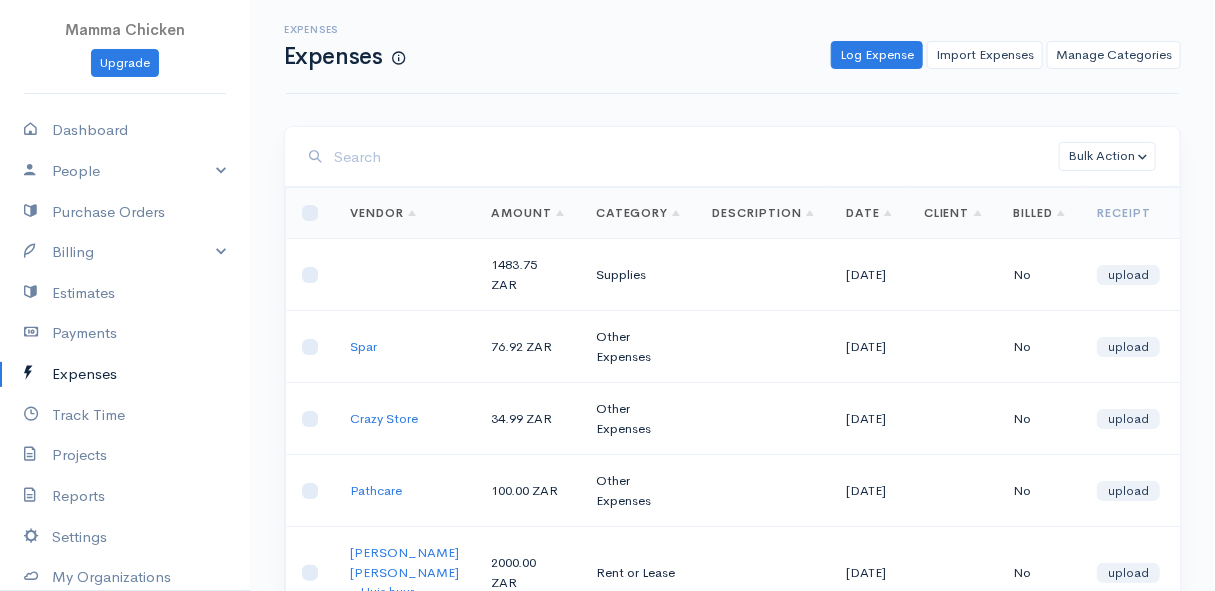 click on "[DATE]" at bounding box center [869, 275] 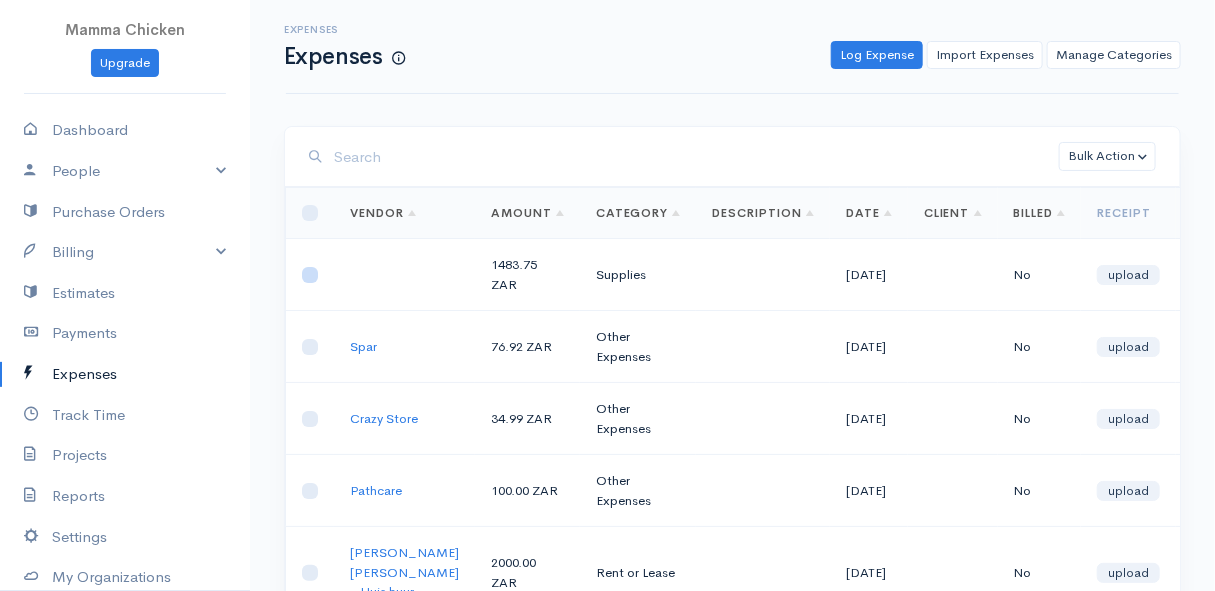 click at bounding box center [310, 275] 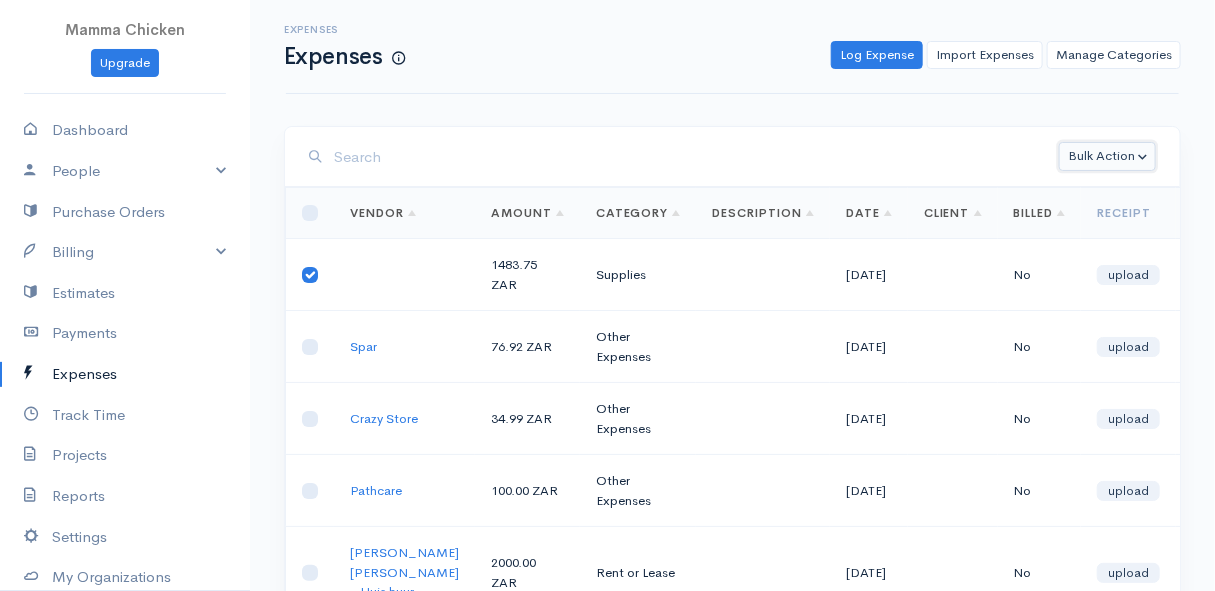 click on "Bulk Action" at bounding box center (1107, 156) 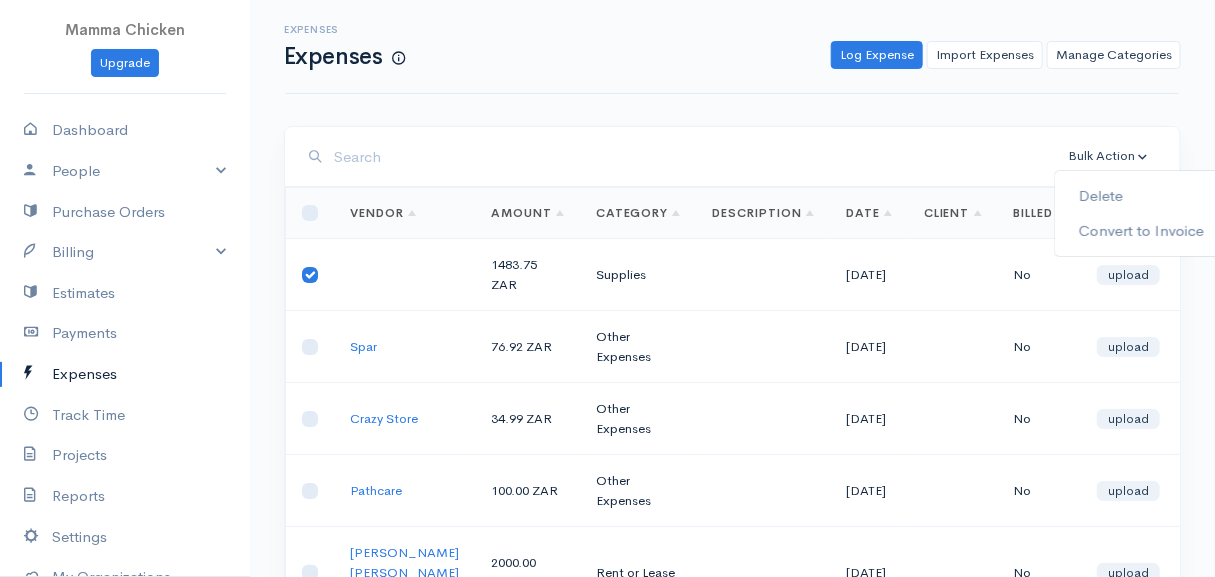 click on "Expenses
Expenses
Log Expense   Import Expenses   Manage Categories Action New Expense Import Expenses Manage Categories" at bounding box center [732, 47] 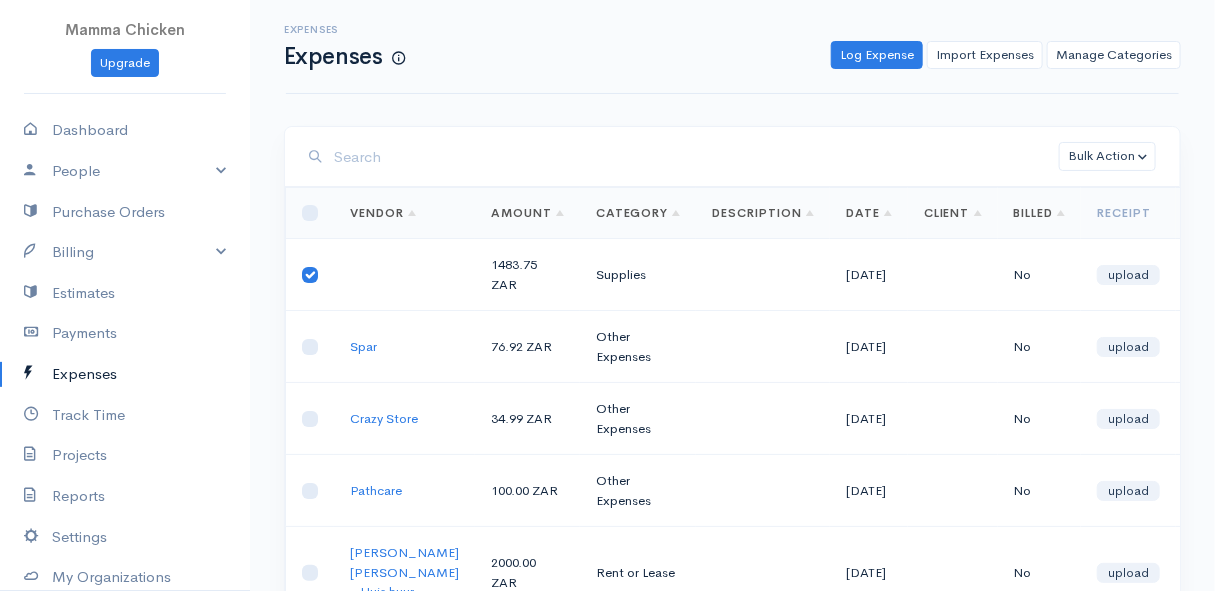 click at bounding box center (310, 275) 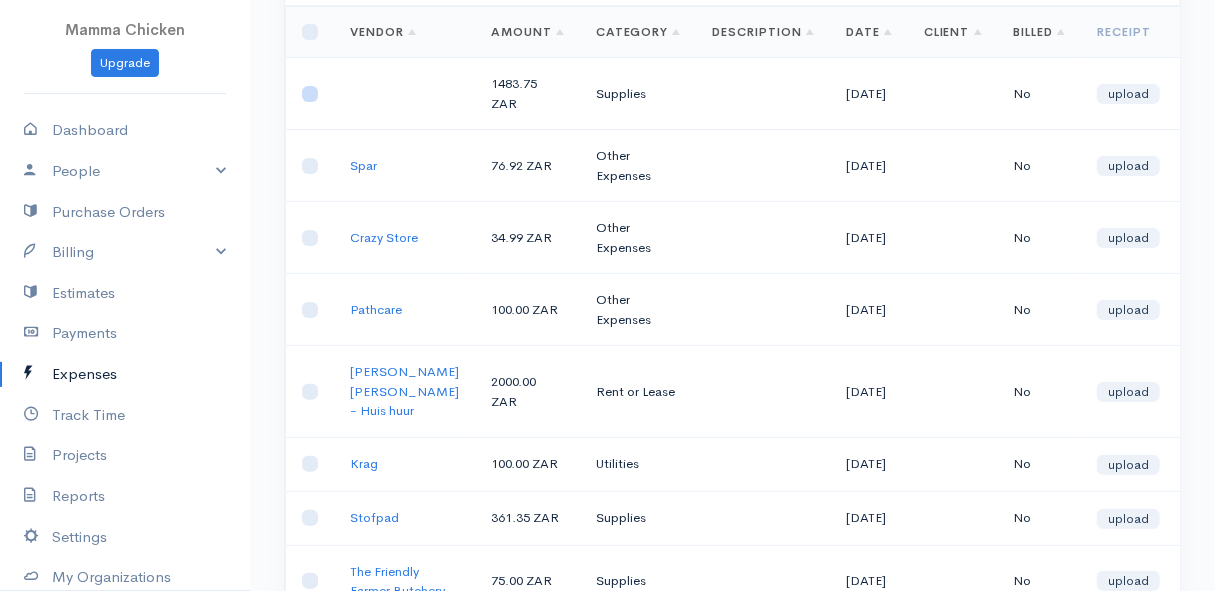 scroll, scrollTop: 0, scrollLeft: 0, axis: both 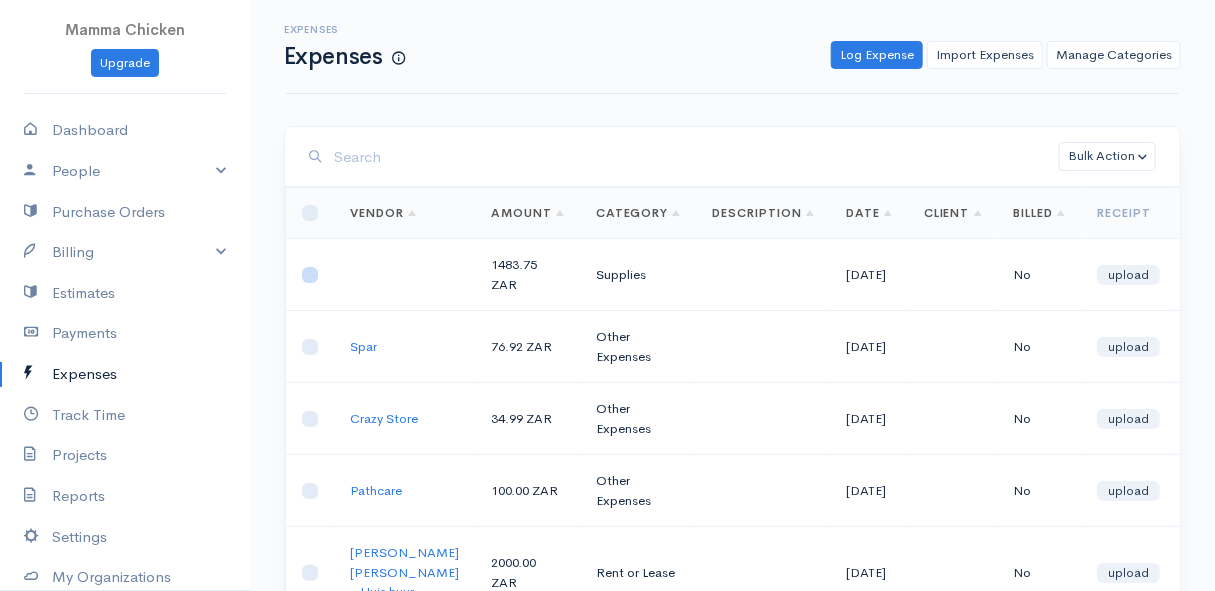click at bounding box center (310, 275) 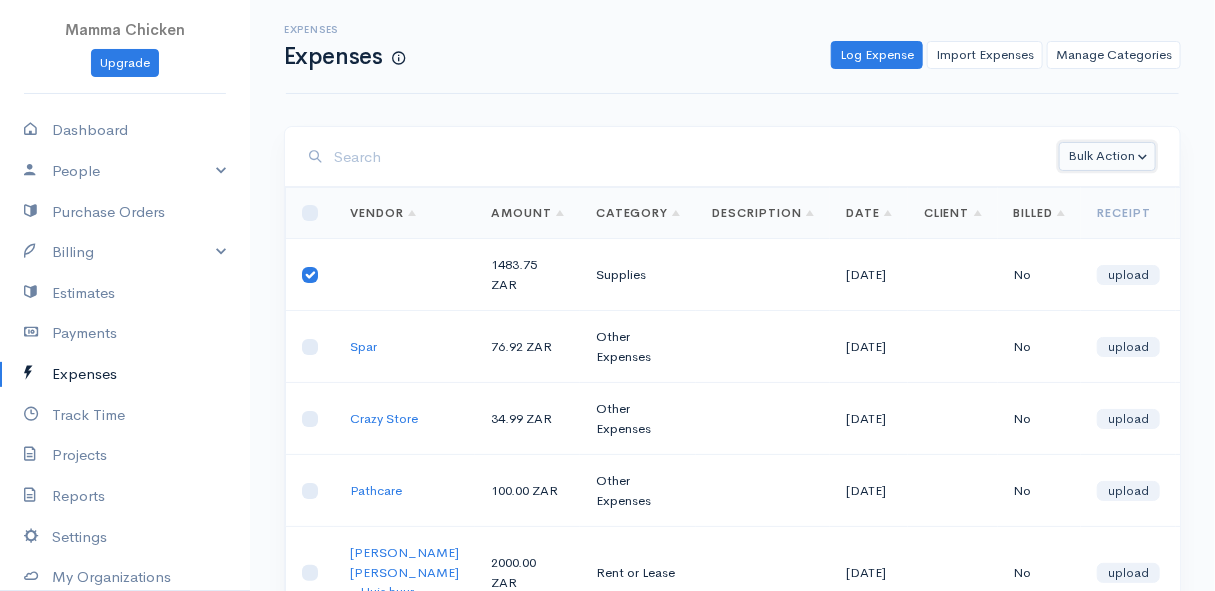 click on "Bulk Action" at bounding box center [1107, 156] 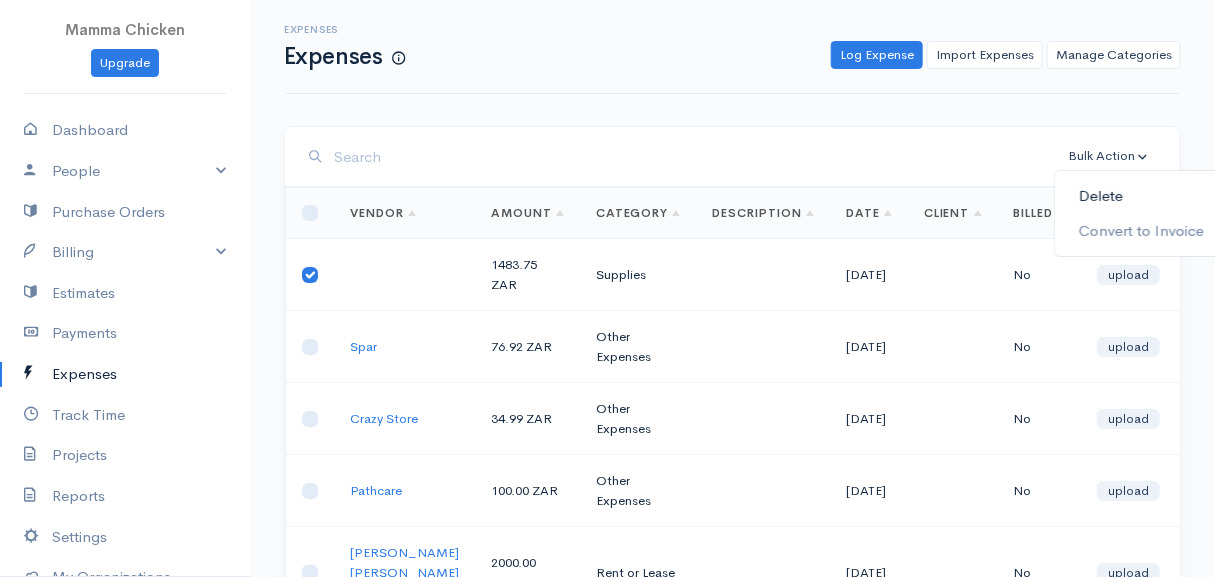 click on "Delete" at bounding box center [1141, 196] 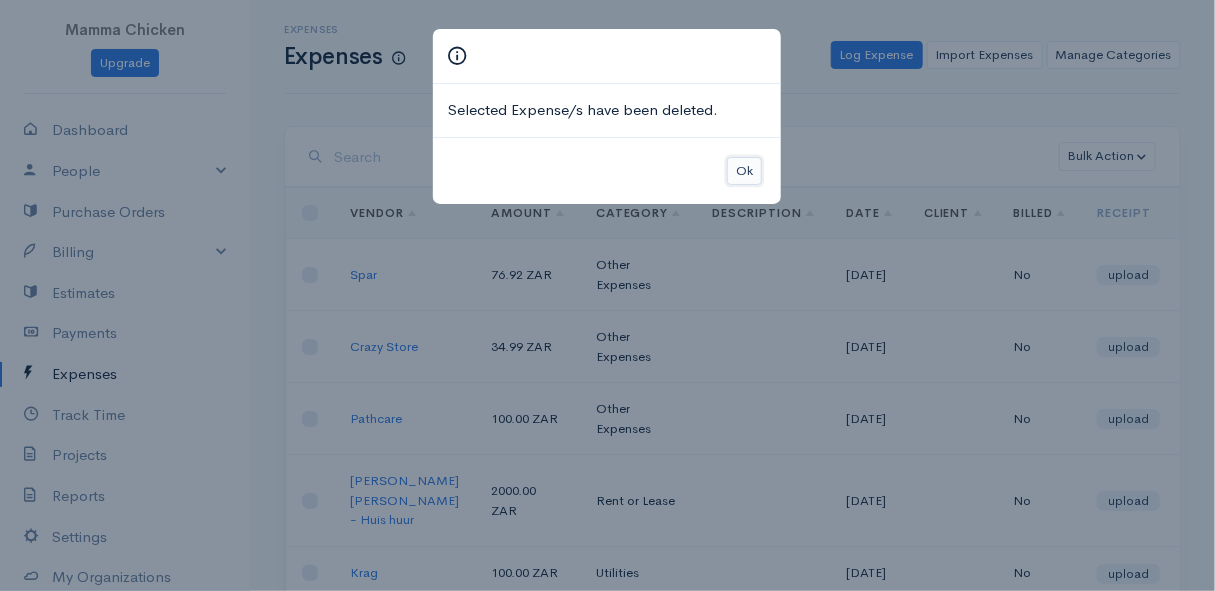 click on "Ok" at bounding box center (744, 171) 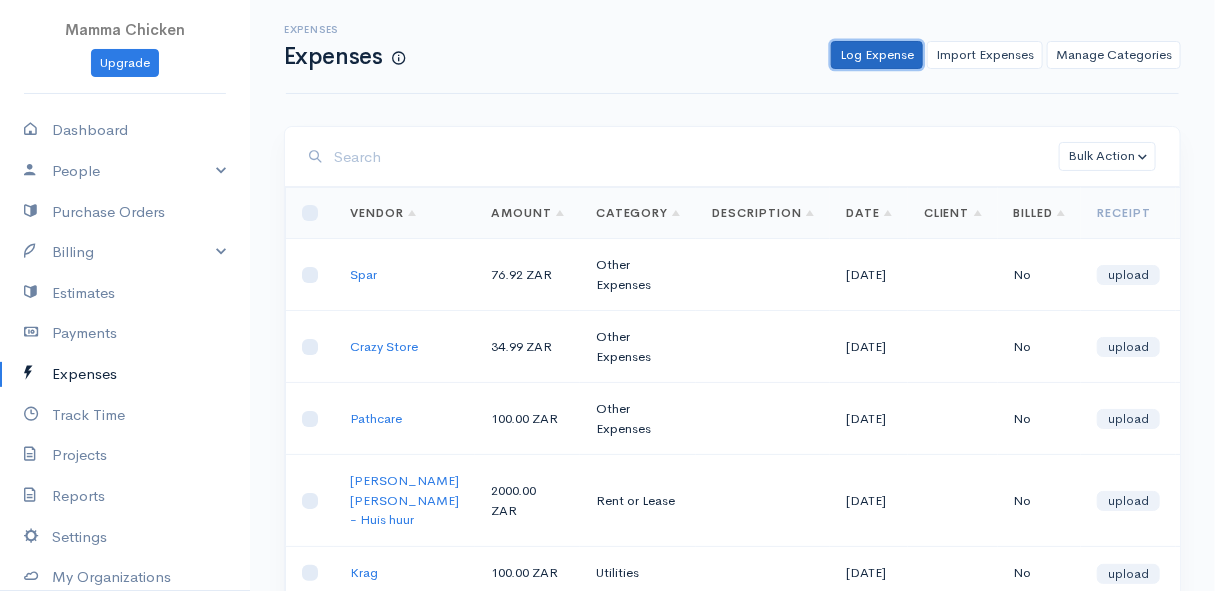 click on "Log Expense" at bounding box center [877, 55] 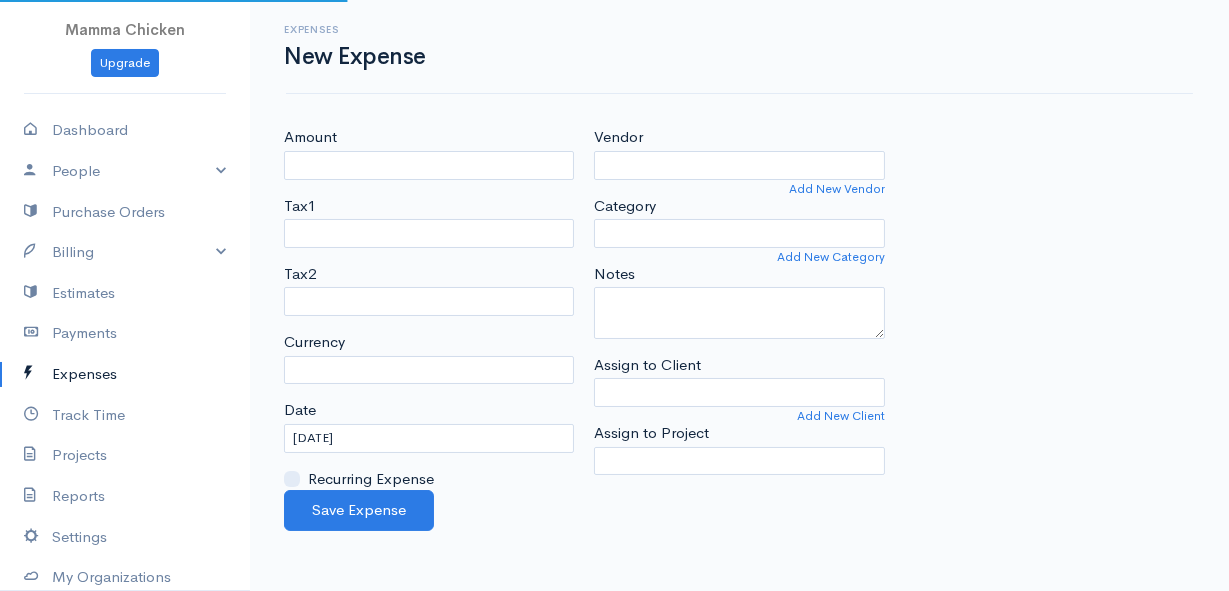 select on "ZAR" 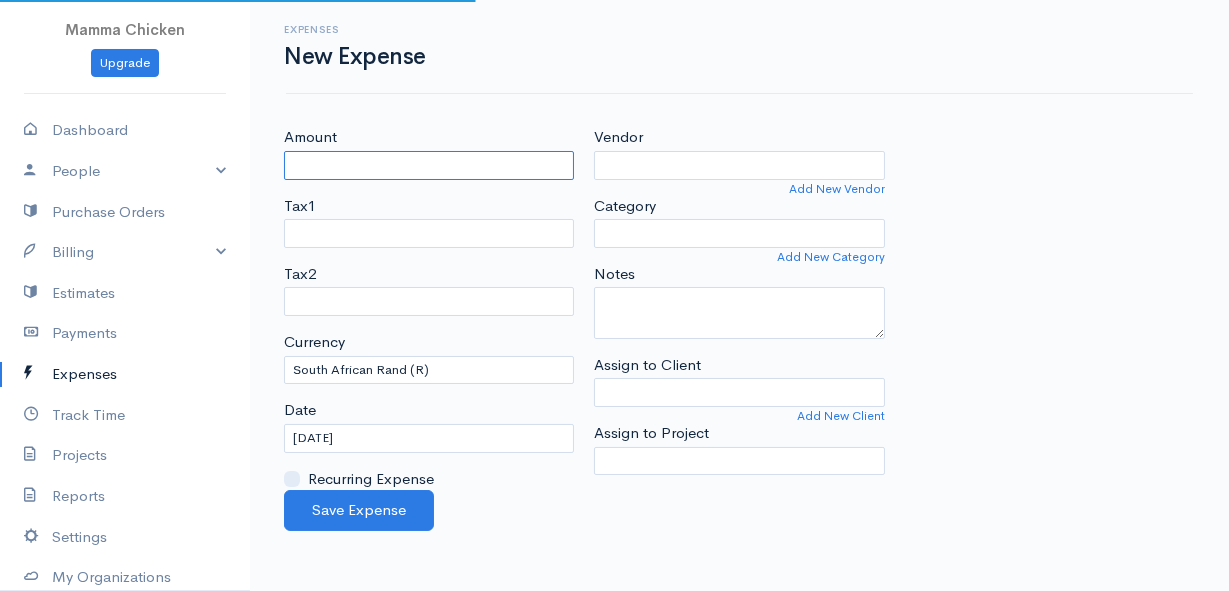 click on "Amount" at bounding box center (429, 165) 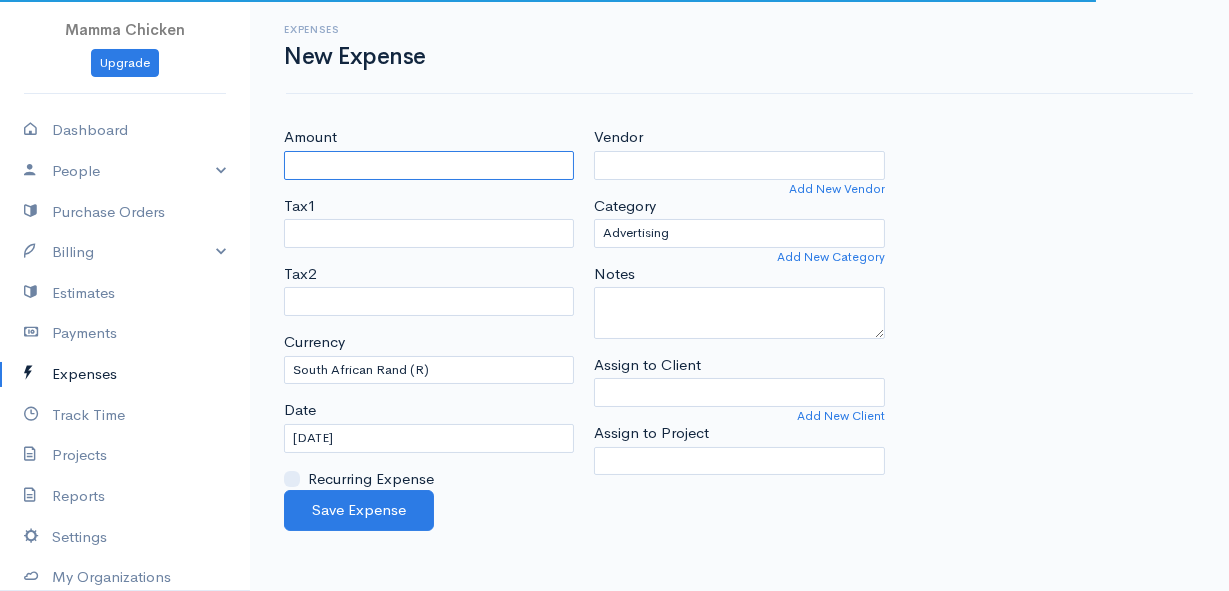 type on "1483.75" 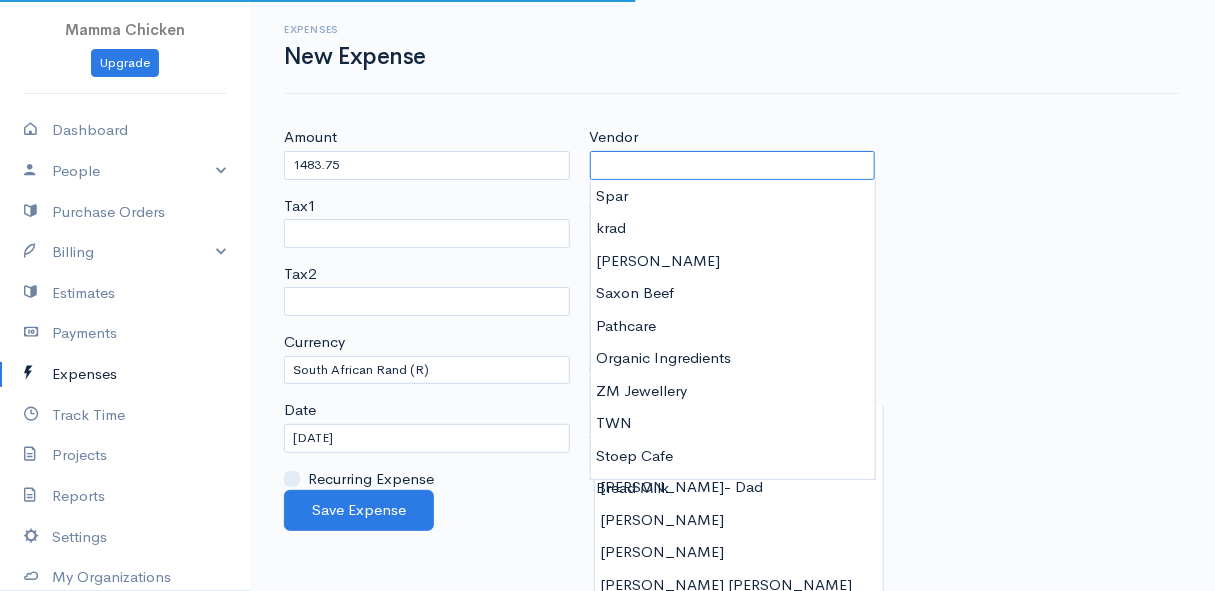 click on "Vendor" at bounding box center (733, 165) 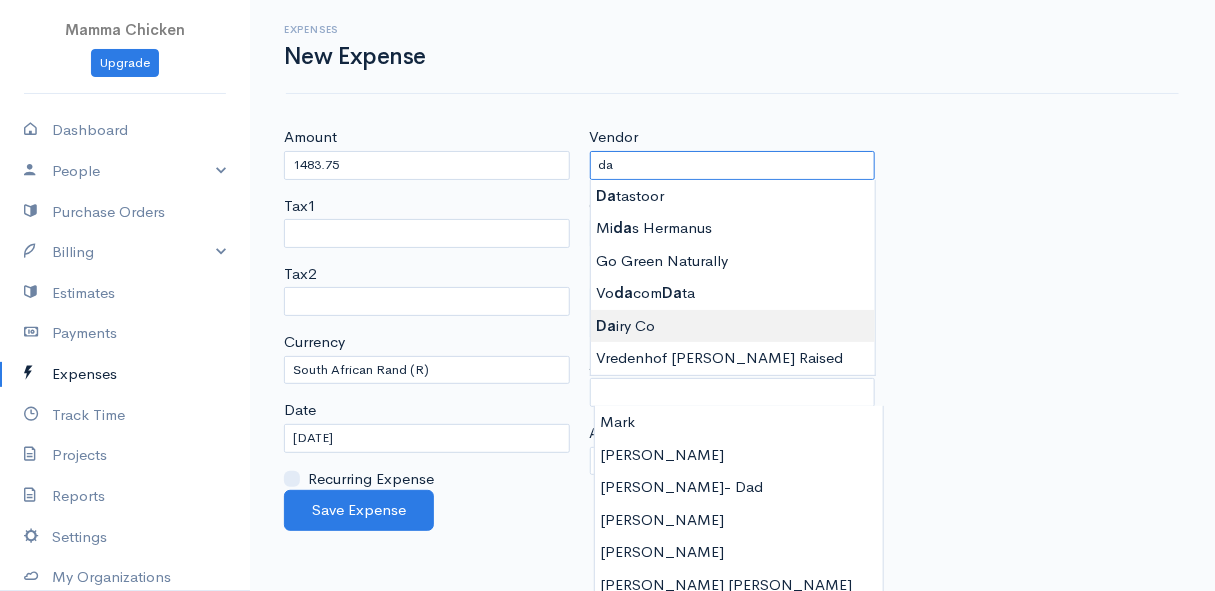 type on "Dairy Co" 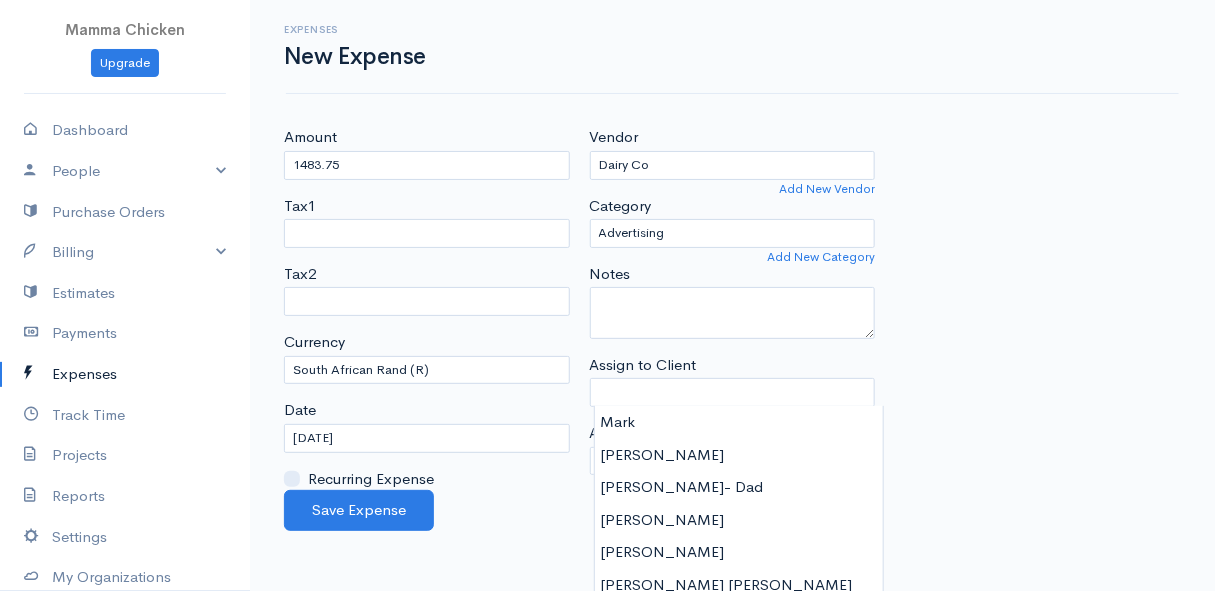 click on "Mamma Chicken
Upgrade
Dashboard
People
Clients
Vendors
Staff Users
Purchase Orders
Billing
Invoice
Recurring Invoice
Items
Services
Taxes
Credits
Estimates
Payments
Expenses
Track Time
Projects
Reports
Settings
My Organizations
Logout
Help
@CloudBooksApp 2022
Expenses
New Expense
Amount 1483.75 Tax1 Tax2 Currency U.S. Dollars ($) Canadian Dollars ($) British Pounds Sterling (£) Euros (€) Australian Dollars ($) Afghani (Af) Algerian Dinar (د.ج) Argentine Pesos ($)" at bounding box center [607, 295] 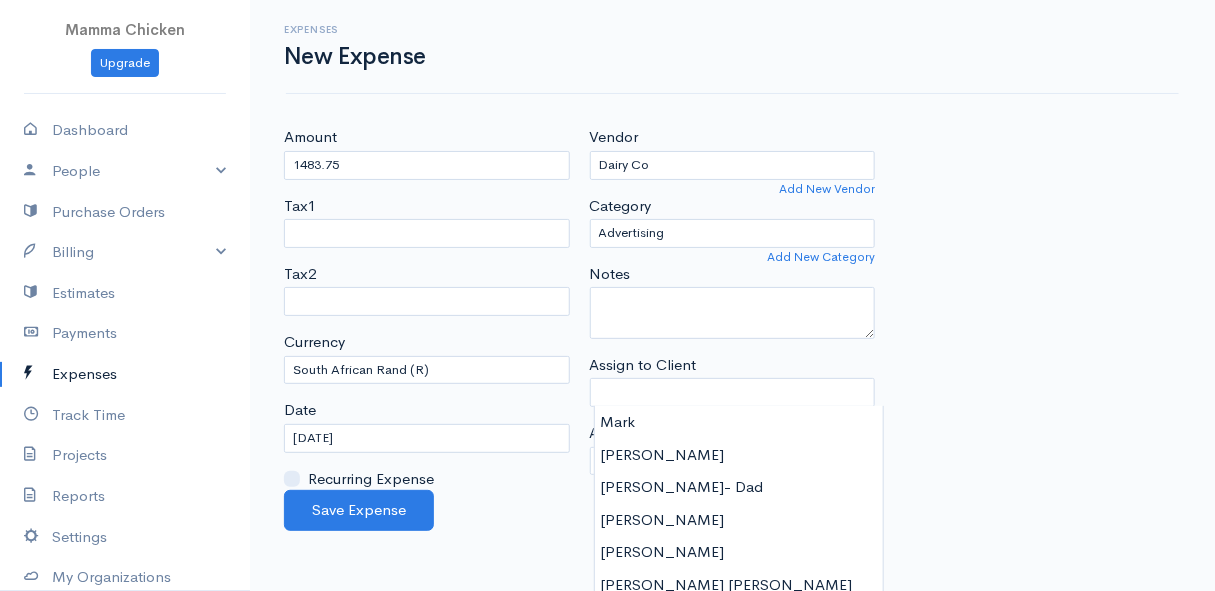 click on "Amount 1483.75 Tax1 Tax2 Currency U.S. Dollars ($) Canadian Dollars ($) British Pounds Sterling (£) Euros (€) Australian Dollars ($) Afghani (Af) Algerian Dinar (د.ج) Argentine Pesos ($) Armenian Dram (Դ) Aruban Guilder/Florin (ƒ) Azerbaijanian Manat (ман) Bahamian Dollar ($) Bahraini Dinar (.د.ب) Balboa (B/.) Bangladeshi Taka (৳) Barbadian Dollars ($) Belarusian Ruble (Br) Belize Dollar ($) Bermudian Dollar ($) Bolivar Fuerte (Bs F) Boliviano (Bs.) Botswana Pula (P) Brazilian Reais (R$) Brunei Dollar ($) Bulgarian Lev (лв) Burmese Kyat (K) Burundi Franc (₣) Cape Verde Escudo ($) Cayman Islands Dollar ($) CFA Franc BCEAO (₣) CFP Franc (₣) Chilean Peso ($) Chinese Renminbi (¥) Columbian Pesos ($) Congolese Franc (₣) Cordoba Oro (C$) Costa Rican Colones (₡) Croatian Kuna (kn) Cuban Peso ($) Czech Koruna (Kč) Dalasi (D) Danish Kroner (kr) Denar (ден) Djibouti Franc (₣) Dobra (Db) Dominican Peso ($ु ) Dong (₫) East Caribbean Dollar ($) Egyptian Pound (£) Ethiopian Birr (Br)" at bounding box center [732, 308] 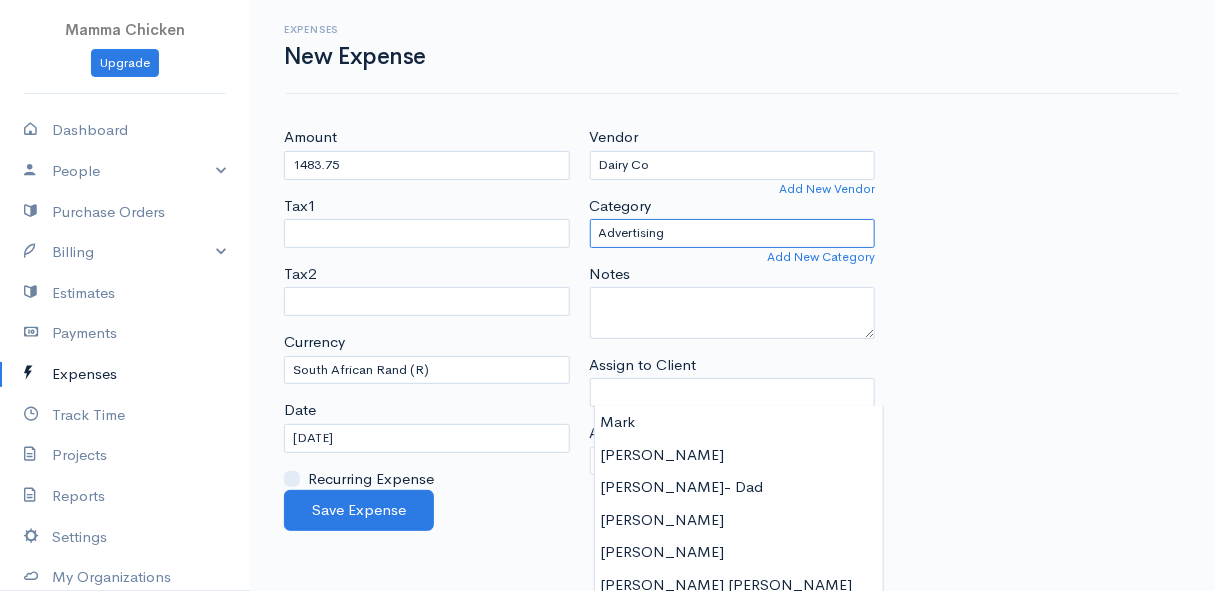 click on "Advertising Car & Truck Expenses Contractors Education Education and Training Employee Benefits Hardware Meals & Entertainment Other Expenses Personal Professional Services Rent or Lease Supplies Travel Utilities" at bounding box center [733, 233] 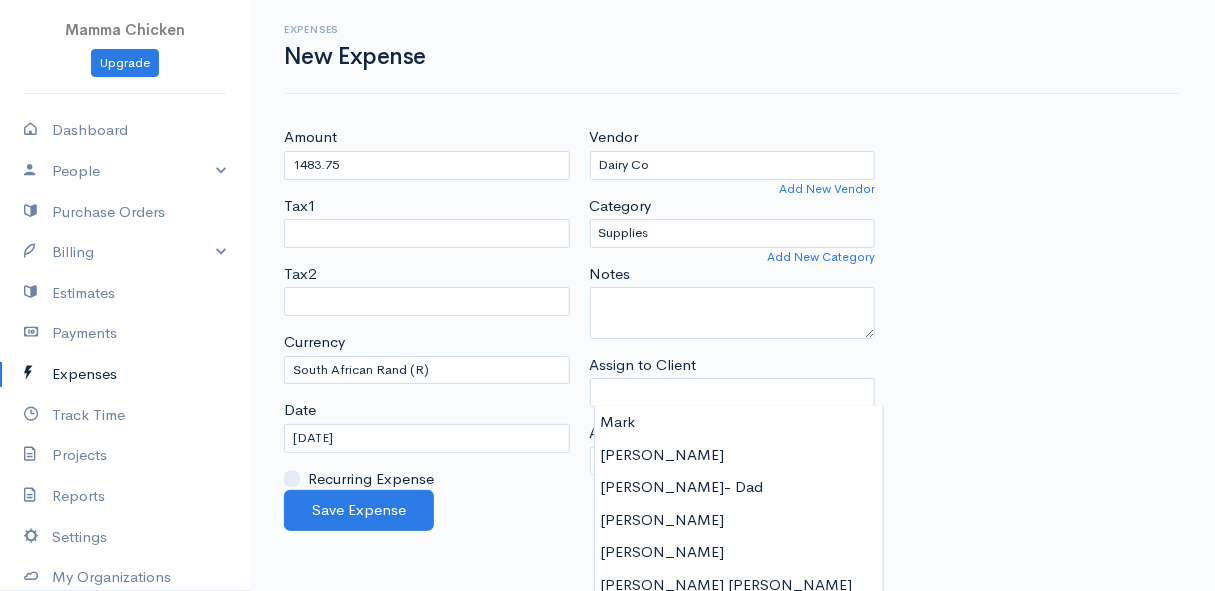 click on "Amount 1483.75 Tax1 Tax2 Currency U.S. Dollars ($) Canadian Dollars ($) British Pounds Sterling (£) Euros (€) Australian Dollars ($) Afghani (Af) Algerian Dinar (د.ج) Argentine Pesos ($) Armenian Dram (Դ) Aruban Guilder/Florin (ƒ) Azerbaijanian Manat (ман) Bahamian Dollar ($) Bahraini Dinar (.د.ب) Balboa (B/.) Bangladeshi Taka (৳) Barbadian Dollars ($) Belarusian Ruble (Br) Belize Dollar ($) Bermudian Dollar ($) Bolivar Fuerte (Bs F) Boliviano (Bs.) Botswana Pula (P) Brazilian Reais (R$) Brunei Dollar ($) Bulgarian Lev (лв) Burmese Kyat (K) Burundi Franc (₣) Cape Verde Escudo ($) Cayman Islands Dollar ($) CFA Franc BCEAO (₣) CFP Franc (₣) Chilean Peso ($) Chinese Renminbi (¥) Columbian Pesos ($) Congolese Franc (₣) Cordoba Oro (C$) Costa Rican Colones (₡) Croatian Kuna (kn) Cuban Peso ($) Czech Koruna (Kč) Dalasi (D) Danish Kroner (kr) Denar (ден) Djibouti Franc (₣) Dobra (Db) Dominican Peso ($ु ) Dong (₫) East Caribbean Dollar ($) Egyptian Pound (£) Ethiopian Birr (Br)" at bounding box center [732, 308] 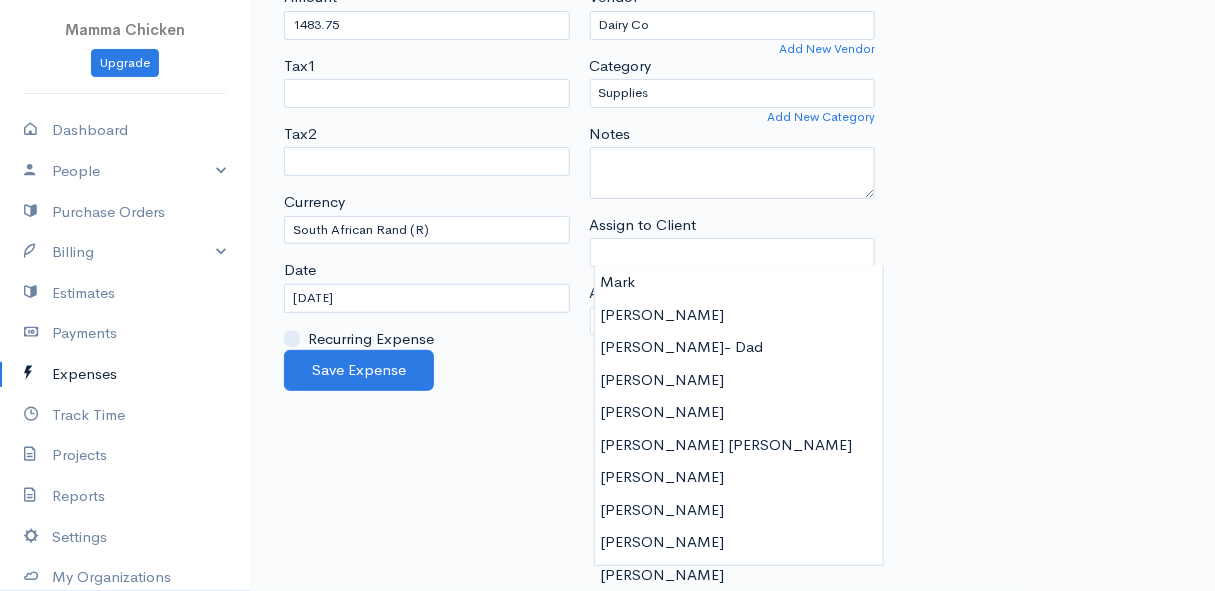 scroll, scrollTop: 0, scrollLeft: 0, axis: both 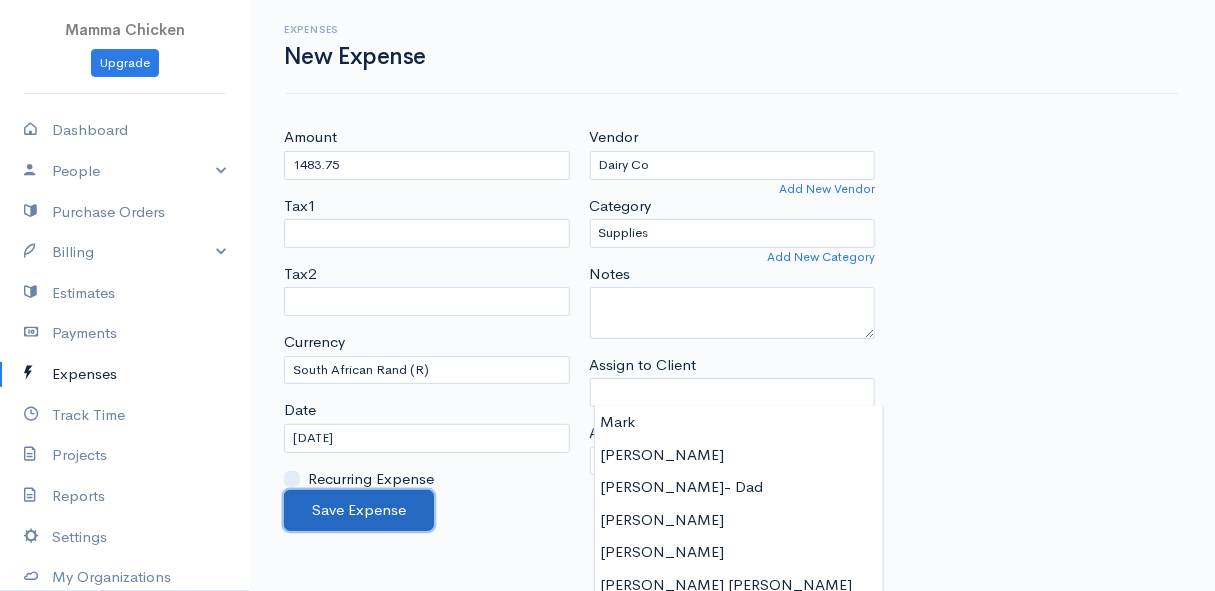 click on "Save Expense" at bounding box center [359, 510] 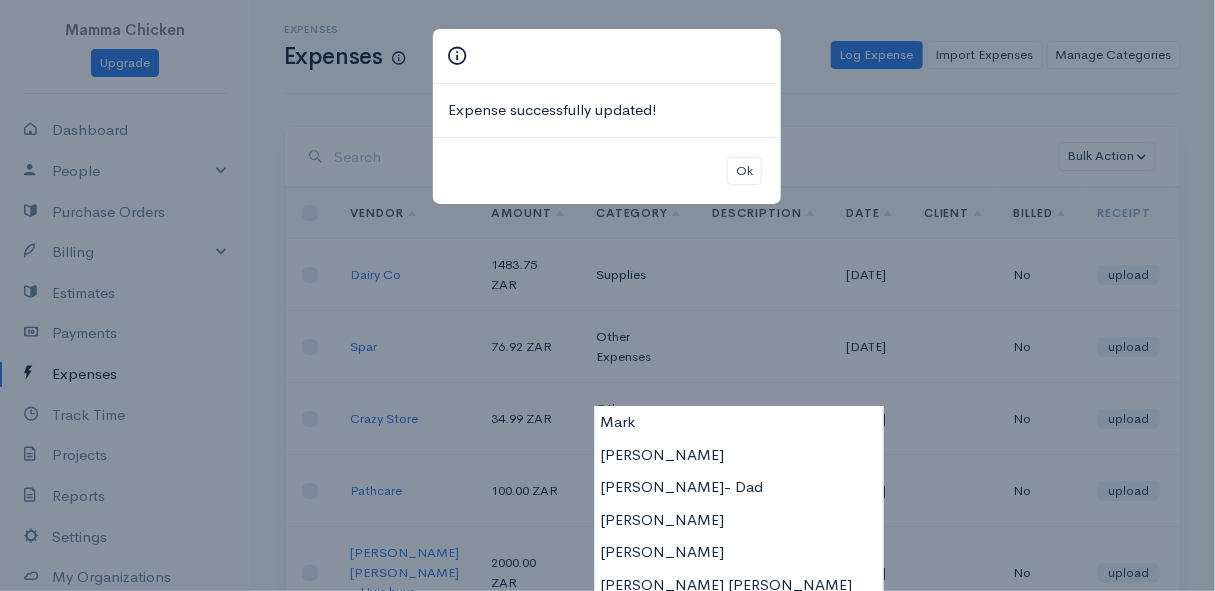 click on "Expense successfully updated!
Ok" at bounding box center [607, 295] 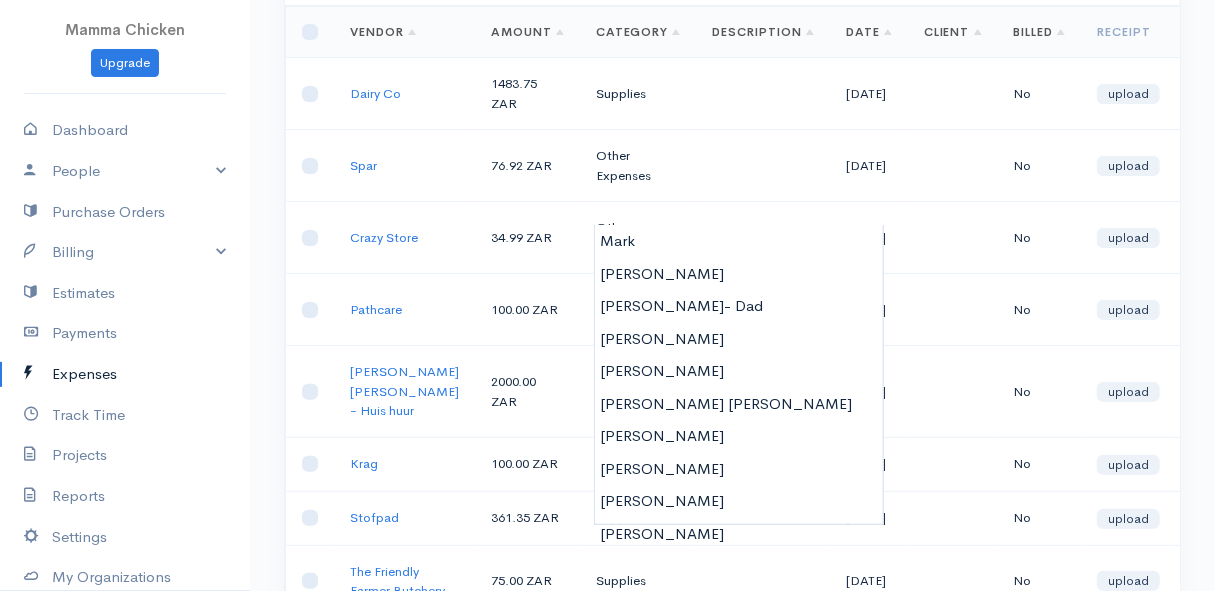 scroll, scrollTop: 272, scrollLeft: 0, axis: vertical 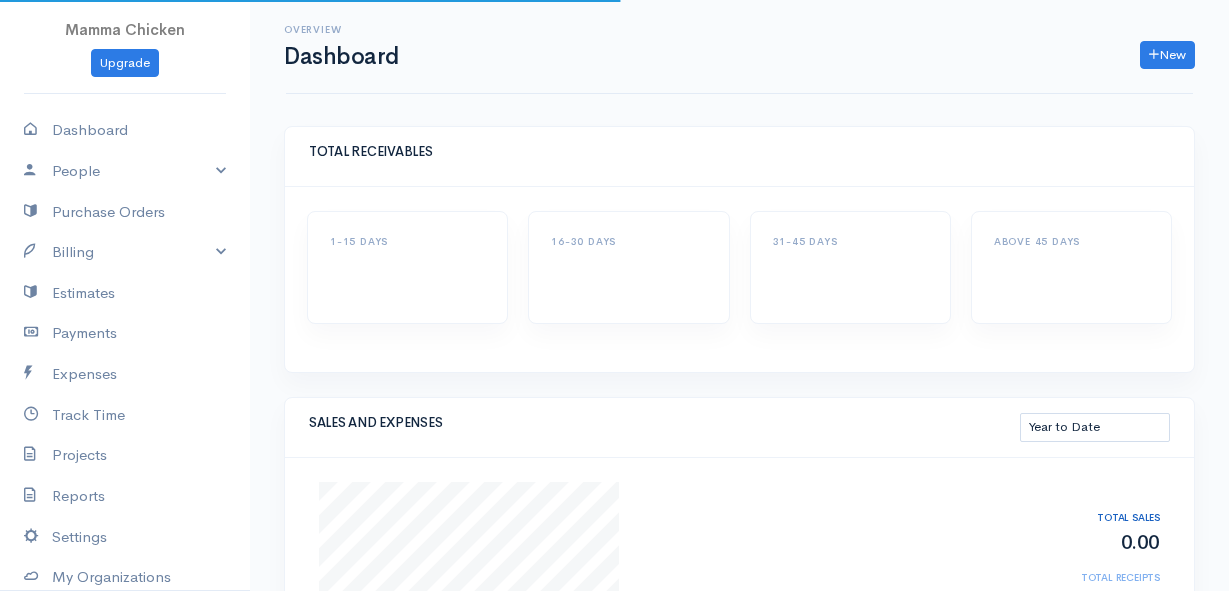 select on "thistoyear" 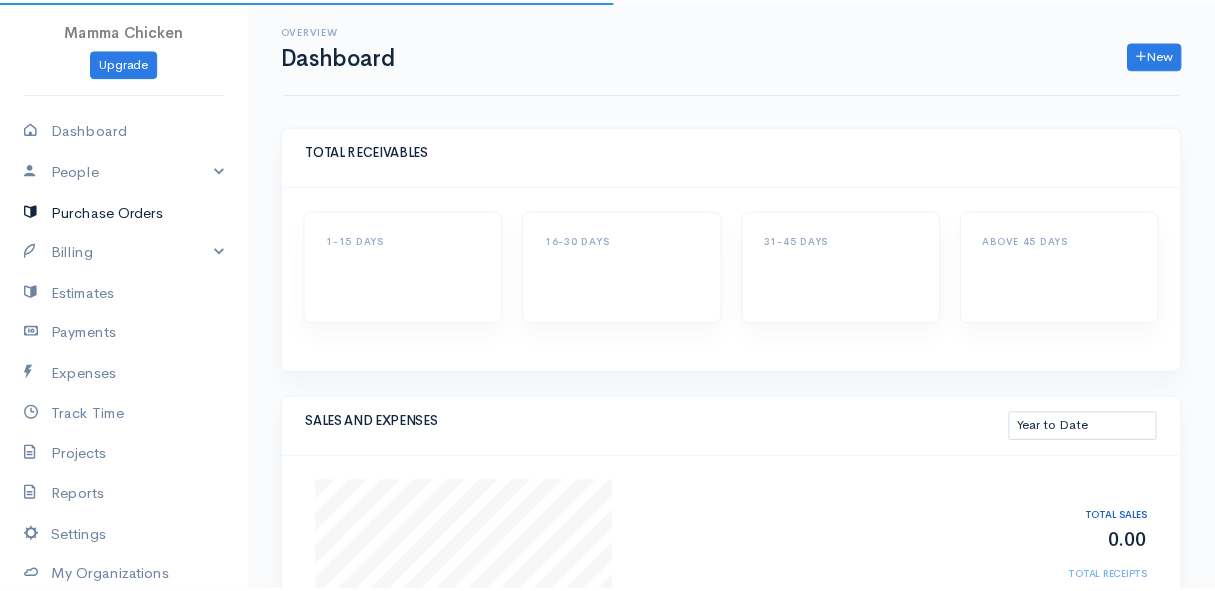 scroll, scrollTop: 0, scrollLeft: 0, axis: both 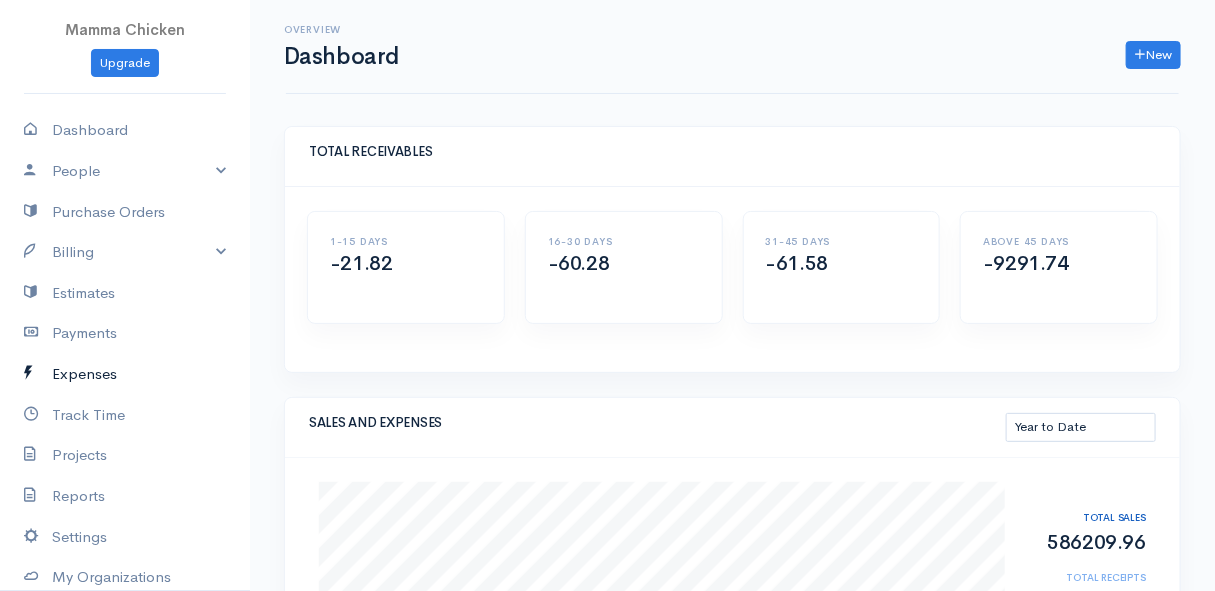 click on "Expenses" at bounding box center (125, 374) 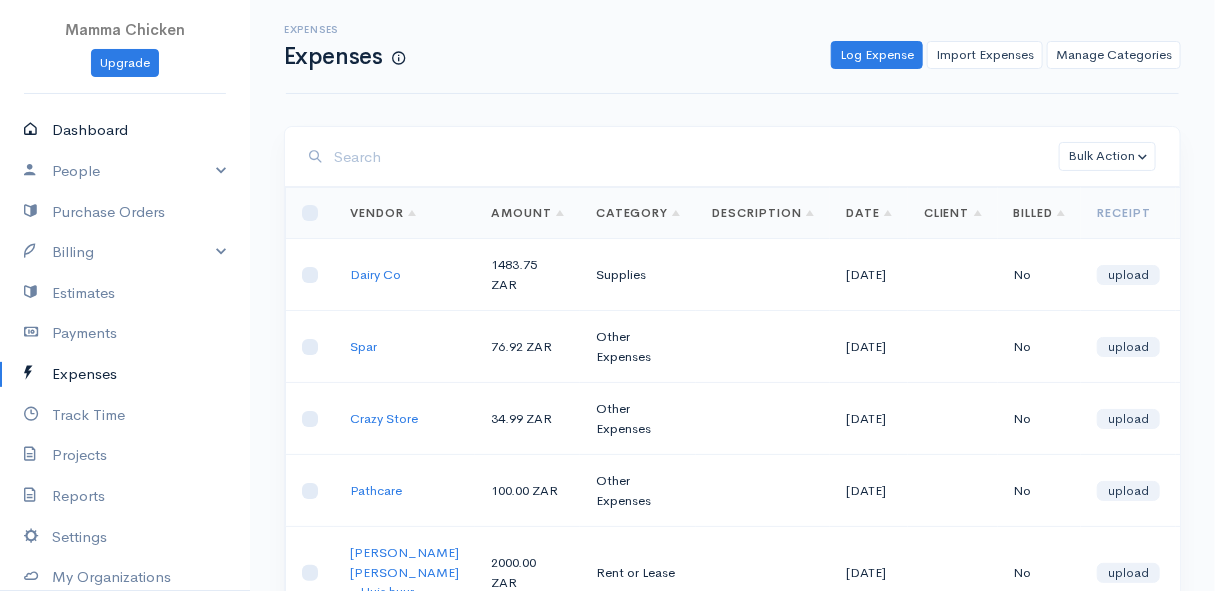 click on "Dashboard" at bounding box center [125, 130] 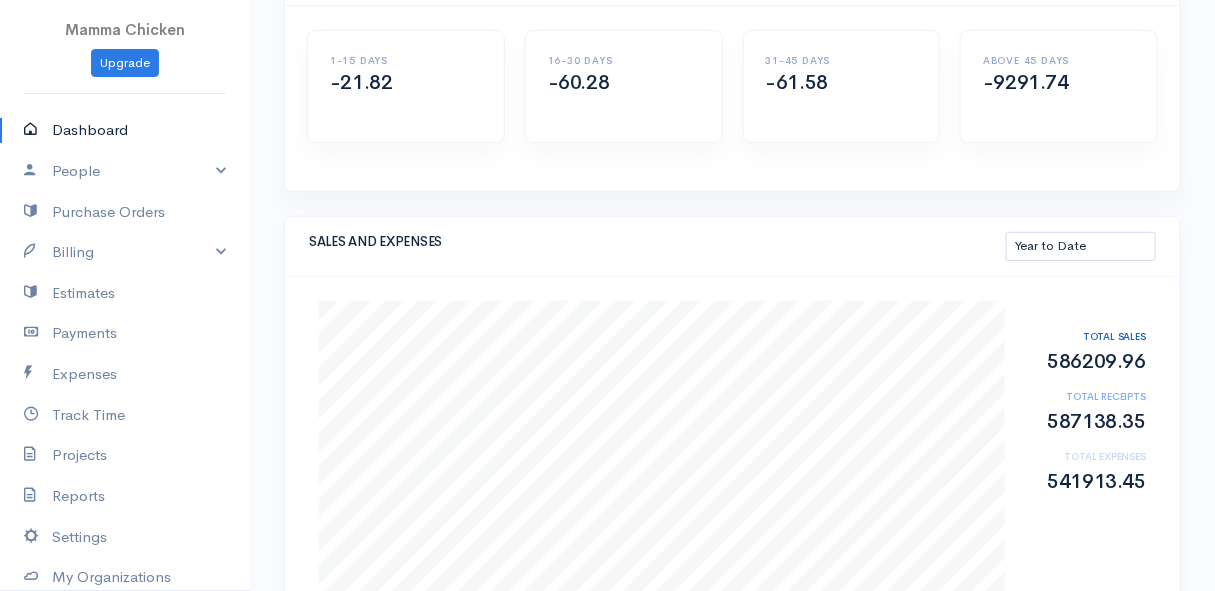 scroll, scrollTop: 272, scrollLeft: 0, axis: vertical 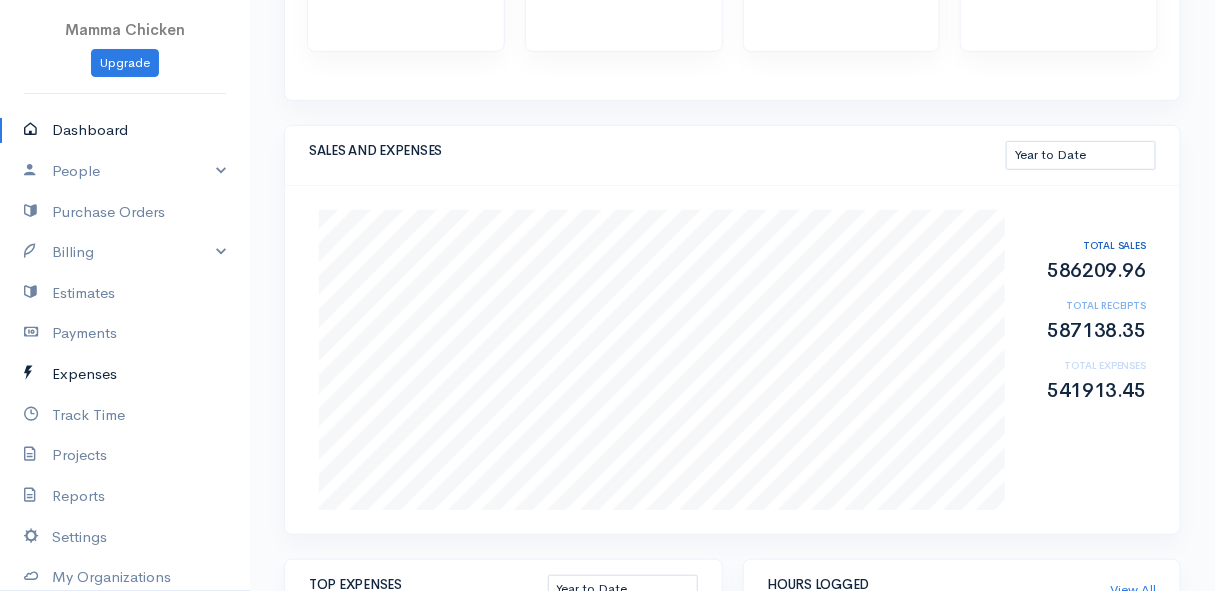 click on "Expenses" at bounding box center (125, 374) 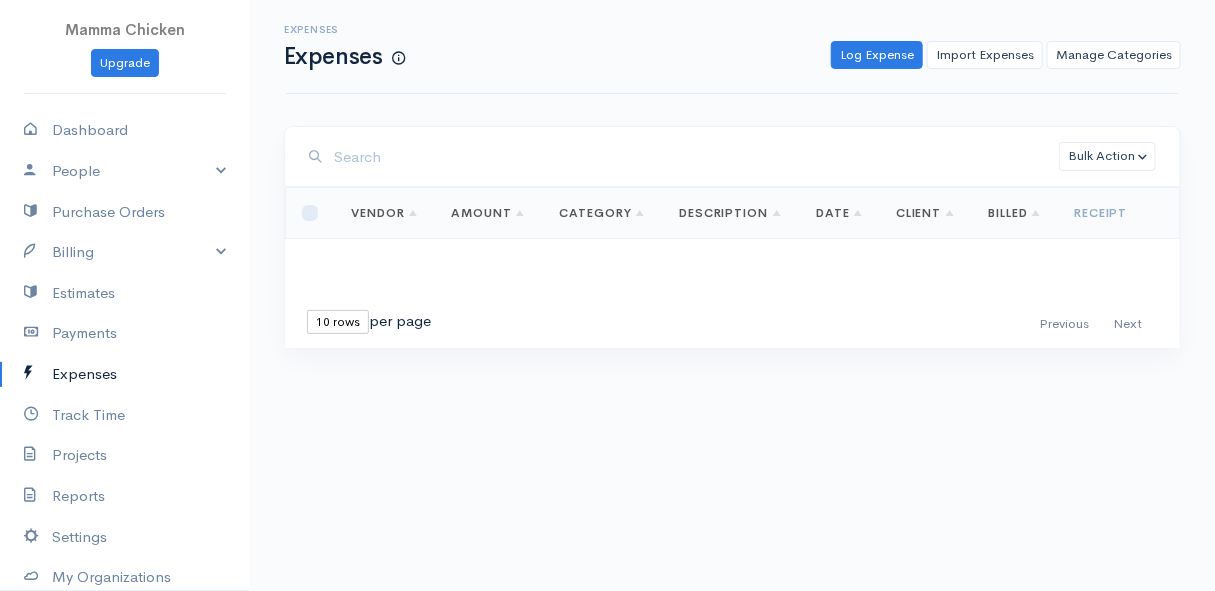 scroll, scrollTop: 0, scrollLeft: 0, axis: both 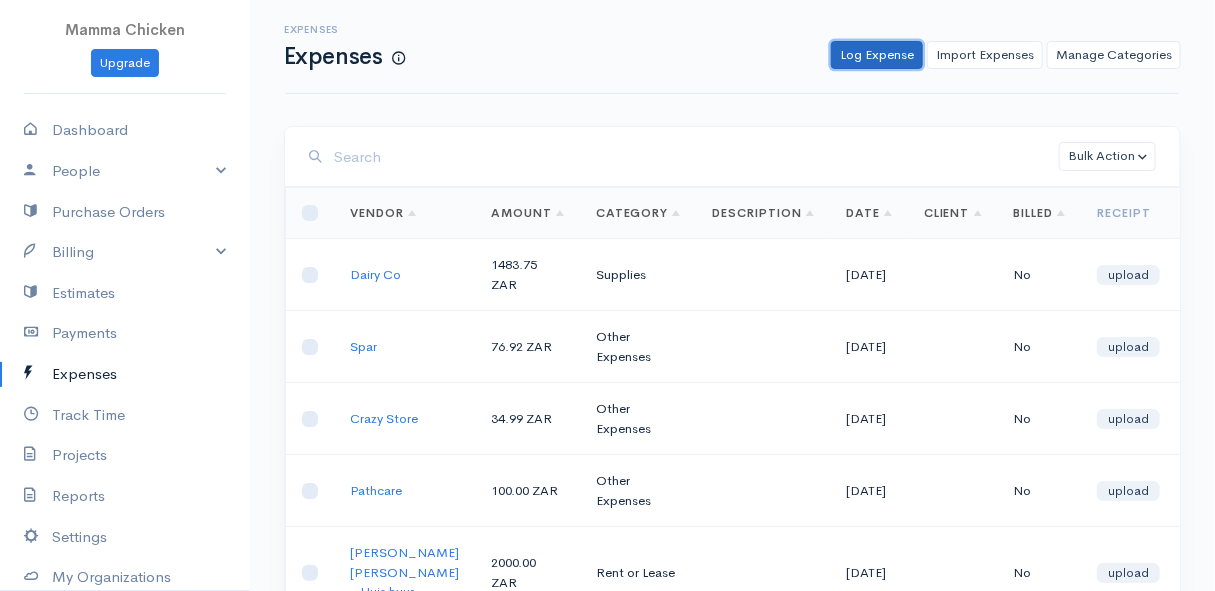 click on "Log Expense" at bounding box center (877, 55) 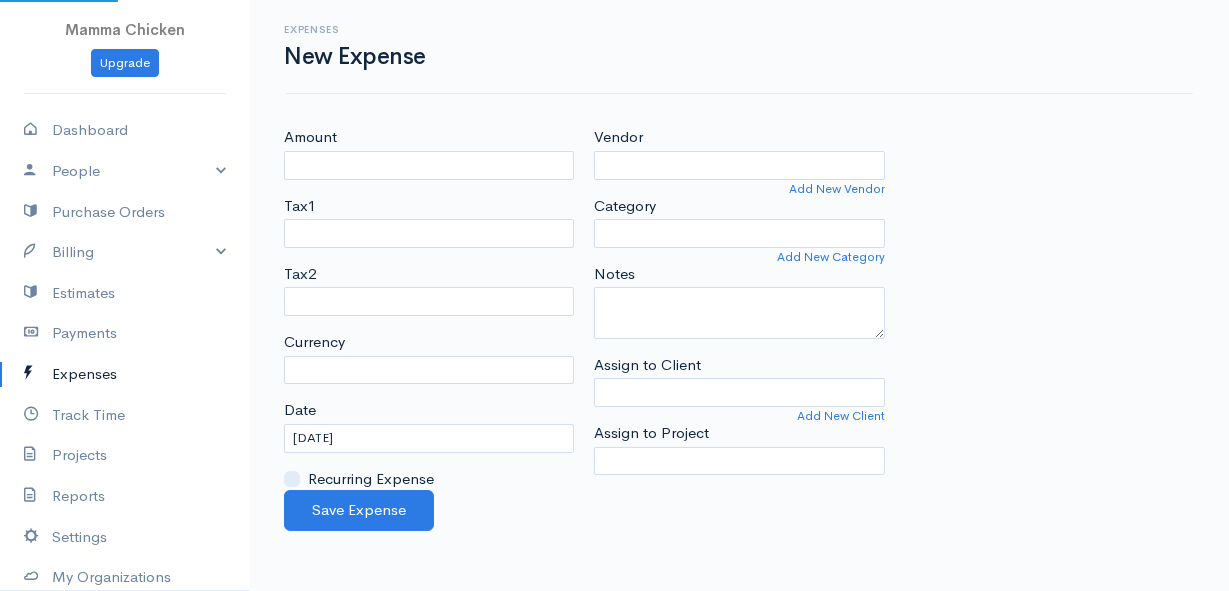 select on "ZAR" 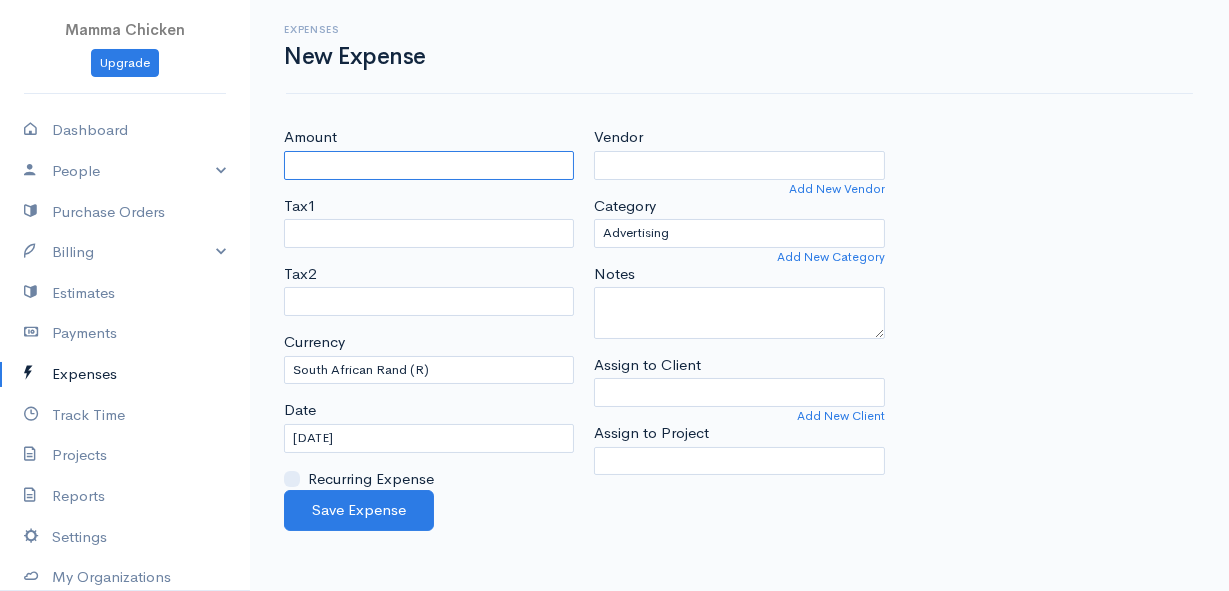 click on "Amount" at bounding box center [429, 165] 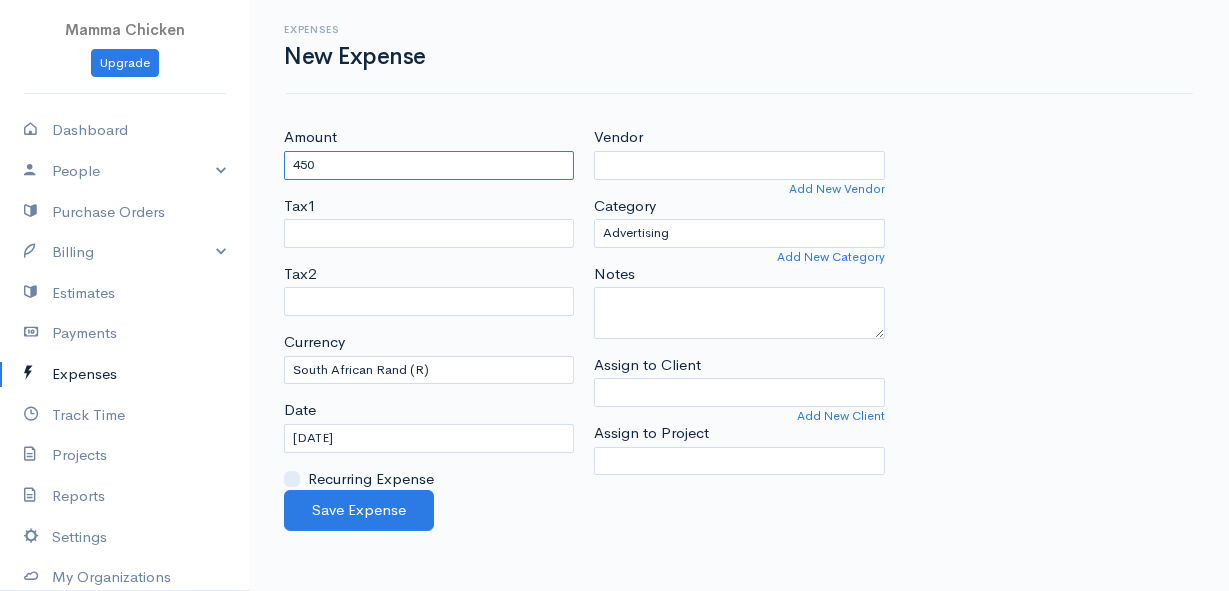 type on "450" 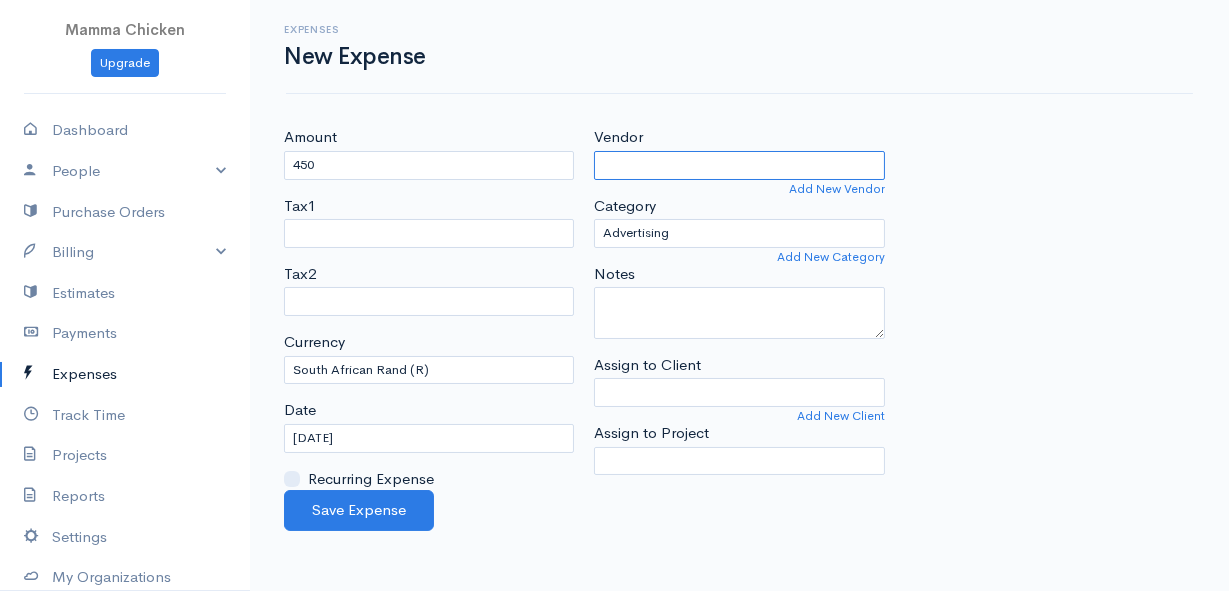 click on "Vendor" at bounding box center (739, 165) 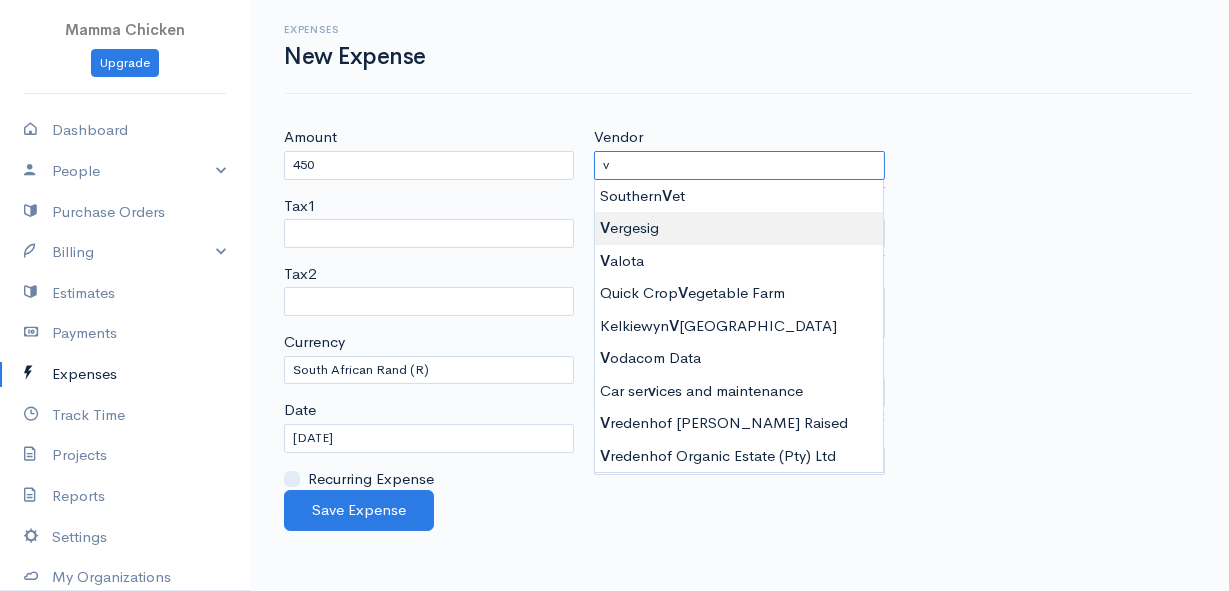 type on "Vergesig" 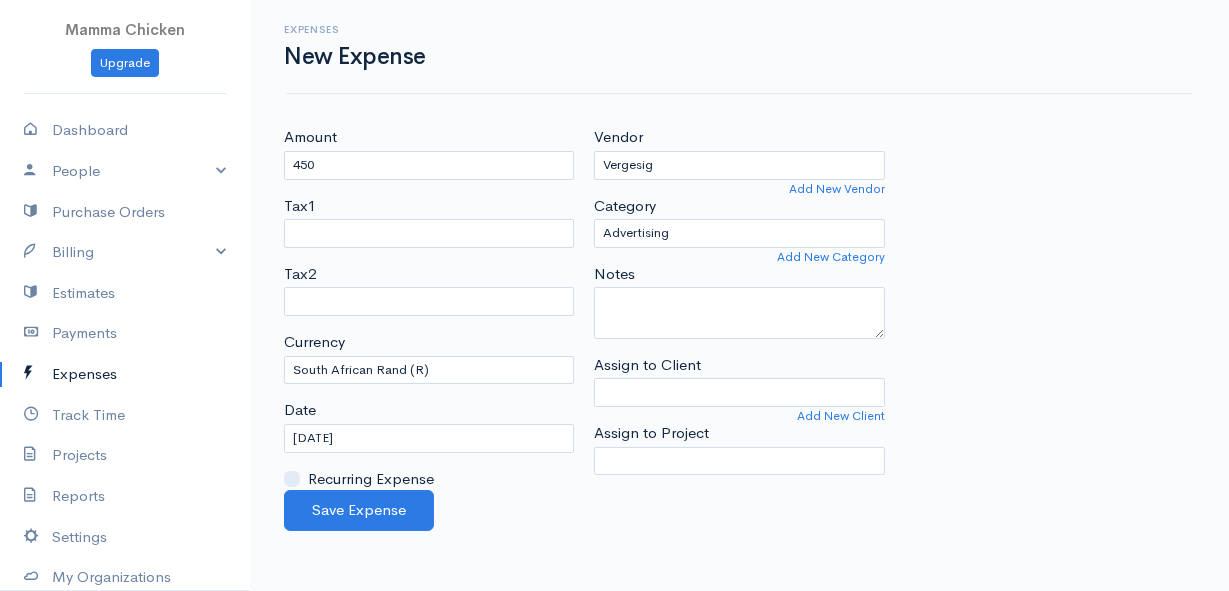 click on "Mamma Chicken
Upgrade
Dashboard
People
Clients
Vendors
Staff Users
Purchase Orders
Billing
Invoice
Recurring Invoice
Items
Services
Taxes
Credits
Estimates
Payments
Expenses
Track Time
Projects
Reports
Settings
My Organizations
Logout
Help
@CloudBooksApp 2022
Expenses
New Expense
Amount 450 Tax1 Tax2 Currency U.S. Dollars ($) Canadian Dollars ($) British Pounds Sterling (£) Euros (€) Australian Dollars ($) Afghani (Af) Algerian Dinar (د.ج) Argentine Pesos ($) Lek (L)" at bounding box center [614, 295] 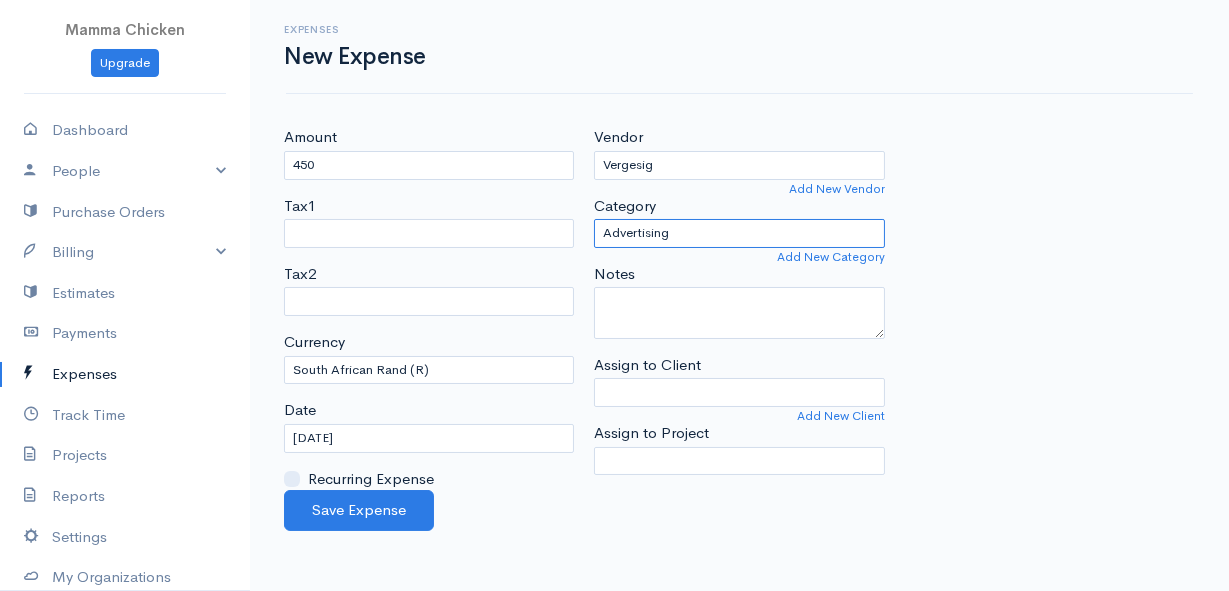 click on "Advertising Car & Truck Expenses Contractors Education Education and Training Employee Benefits Hardware Meals & Entertainment Other Expenses Personal Professional Services Rent or Lease Supplies Travel Utilities" at bounding box center (739, 233) 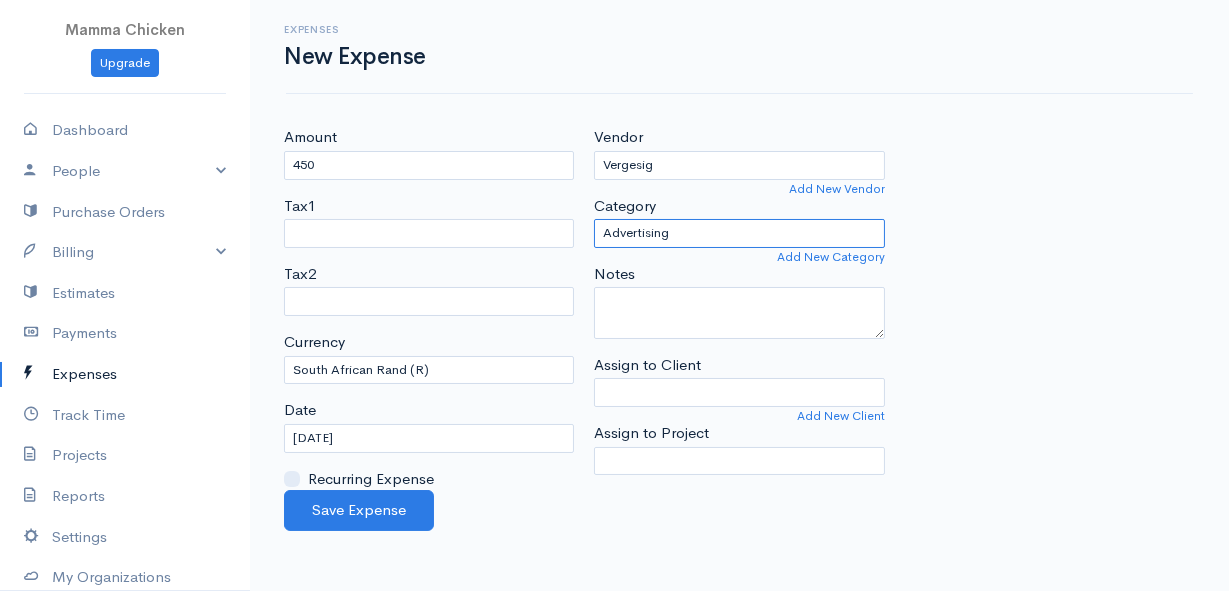 select on "Supplies" 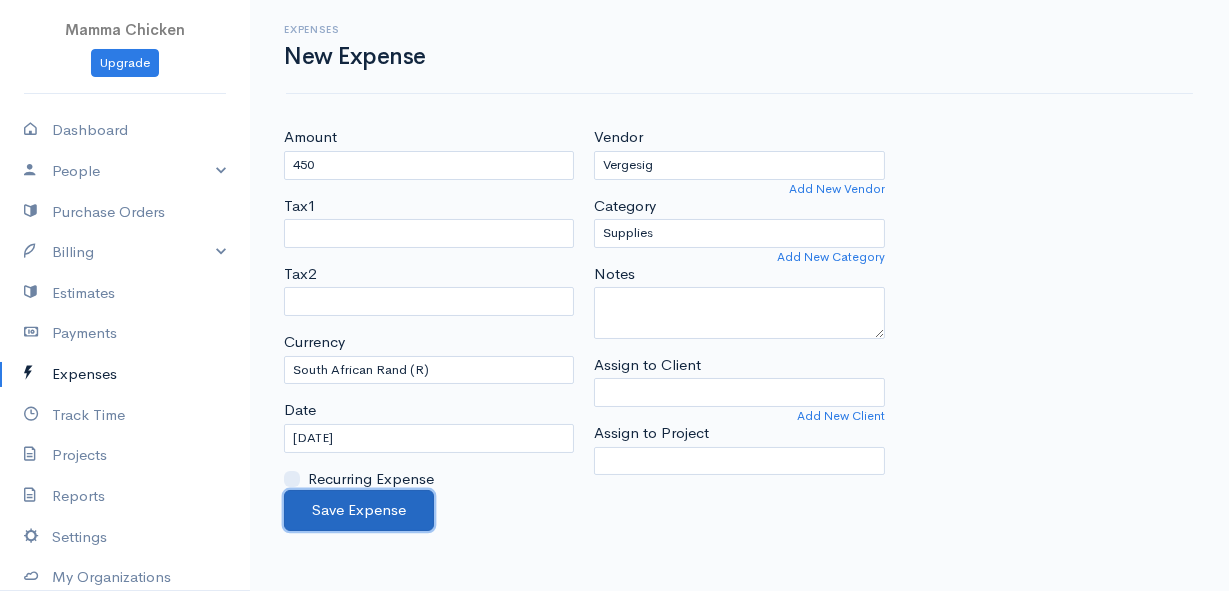 click on "Save Expense" at bounding box center [359, 510] 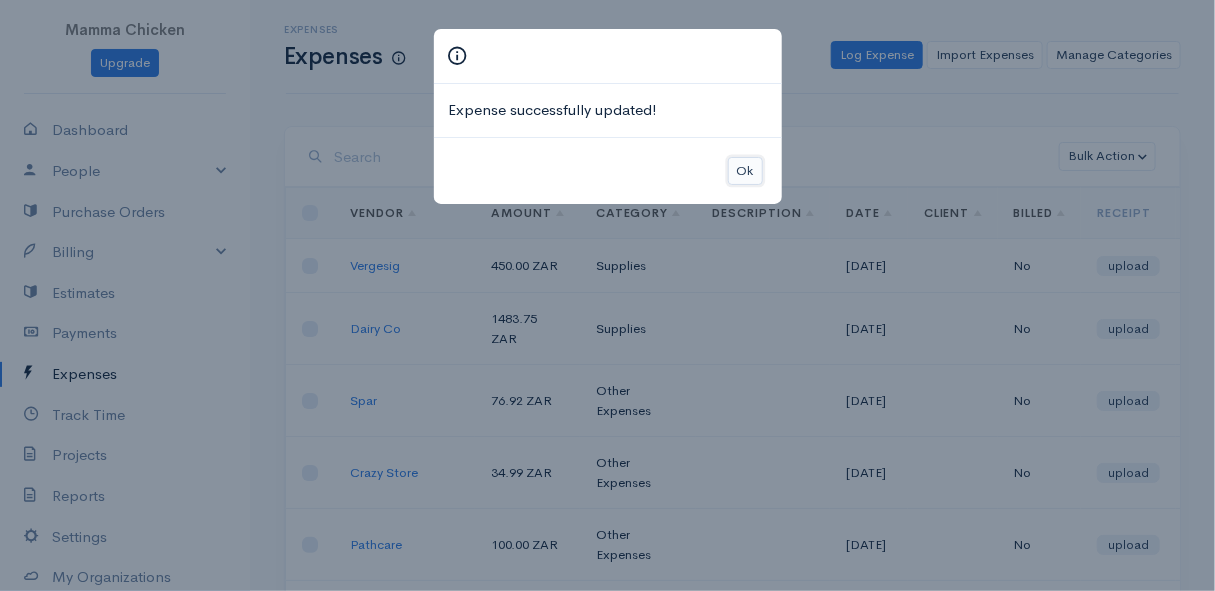 click on "Ok" at bounding box center [745, 171] 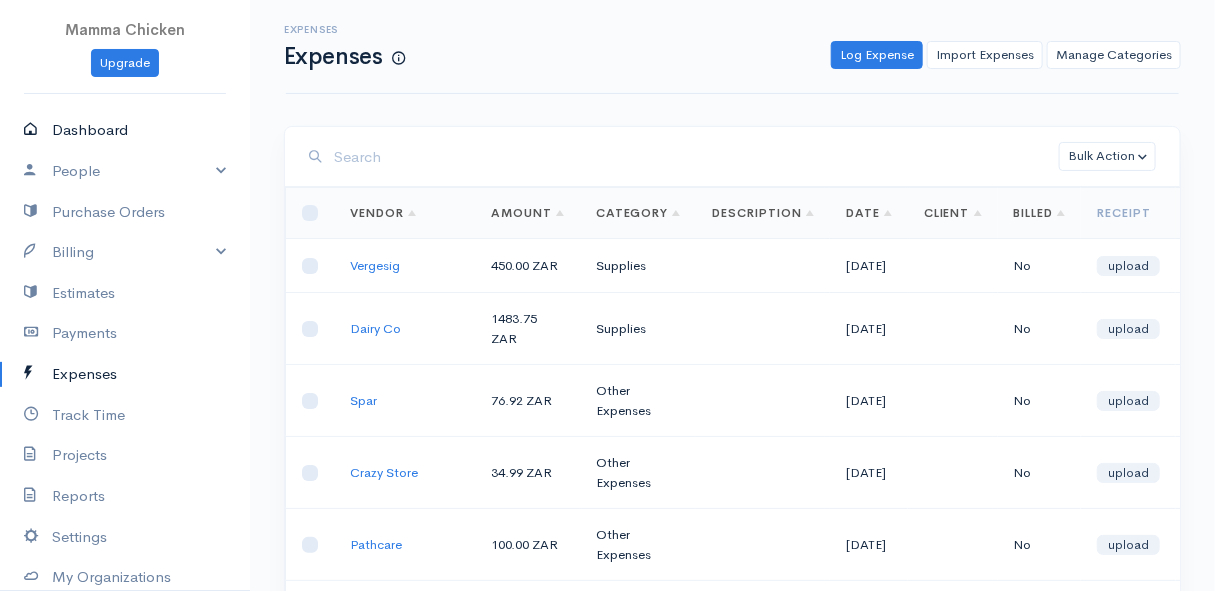 click on "Dashboard" at bounding box center [125, 130] 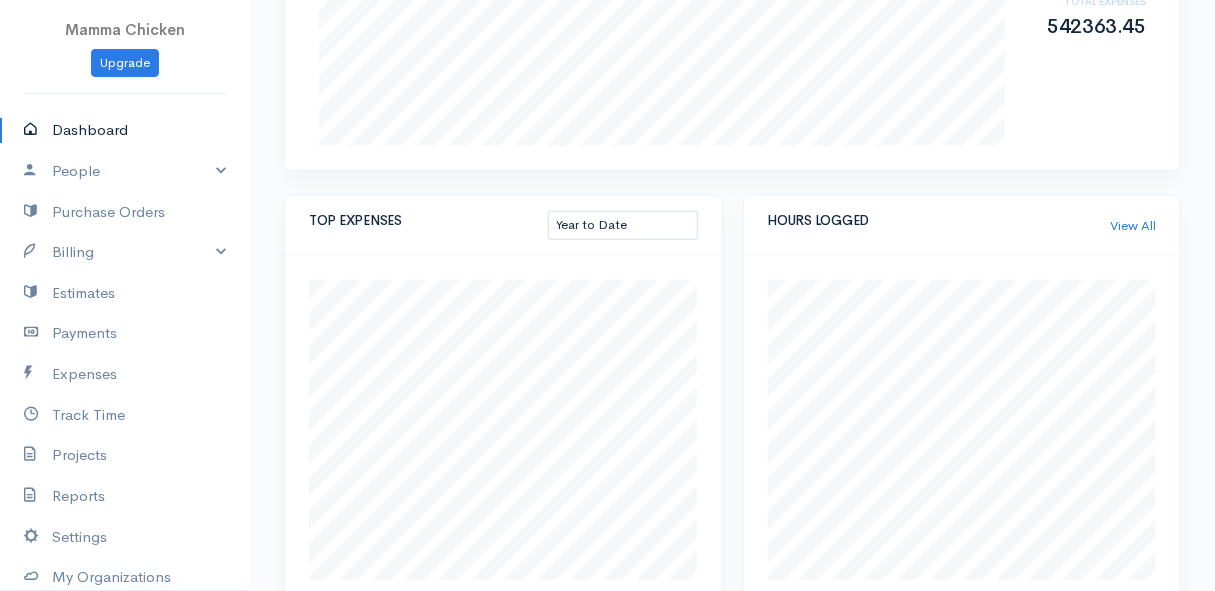 scroll, scrollTop: 727, scrollLeft: 0, axis: vertical 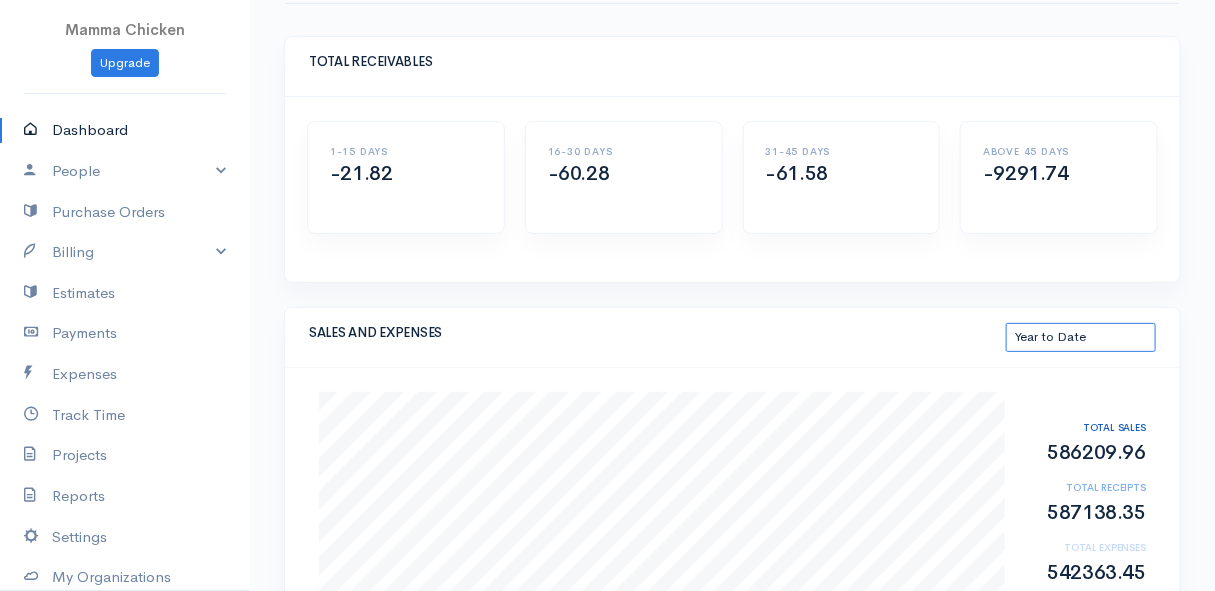 click on "Invoices Quotes Clients Expenses Projects TOTAL RECEIVABLES 1-15 DAYS -21.82 16-30 DAYS -60.28 31-45 DAYS -61.58 ABOVE 45 DAYS -9291.74 SALES AND EXPENSES This Month Last 30 Days Last 3 Months Last 12 Months Year to Date [DATE]  Sales 85967.61  Receipts 84411.71  Expenses 82023.83 TOTAL SALES 586209.96 TOTAL RECEIPTS 587138.35 TOTAL EXPENSES 542363.45 TOP EXPENSES This Month Last 30 Days Last 3 Months Last 12 Months Year to Date Rent or Lease: 69,500 HOURS LOGGED View All Mon  0 OVERDUE INVOICES View All RECENT ACTIVITY View All [PERSON_NAME] Expense of ZAR  450.00  logged by [PERSON_NAME] 5 hours ago [PERSON_NAME] Expense of ZAR  1483.75  logged by [PERSON_NAME] 5 hours ago [PERSON_NAME] Expense of ZAR  1483.75  deleted by [PERSON_NAME] 5 hours ago [PERSON_NAME] New Expense of ZAR  1483.75  logged by [PERSON_NAME] 5 hours ago [PERSON_NAME] Expense of ZAR  76.92  logged by [PERSON_NAME] 5 hours ago [PERSON_NAME] Expense of ZAR  34.99  logged by [PERSON_NAME] 5 hours ago" at bounding box center [732, 954] 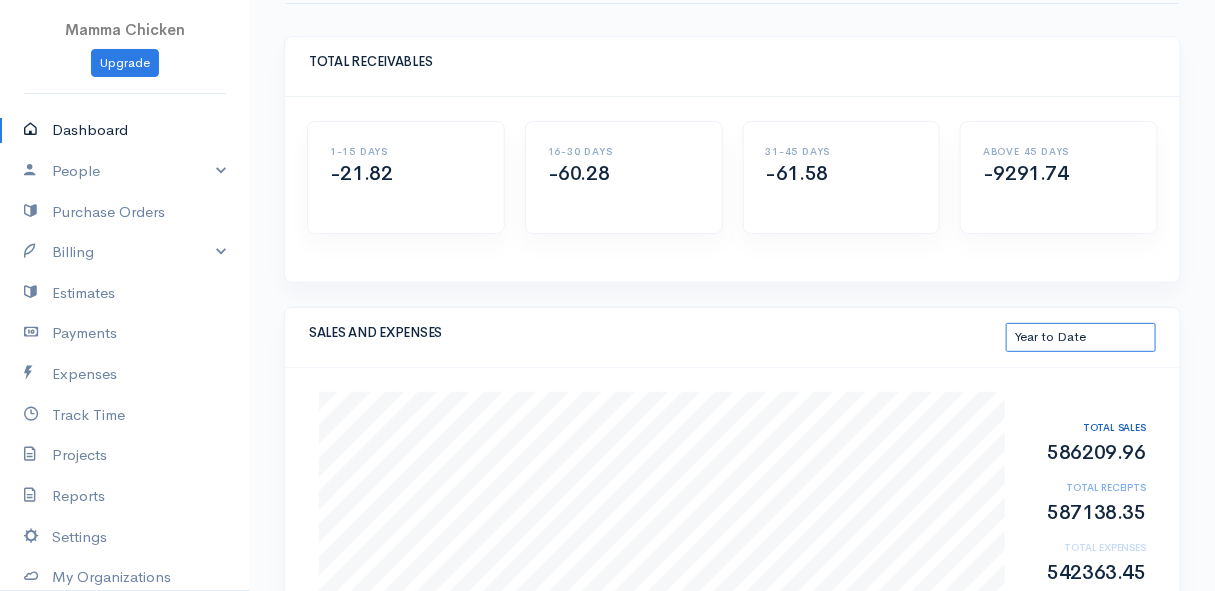 select on "365" 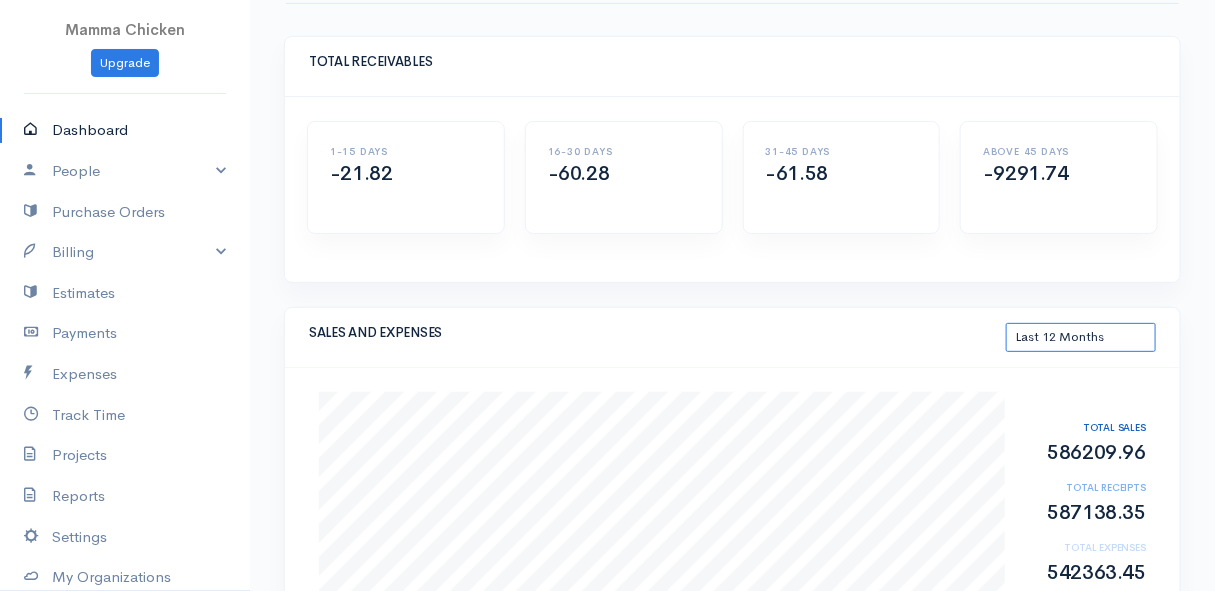 click on "This Month Last 30 Days Last 3 Months Last 12 Months Year to Date" at bounding box center (1081, 337) 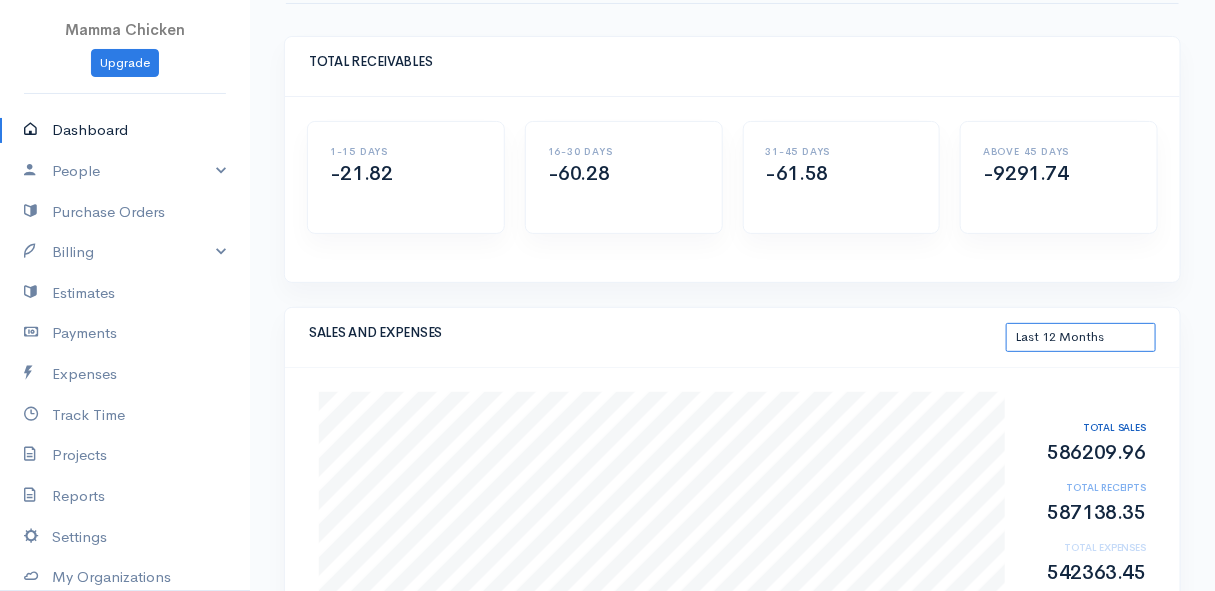 select on "365" 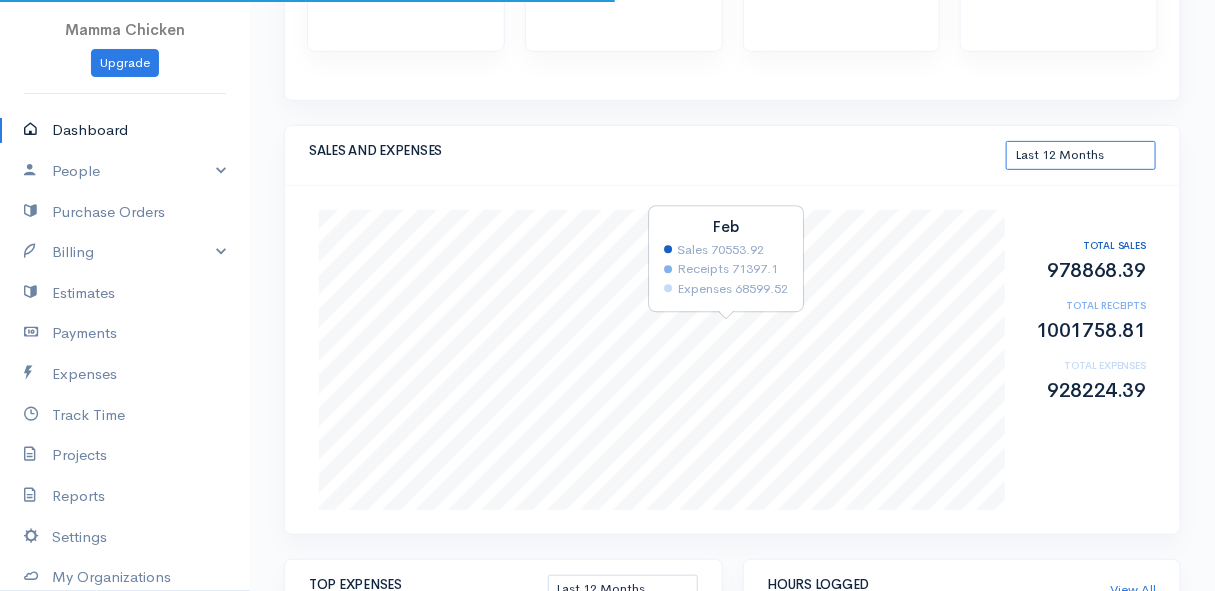 scroll, scrollTop: 363, scrollLeft: 0, axis: vertical 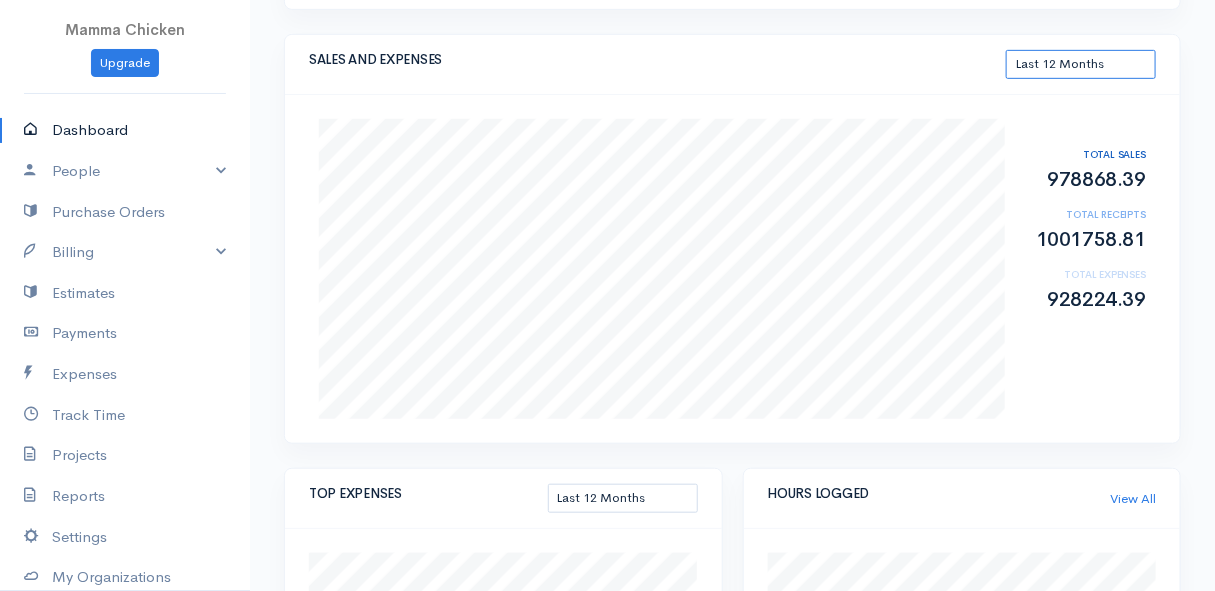 click on "This Month Last 30 Days Last 3 Months Last 12 Months Year to Date" at bounding box center [1081, 64] 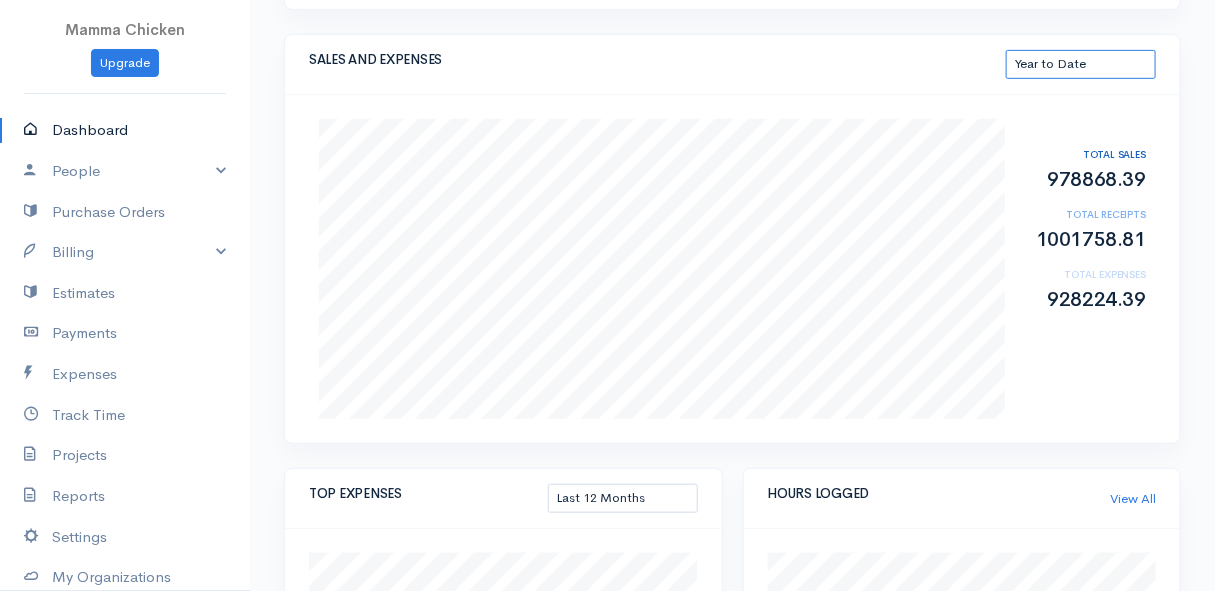 click on "This Month Last 30 Days Last 3 Months Last 12 Months Year to Date" at bounding box center (1081, 64) 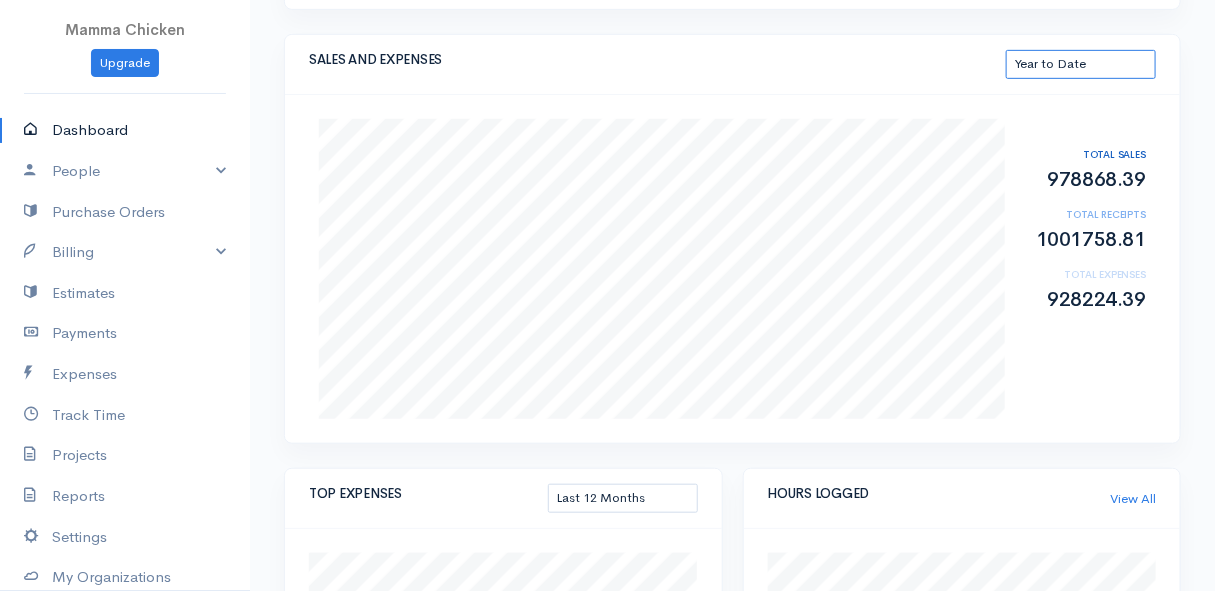 select on "thistoyear" 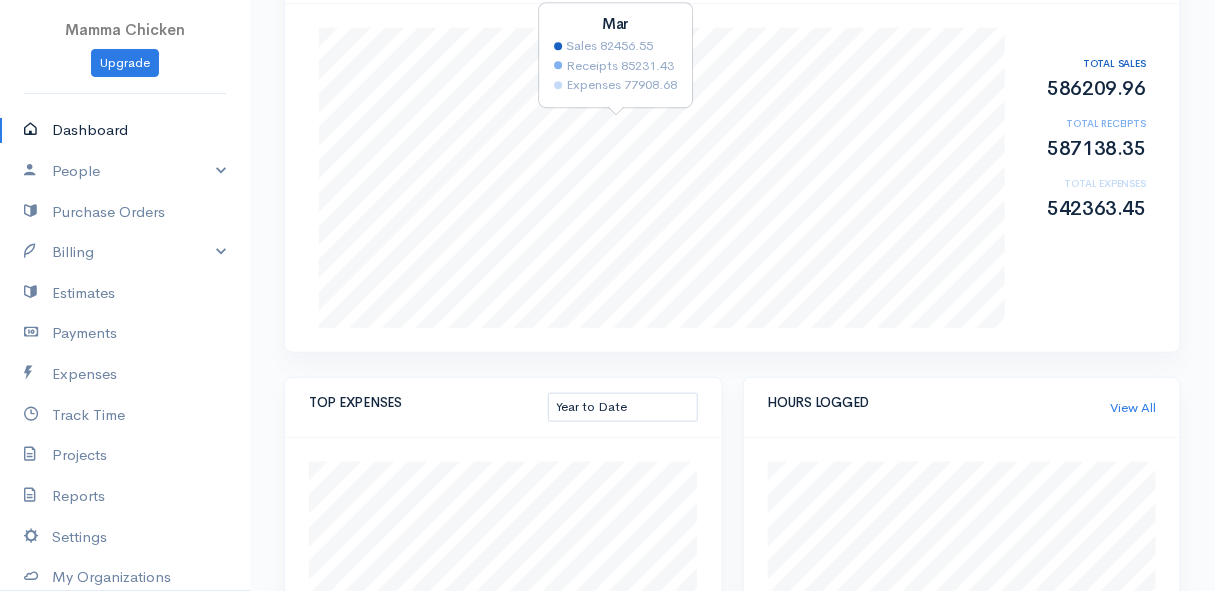 scroll, scrollTop: 363, scrollLeft: 0, axis: vertical 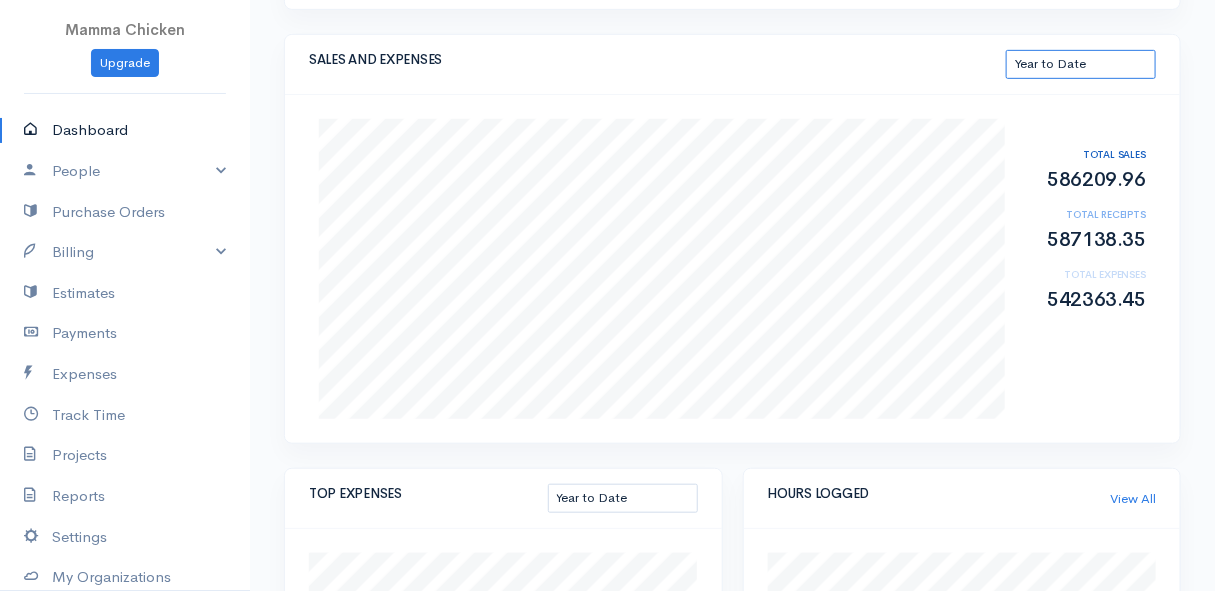 click on "This Month Last 30 Days Last 3 Months Last 12 Months Year to Date" at bounding box center (1081, 64) 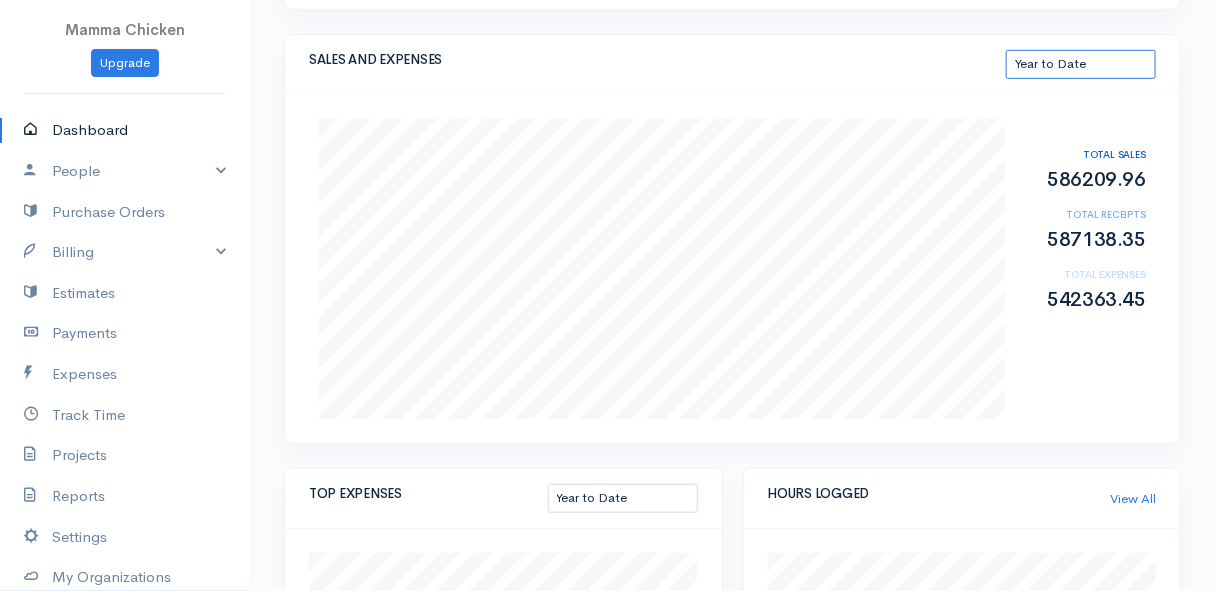 select on "365" 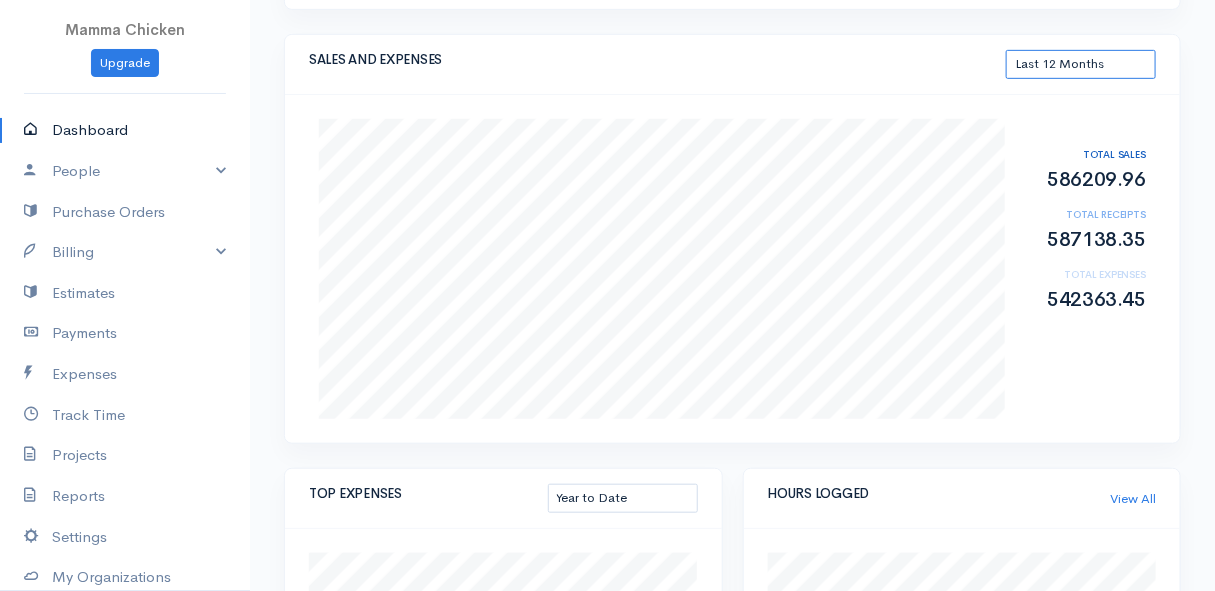 click on "This Month Last 30 Days Last 3 Months Last 12 Months Year to Date" at bounding box center (1081, 64) 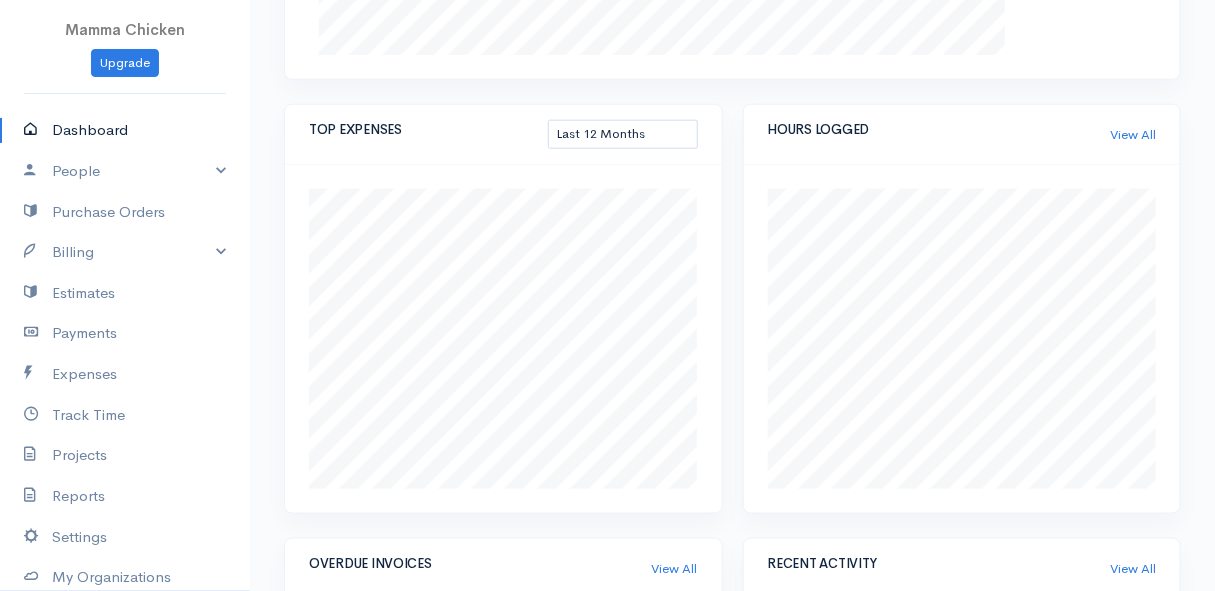 scroll, scrollTop: 363, scrollLeft: 0, axis: vertical 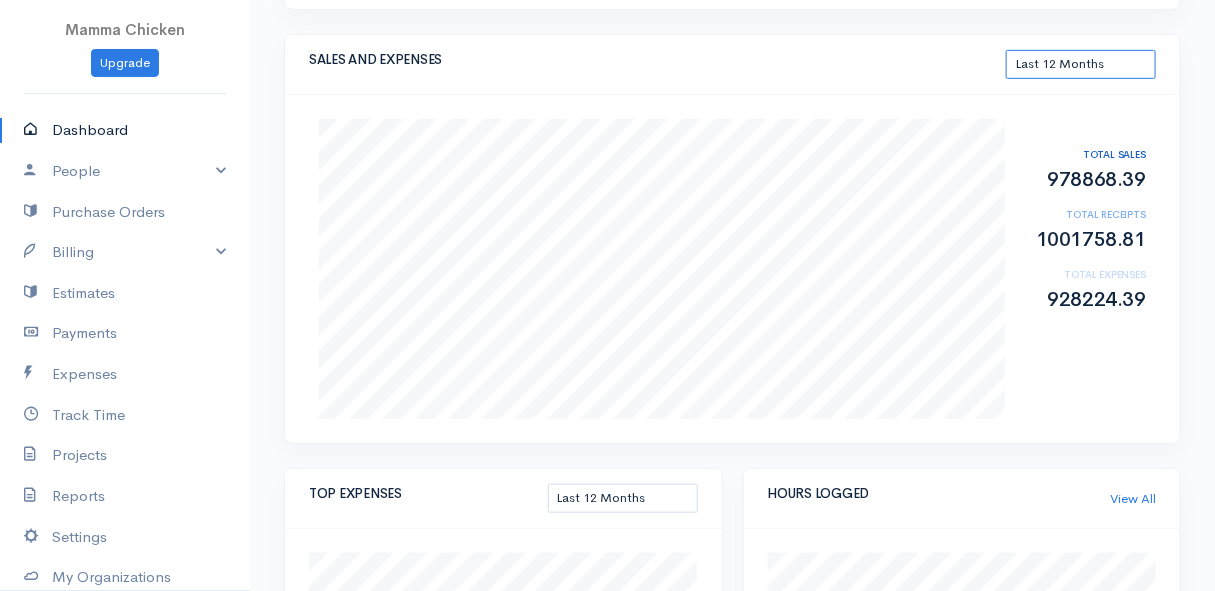 click on "This Month Last 30 Days Last 3 Months Last 12 Months Year to Date" at bounding box center (1081, 64) 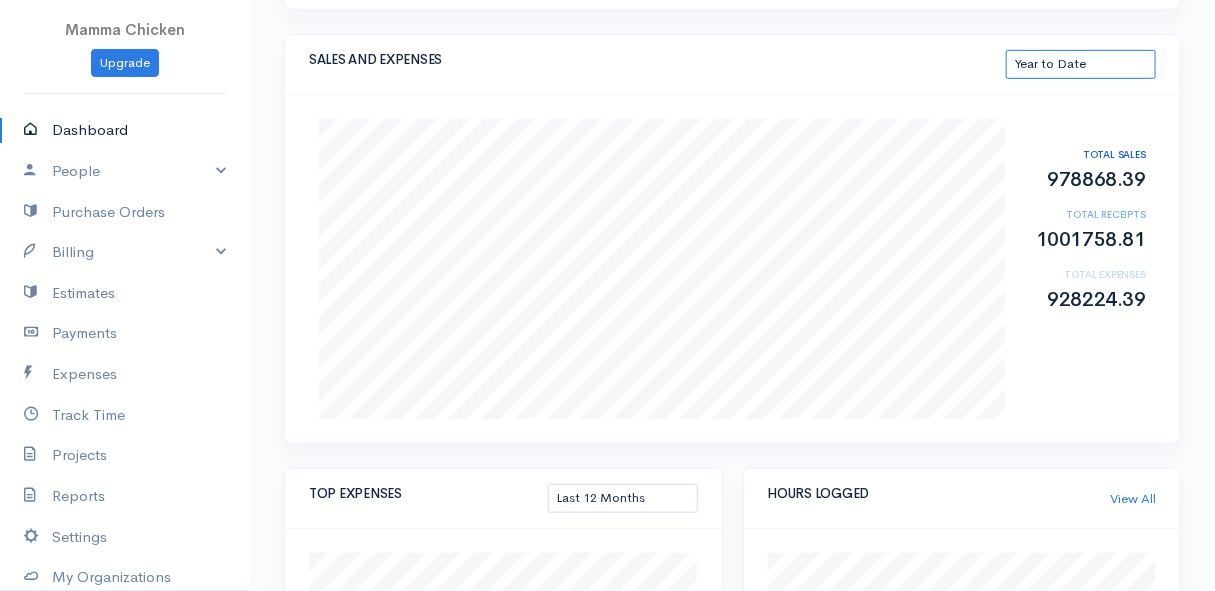 click on "This Month Last 30 Days Last 3 Months Last 12 Months Year to Date" at bounding box center (1081, 64) 